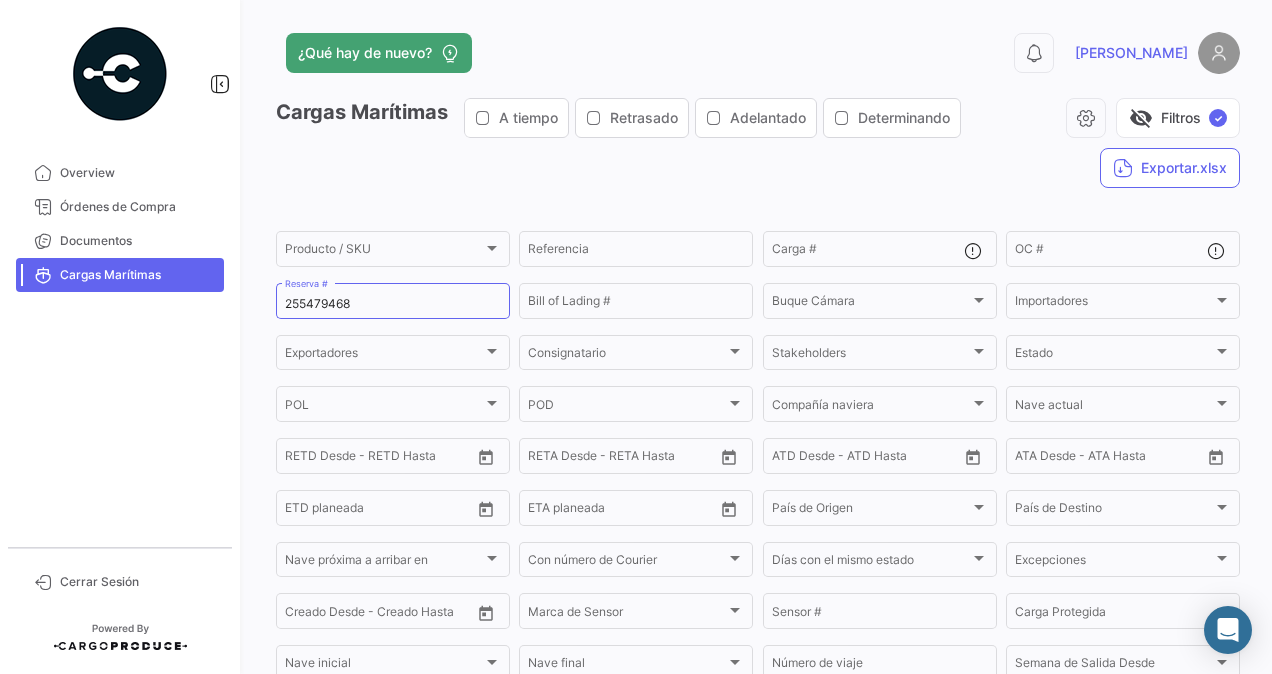 scroll, scrollTop: 0, scrollLeft: 0, axis: both 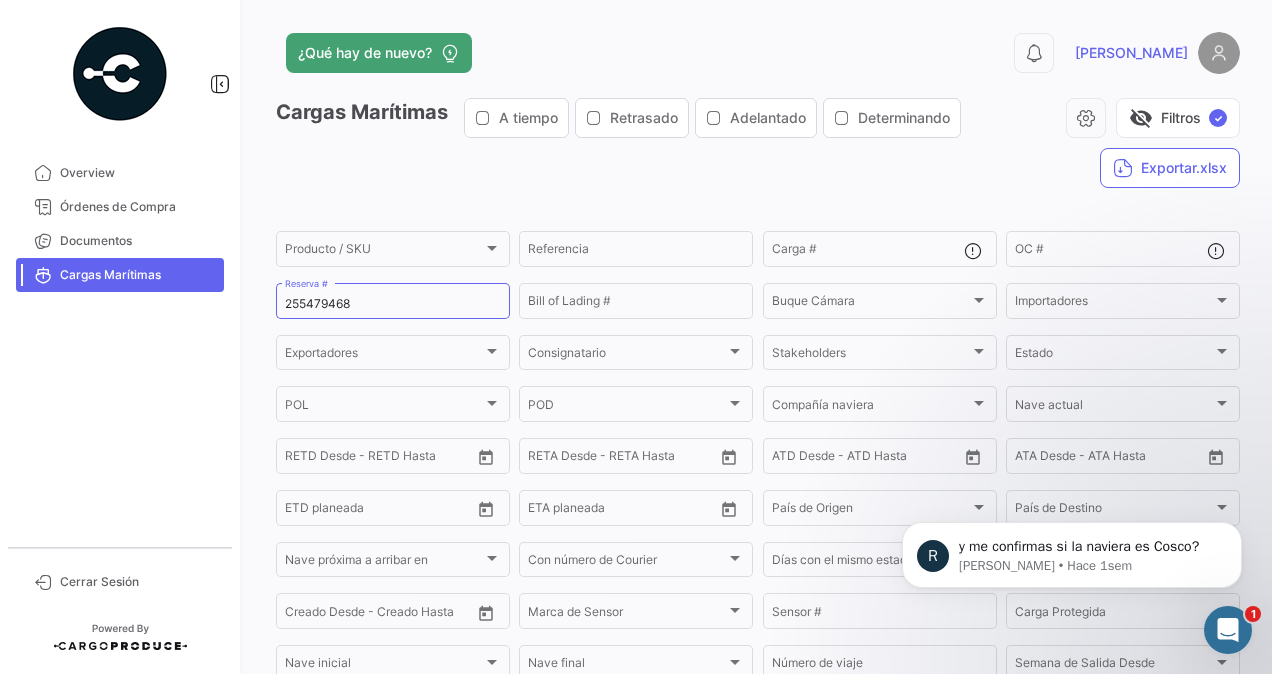 drag, startPoint x: 390, startPoint y: 293, endPoint x: 354, endPoint y: 302, distance: 37.107952 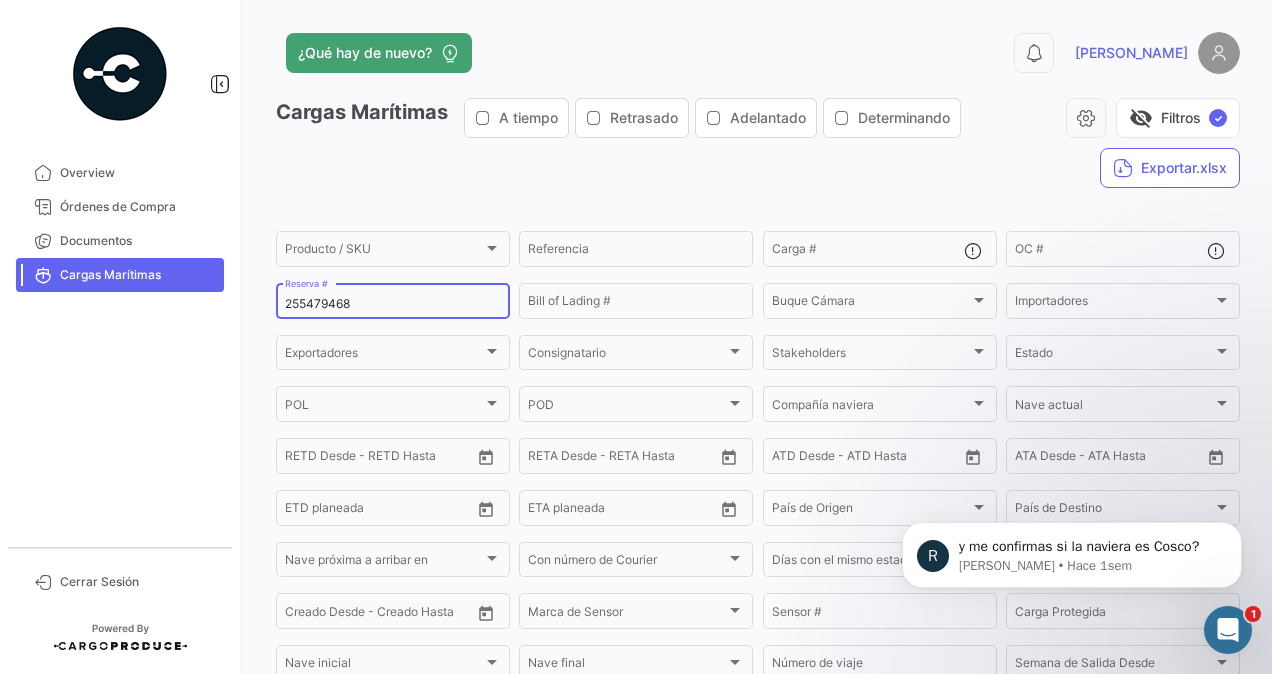 drag, startPoint x: 354, startPoint y: 300, endPoint x: 360, endPoint y: 311, distance: 12.529964 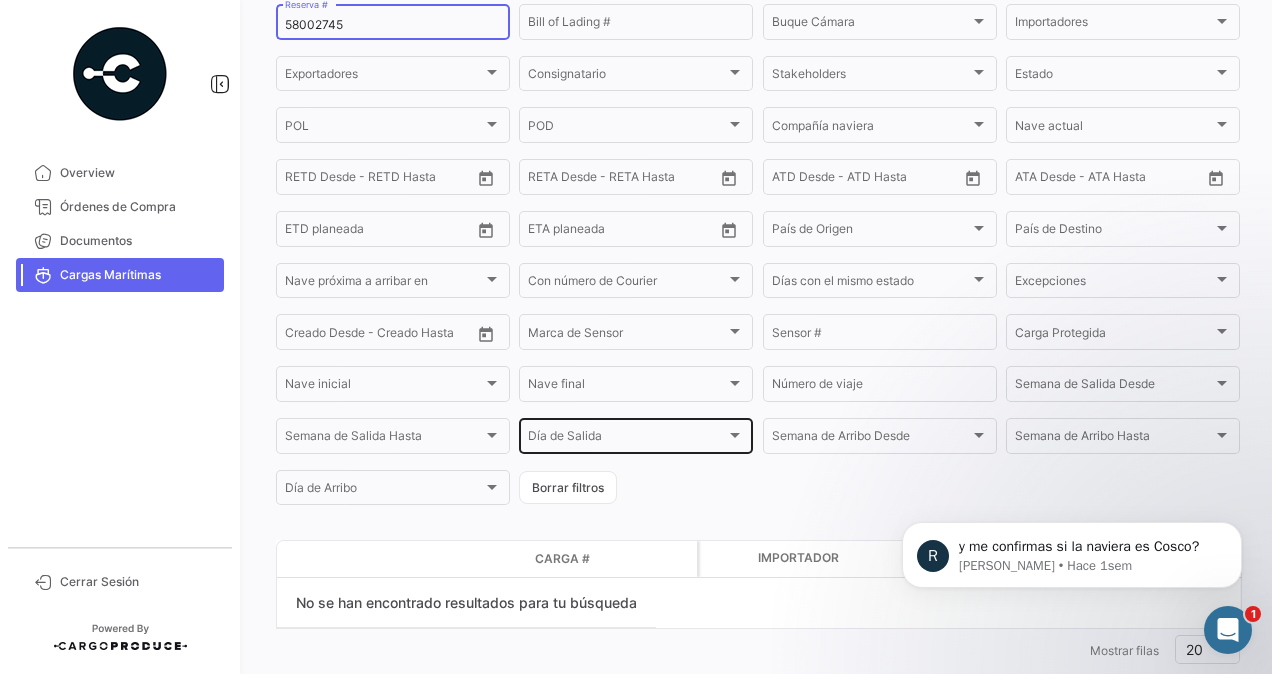 scroll, scrollTop: 0, scrollLeft: 0, axis: both 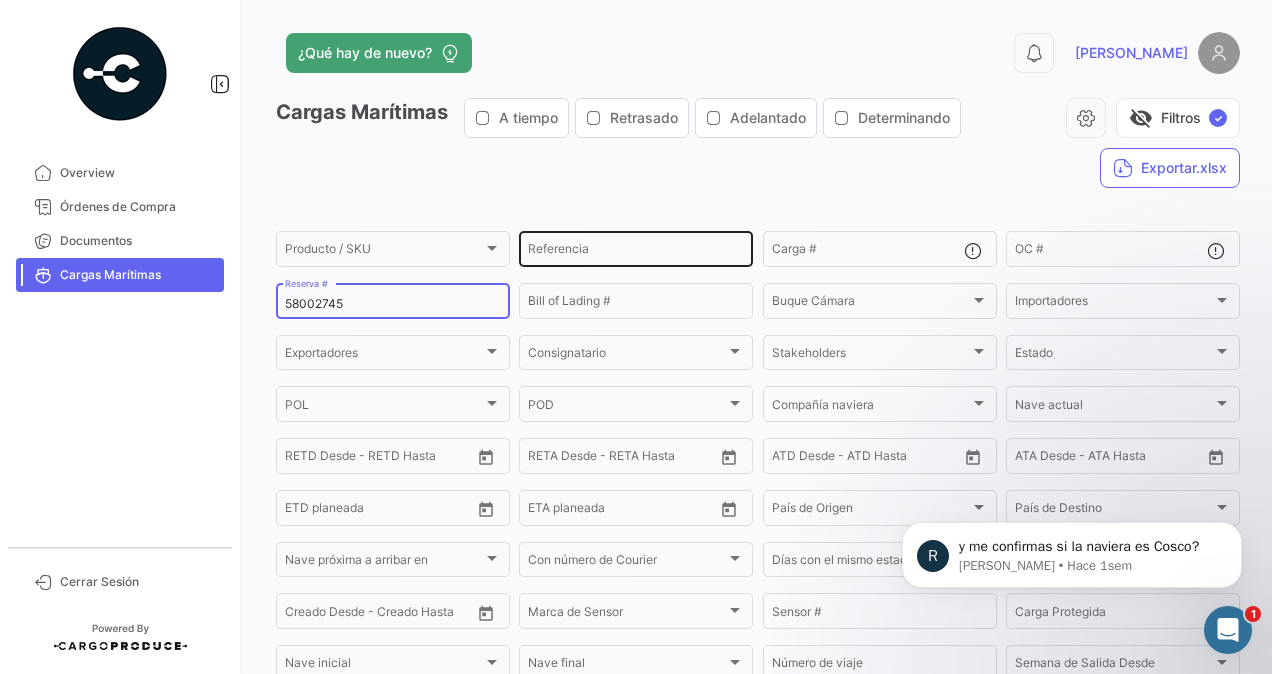 type on "58002745" 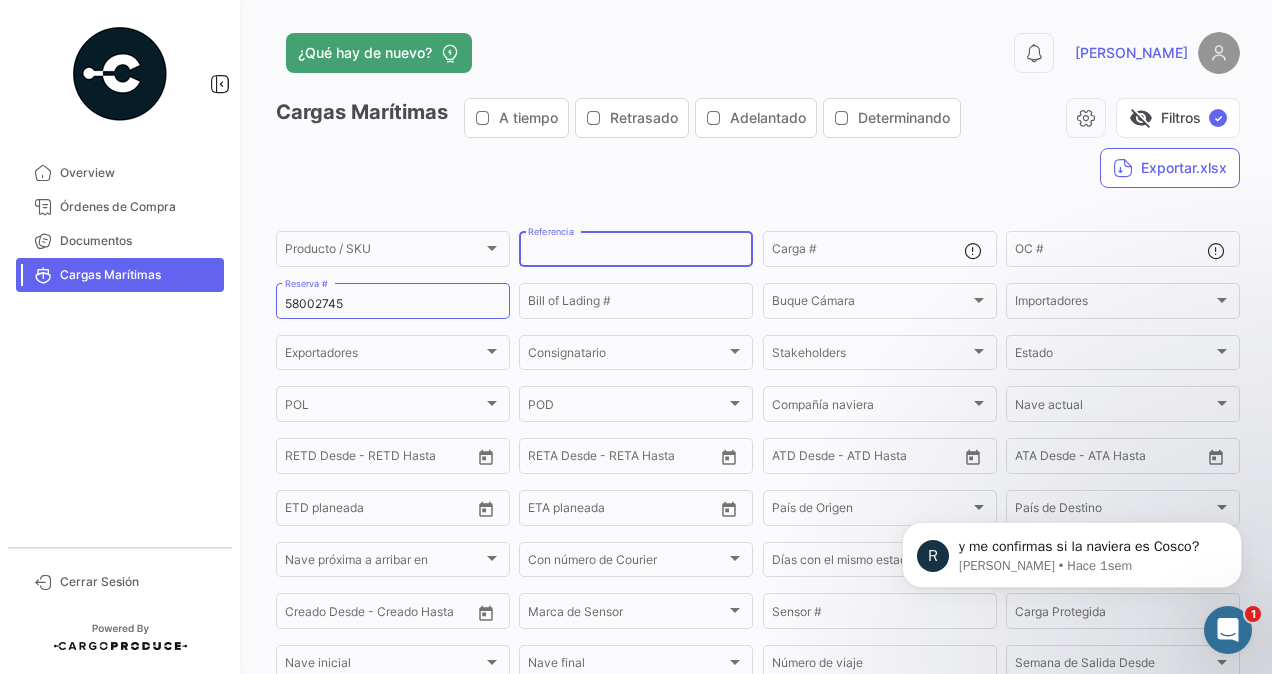 paste on "58002745-1" 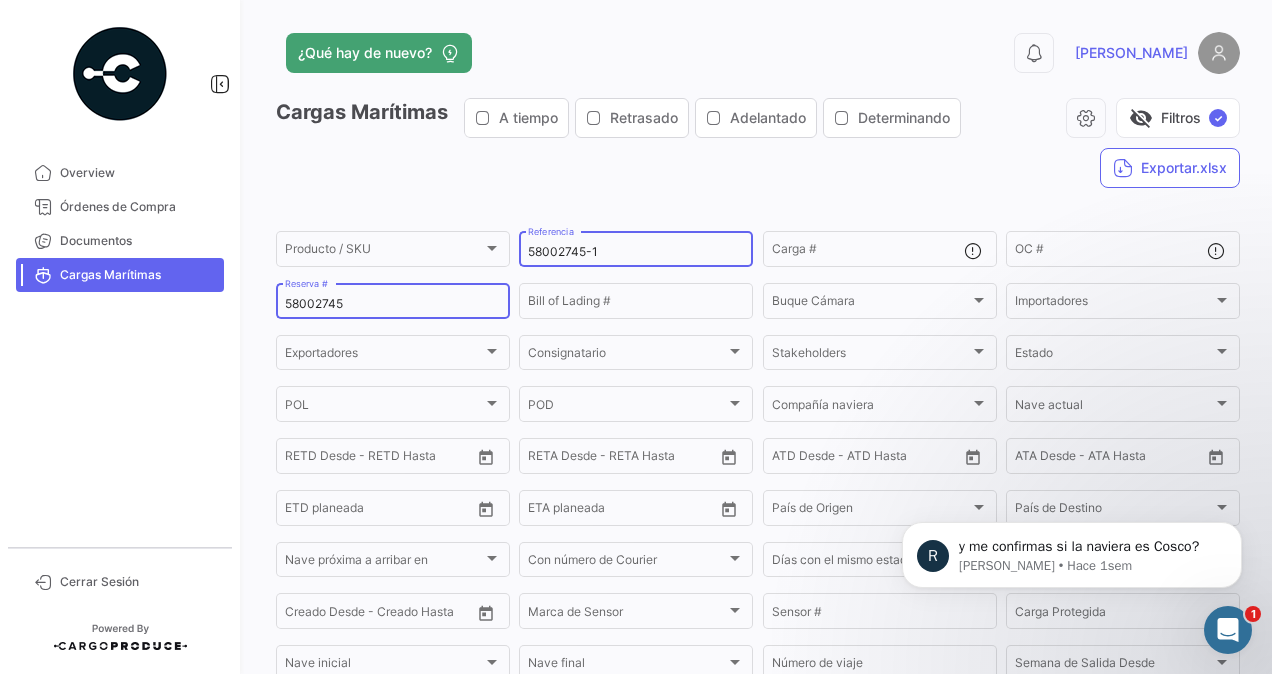 type on "58002745-1" 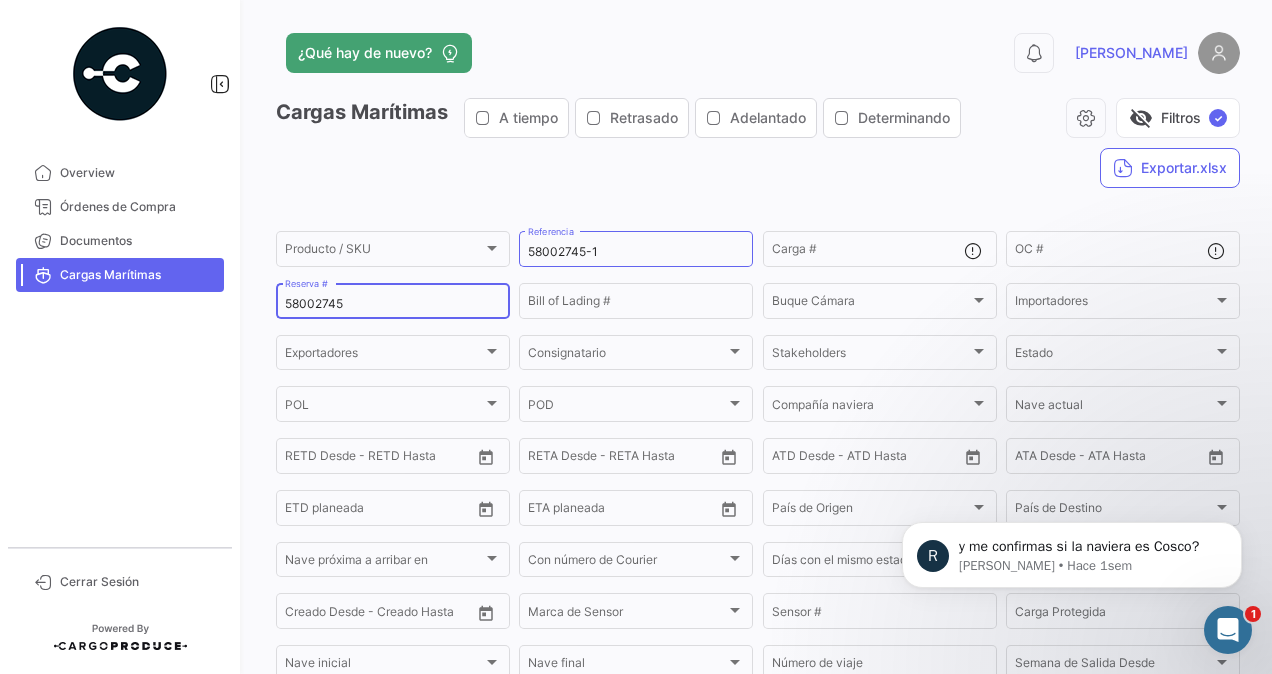 drag, startPoint x: 308, startPoint y: 284, endPoint x: 249, endPoint y: 274, distance: 59.841457 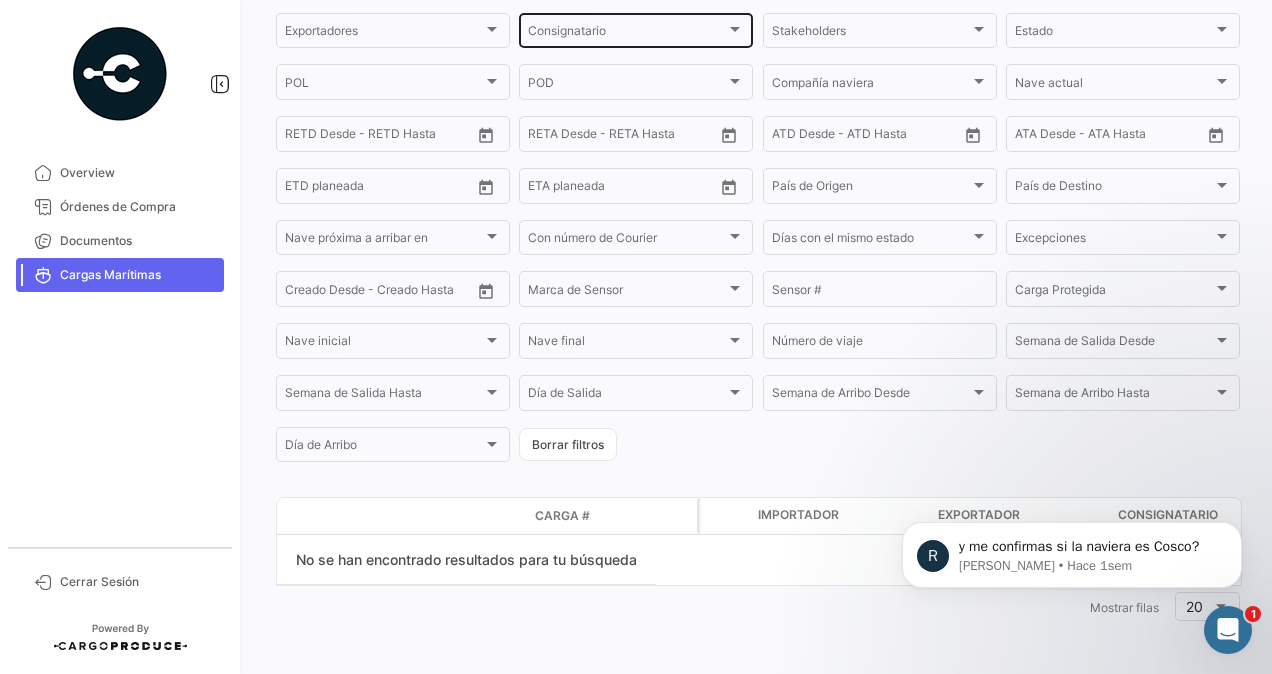 scroll, scrollTop: 0, scrollLeft: 0, axis: both 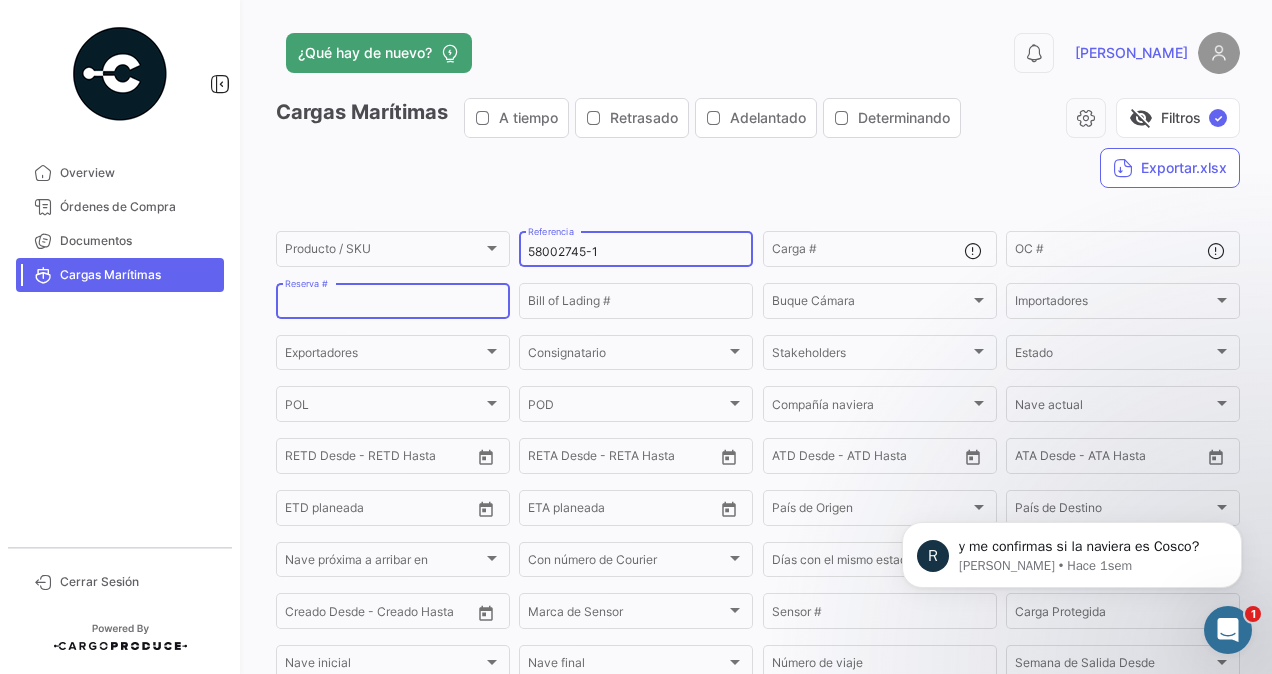 type 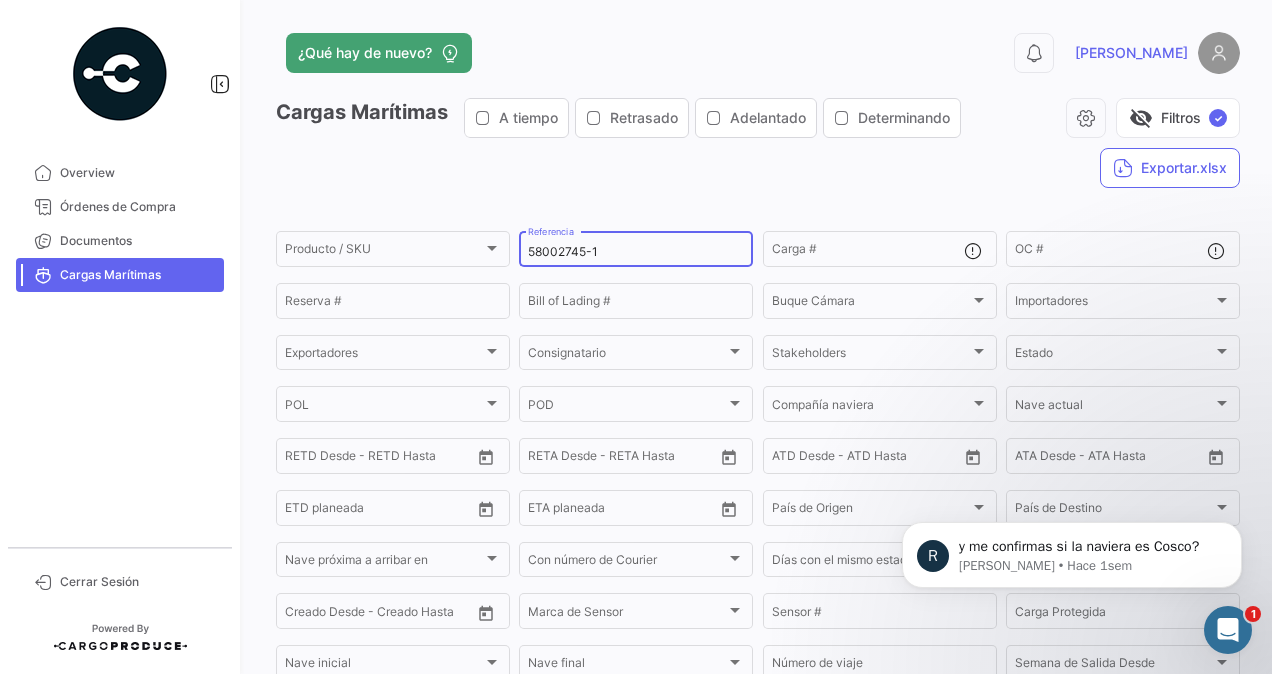 click on "58002745-1" at bounding box center (636, 252) 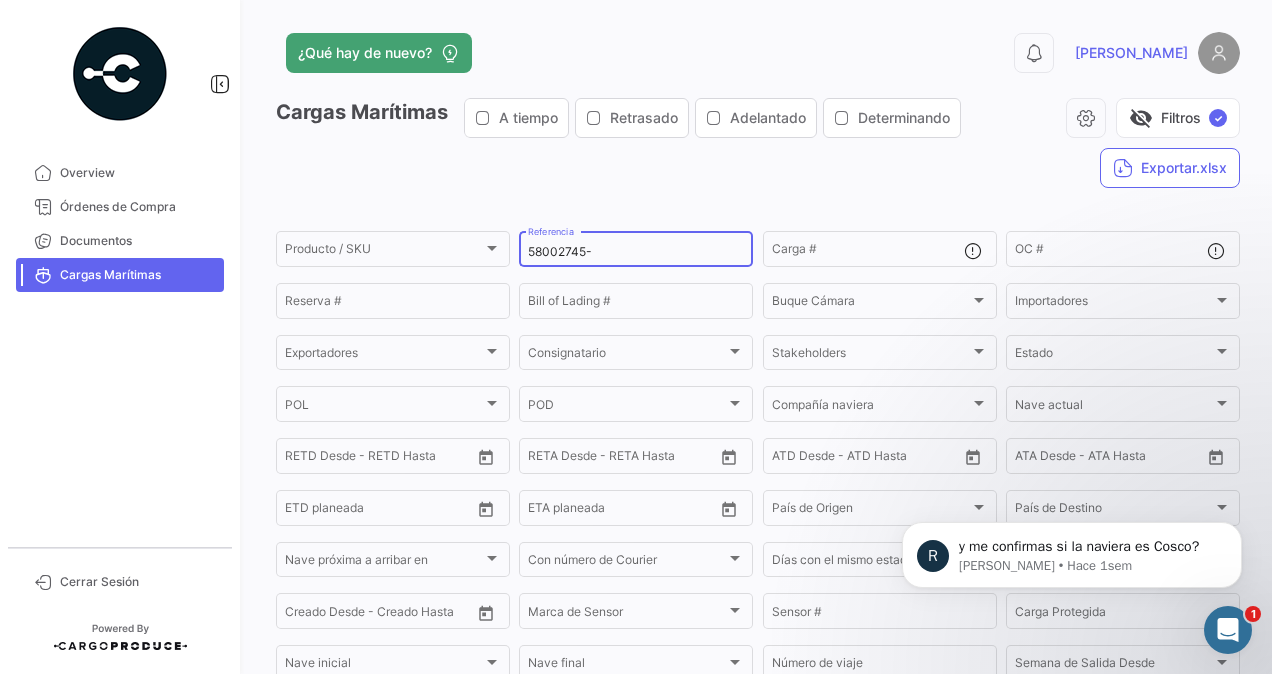 type on "58002745" 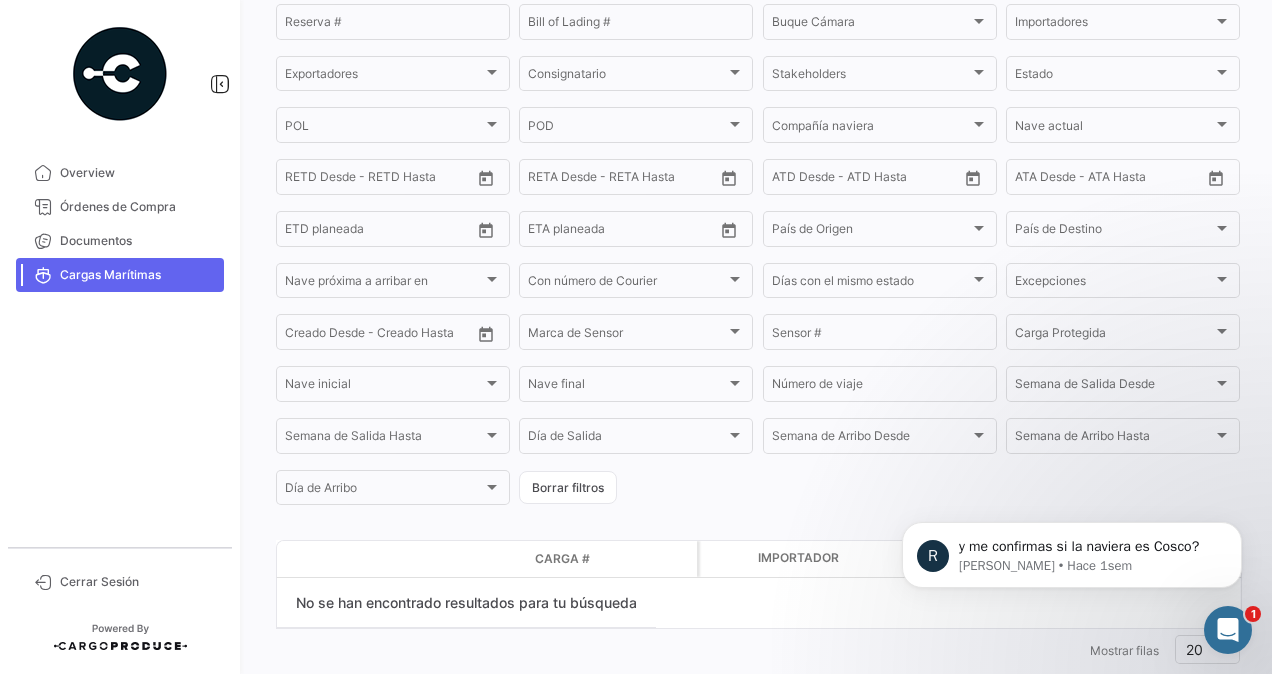 scroll, scrollTop: 0, scrollLeft: 0, axis: both 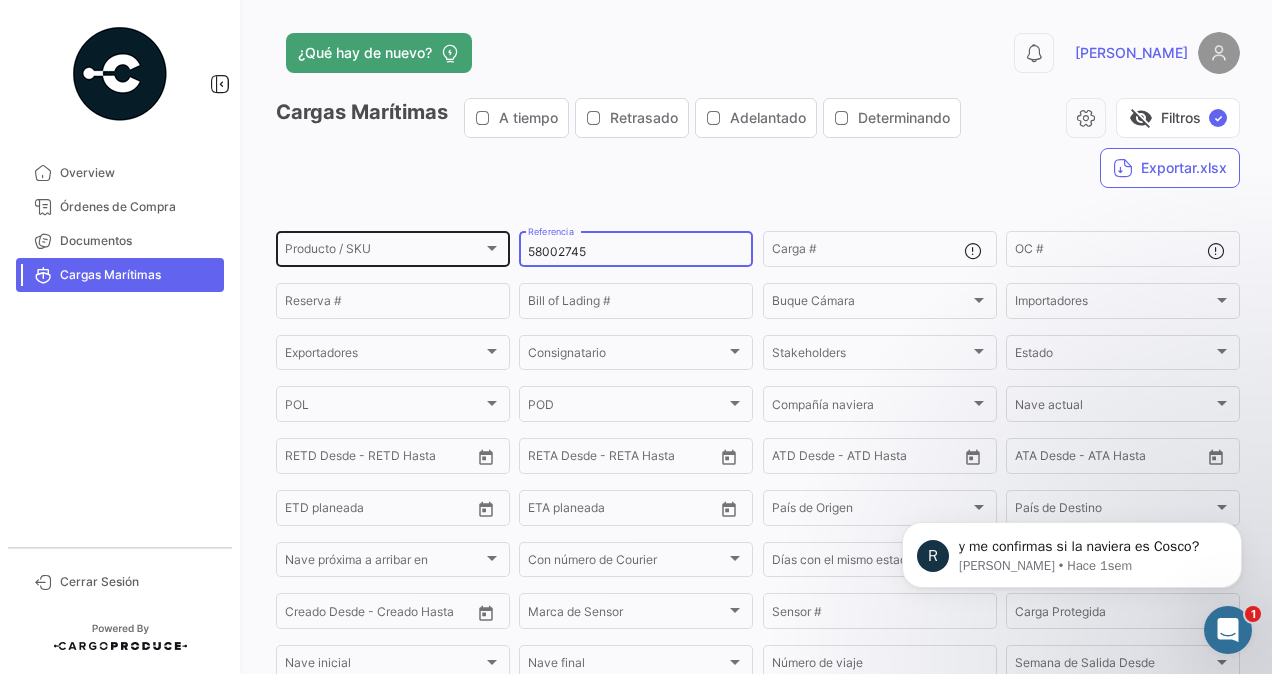 drag, startPoint x: 598, startPoint y: 250, endPoint x: 468, endPoint y: 228, distance: 131.8484 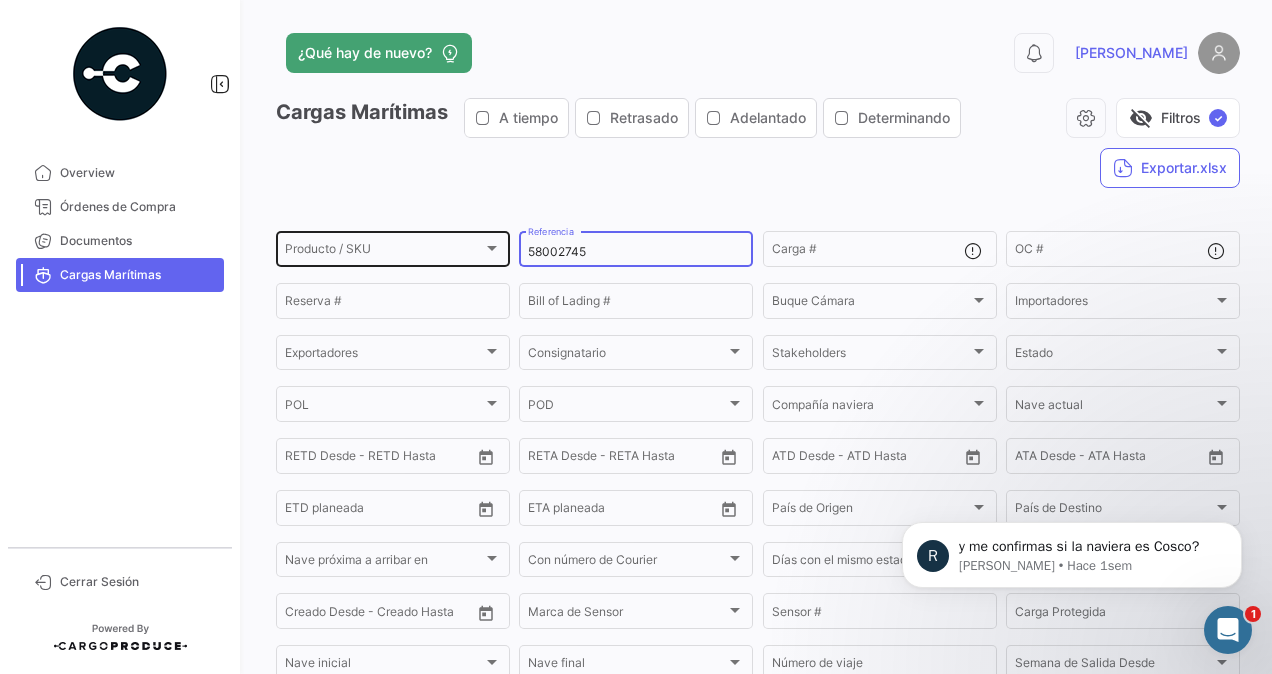 click on "Producto / SKU Producto / SKU 58002745  Referencia   Carga #   OC #  Reserva # Bill of Lading # Buque Cámara Buque Cámara Importadores Importadores Exportadores Exportadores Consignatario Consignatario Stakeholders Stakeholders Estado Estado POL POL POD POD Compañía naviera Compañía naviera Nave actual Nave actual Desde –  RETD Desde - RETD Hasta  Desde –  RETA Desde - RETA Hasta  ATD Desde –  ATD Desde - ATD Hasta  ATA Desde –  ATA Desde - ATA Hasta  Desde –  ETD planeada  Desde –  ETA planeada  País de Origen País de Origen País de Destino [GEOGRAPHIC_DATA] Nave próxima a arribar en [GEOGRAPHIC_DATA] próxima a arribar en Con número de Courier Con número de Courier Días con el mismo estado Días con el mismo estado Excepciones Excepciones Creado Desde –  Creado Desde - Creado Hasta  Marca de Sensor Marca de Sensor Sensor # Carga Protegida Carga Protegida Nave inicial Nave inicial Nave final Nave final Número de viaje Semana de Salida
Desde Día de Salida Día de Salida" 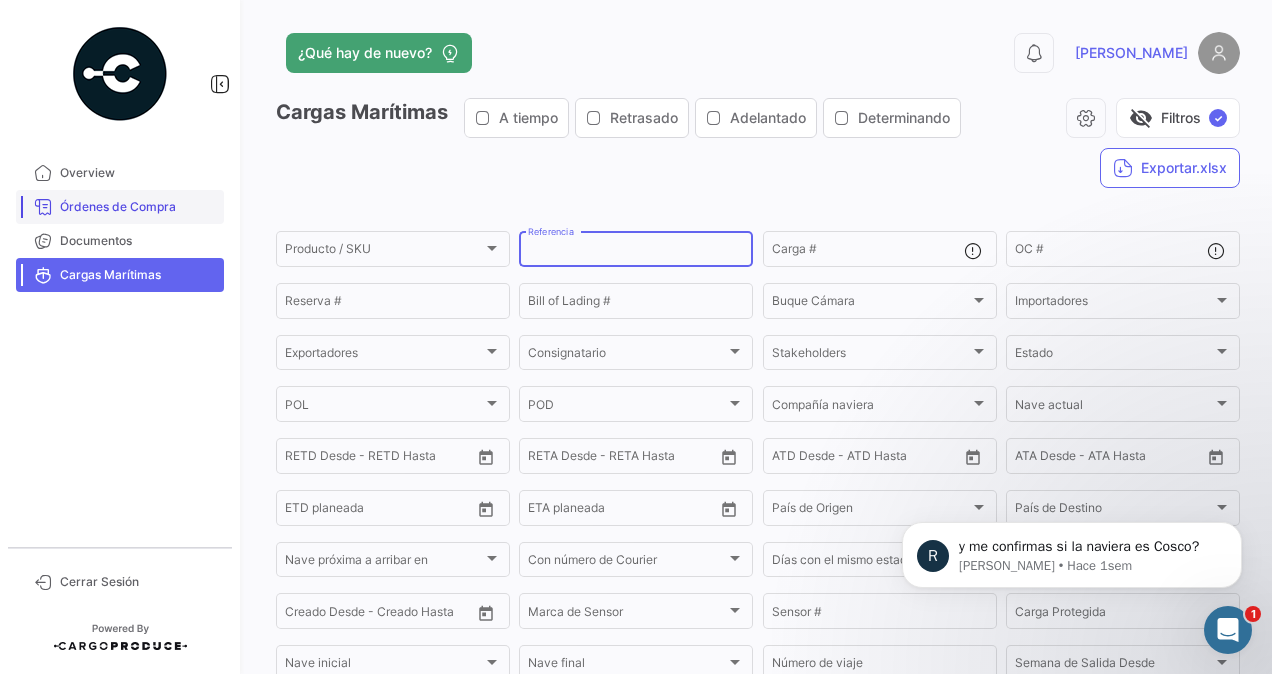 type 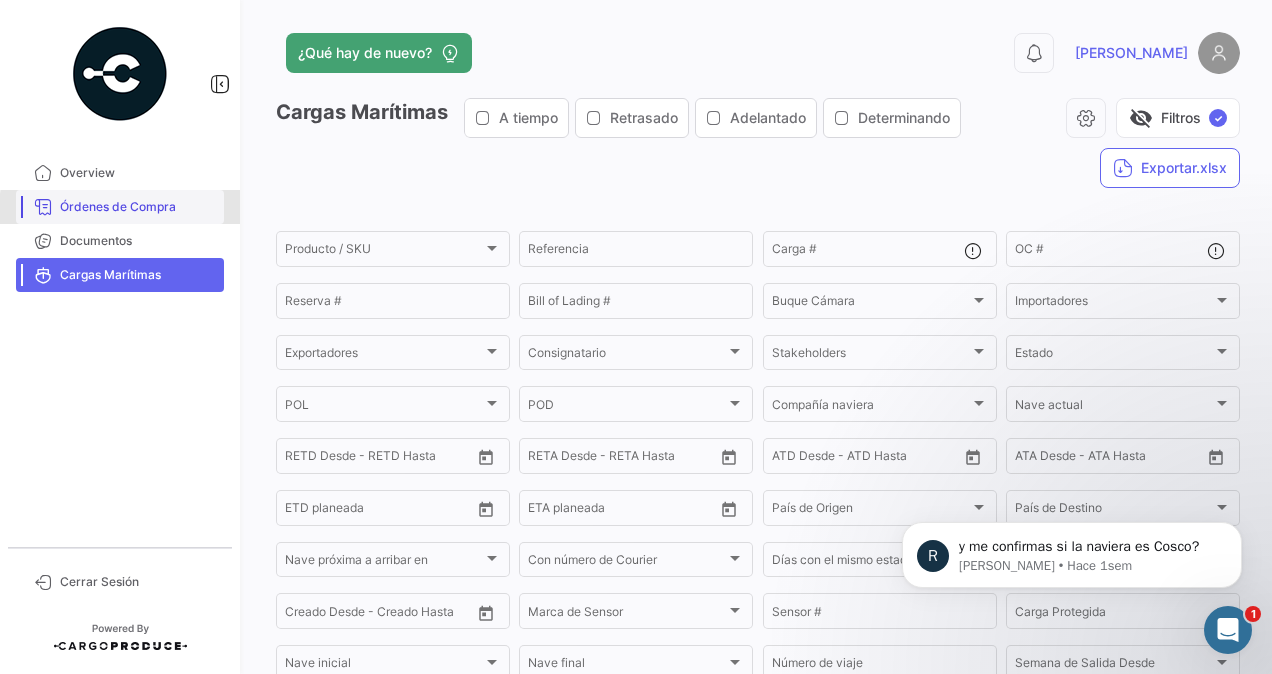 click on "Órdenes de Compra" at bounding box center [138, 207] 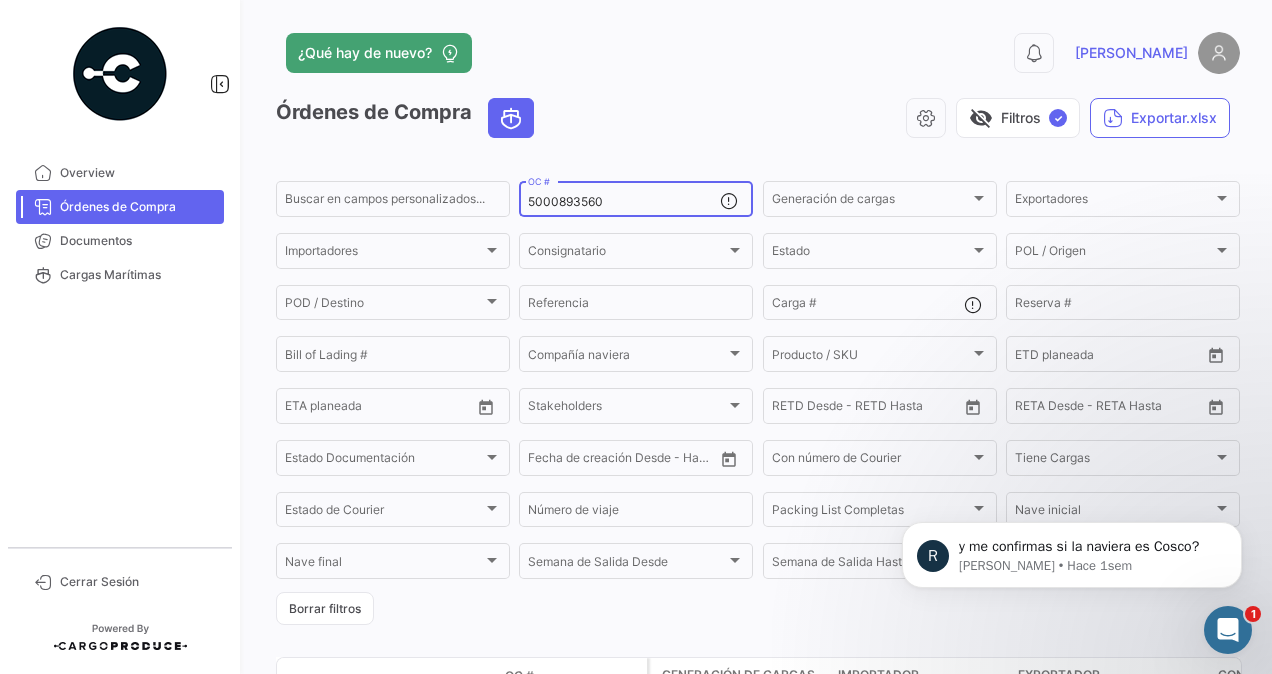 drag, startPoint x: 629, startPoint y: 204, endPoint x: 426, endPoint y: 176, distance: 204.92194 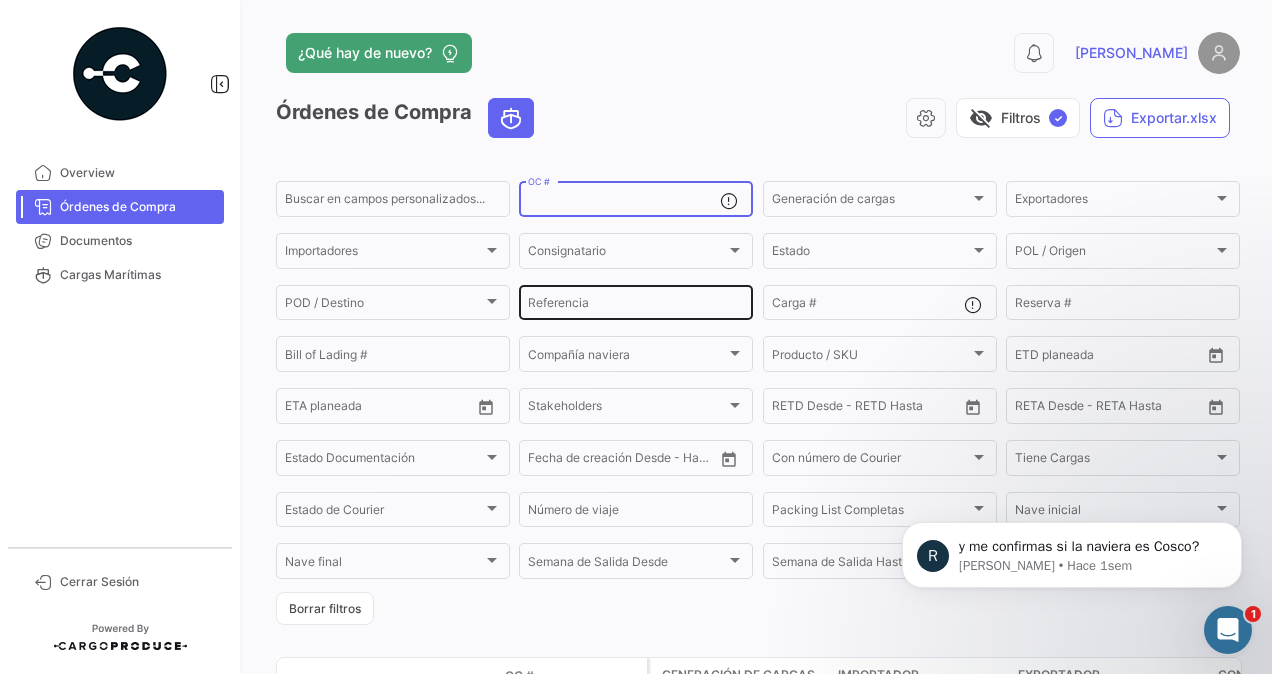 type 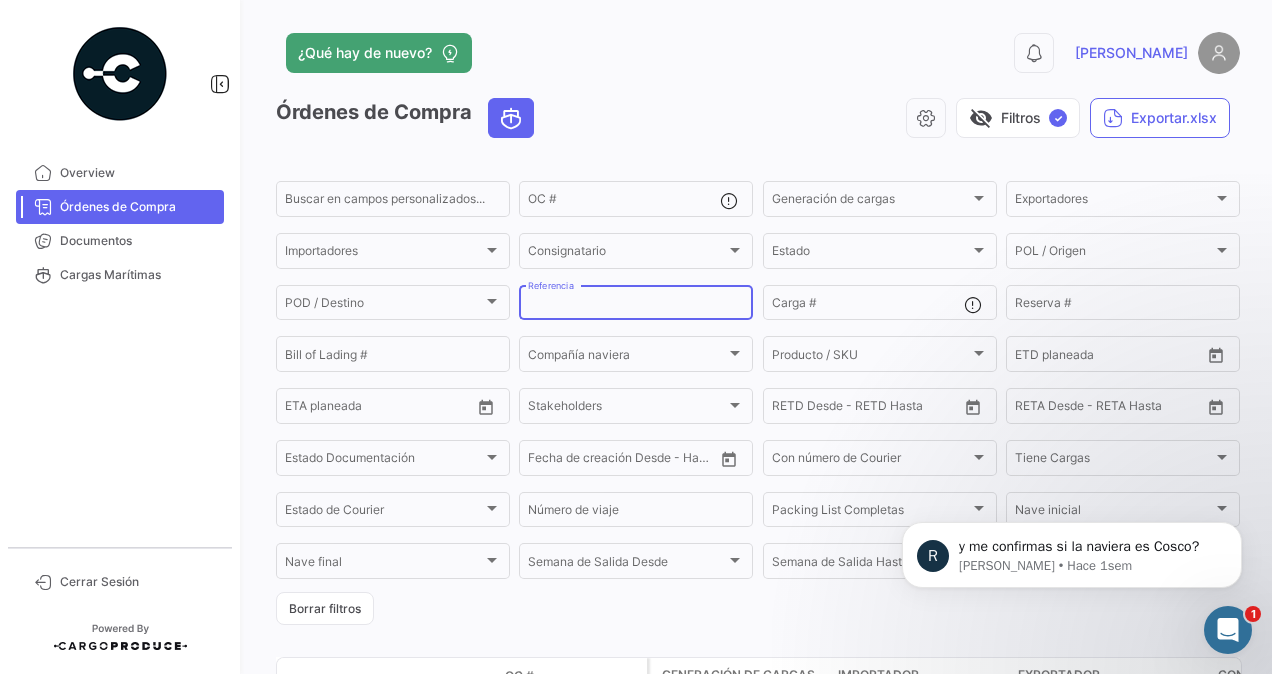 click on "Referencia" at bounding box center [636, 306] 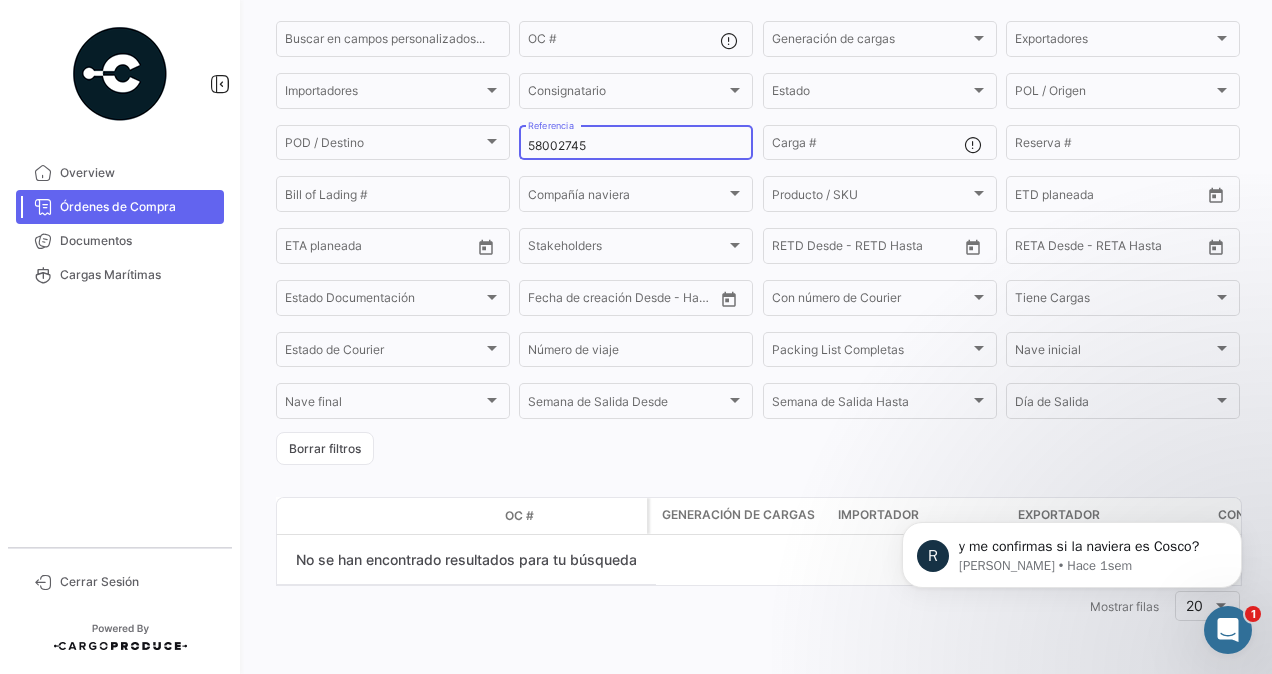 scroll, scrollTop: 0, scrollLeft: 0, axis: both 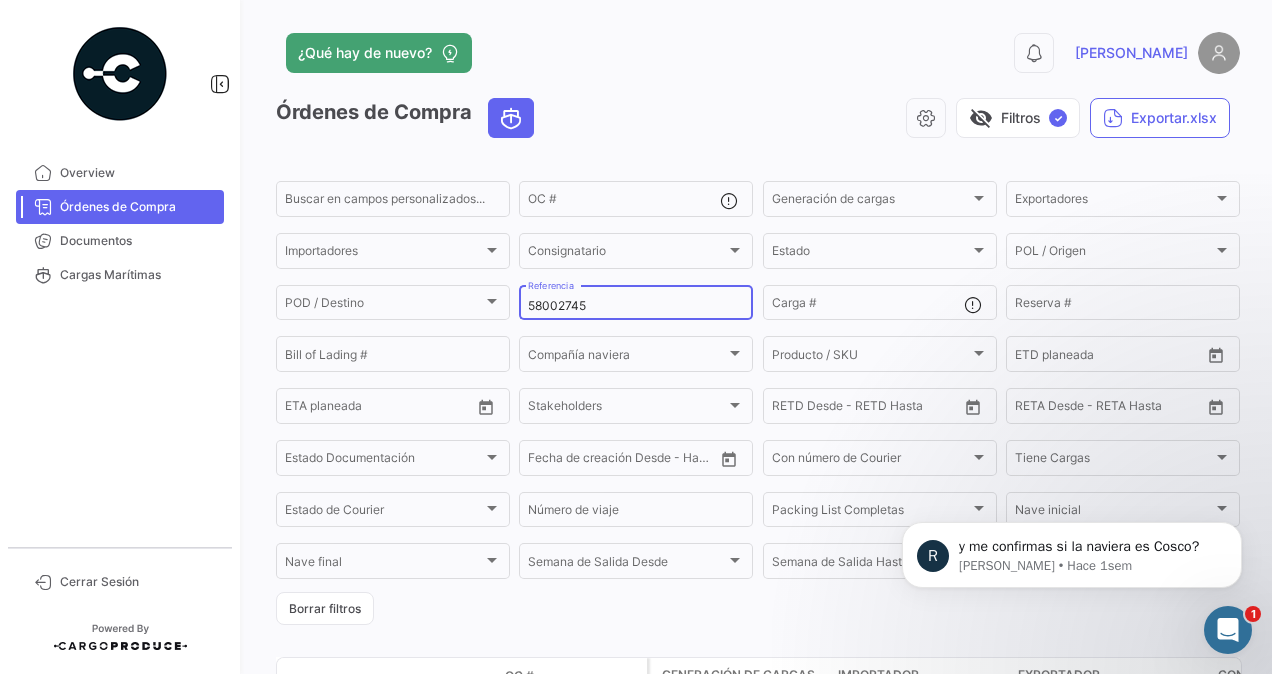 type on "58002745" 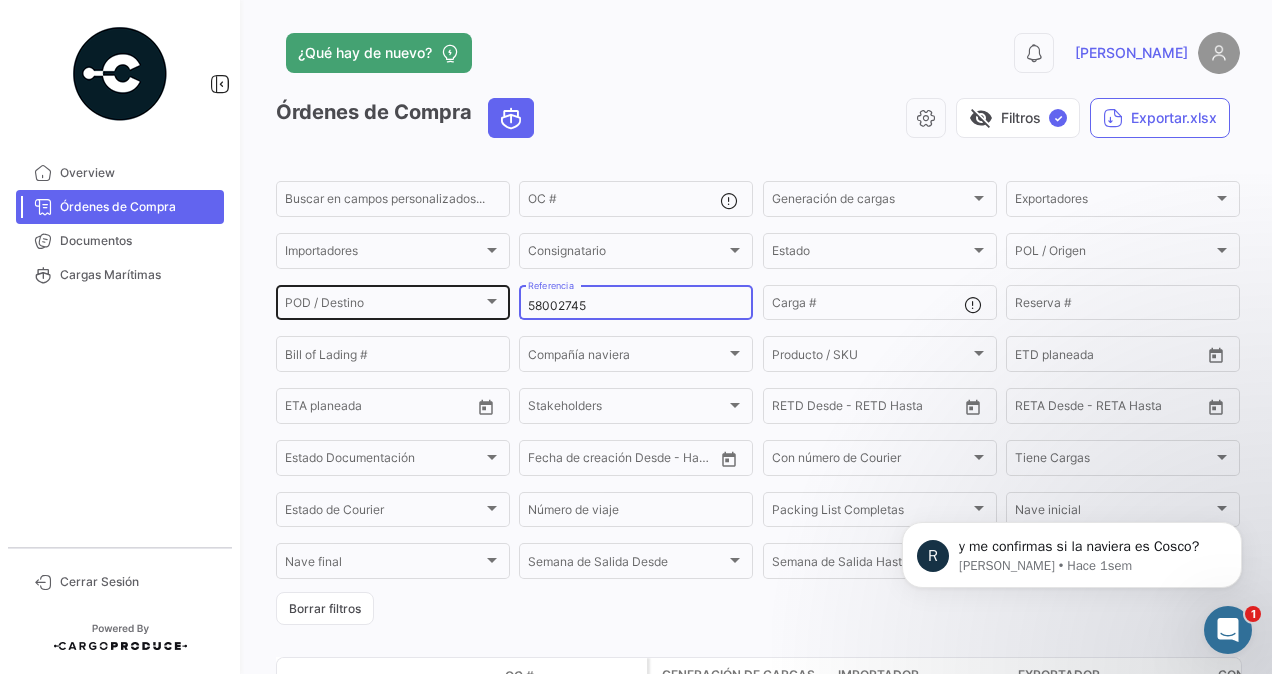 drag, startPoint x: 603, startPoint y: 310, endPoint x: 432, endPoint y: 284, distance: 172.96532 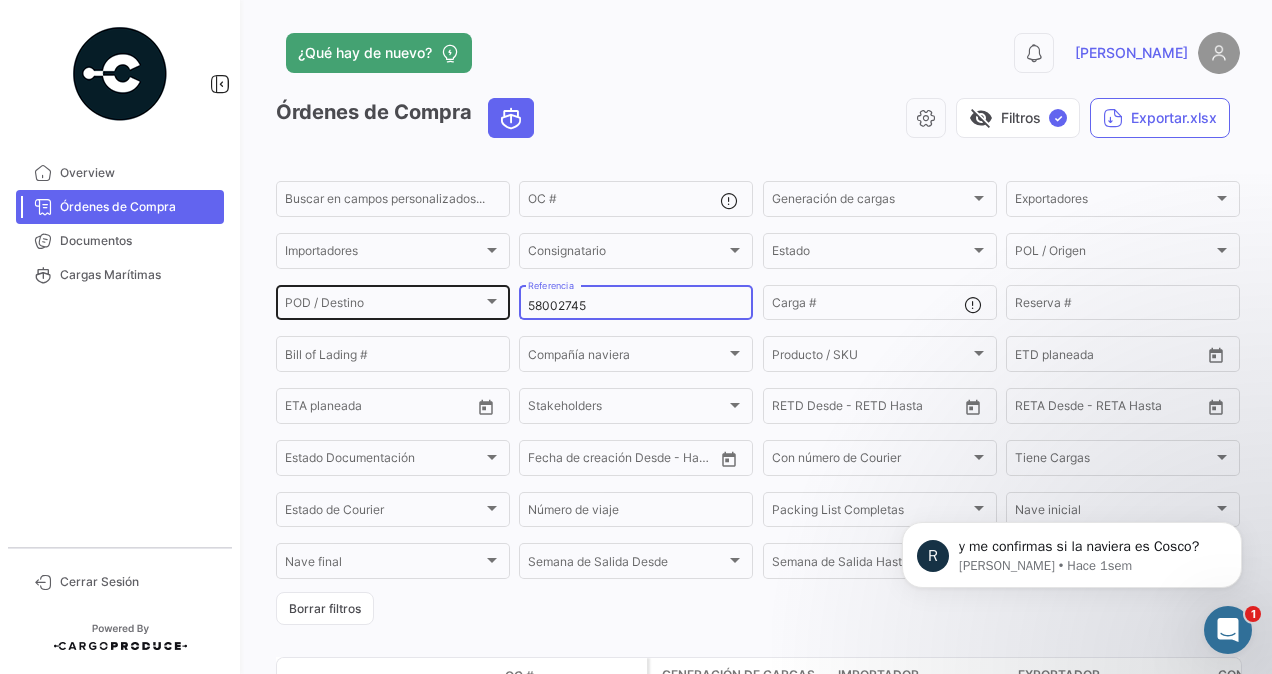 click on "Buscar en campos personalizados...  OC #  Generación de cargas Generación de cargas Exportadores Exportadores Importadores Importadores Consignatario Consignatario Estado Estado POL / Origen  POL / Origen  POD / Destino POD / Destino 58002745  Referencia  Carga # Reserva # Bill of Lading # Compañía naviera Compañía naviera Producto / SKU Producto / SKU Desde –  ETD planeada  Desde –  ETA planeada  Stakeholders Stakeholders Desde –  RETD Desde - RETD Hasta  Desde –  RETA Desde - RETA Hasta  Estado Documentación Estado Documentación Desde –  Fecha de creación Desde - Hasta  Con número de Courier Con número de Courier Tiene Cargas Tiene Cargas Estado de Courier Estado de Courier Número de viaje Packing List Completas Packing List Completas Nave inicial Nave inicial Nave final Nave final Semana de Salida
Desde Semana de Salida
Desde Semana de Salida
Hasta Semana de Salida
Hasta Día de Salida Día de Salida" 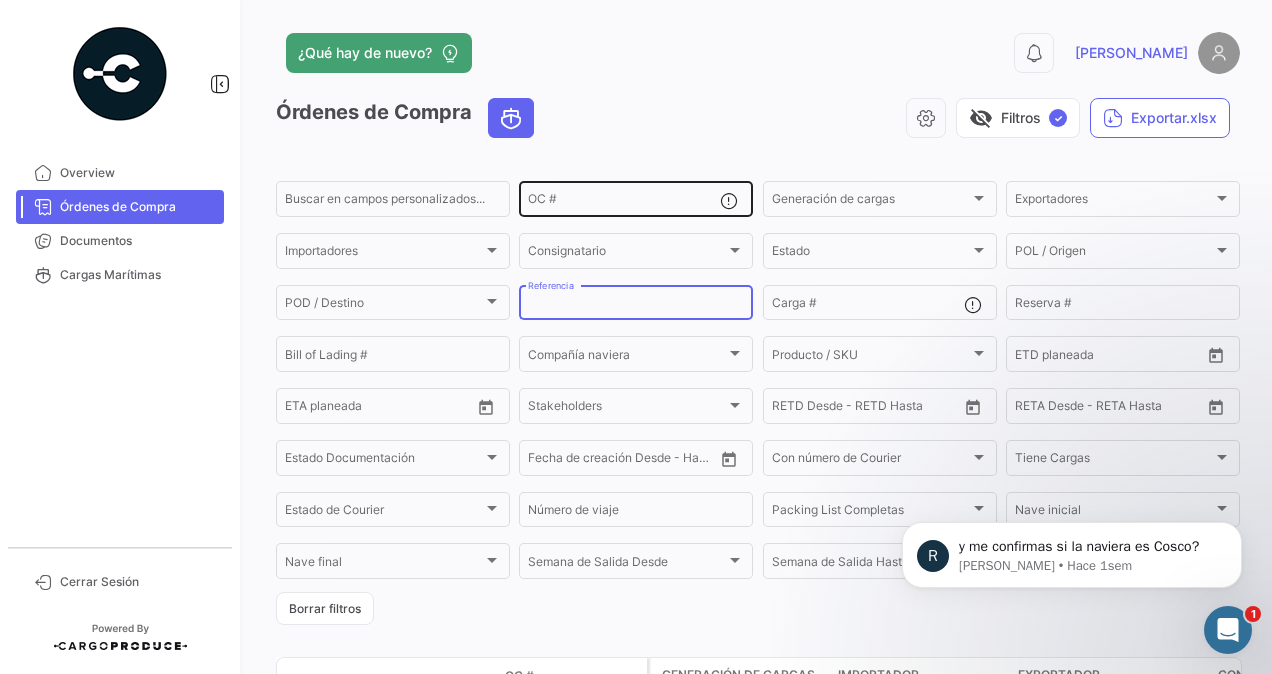 type 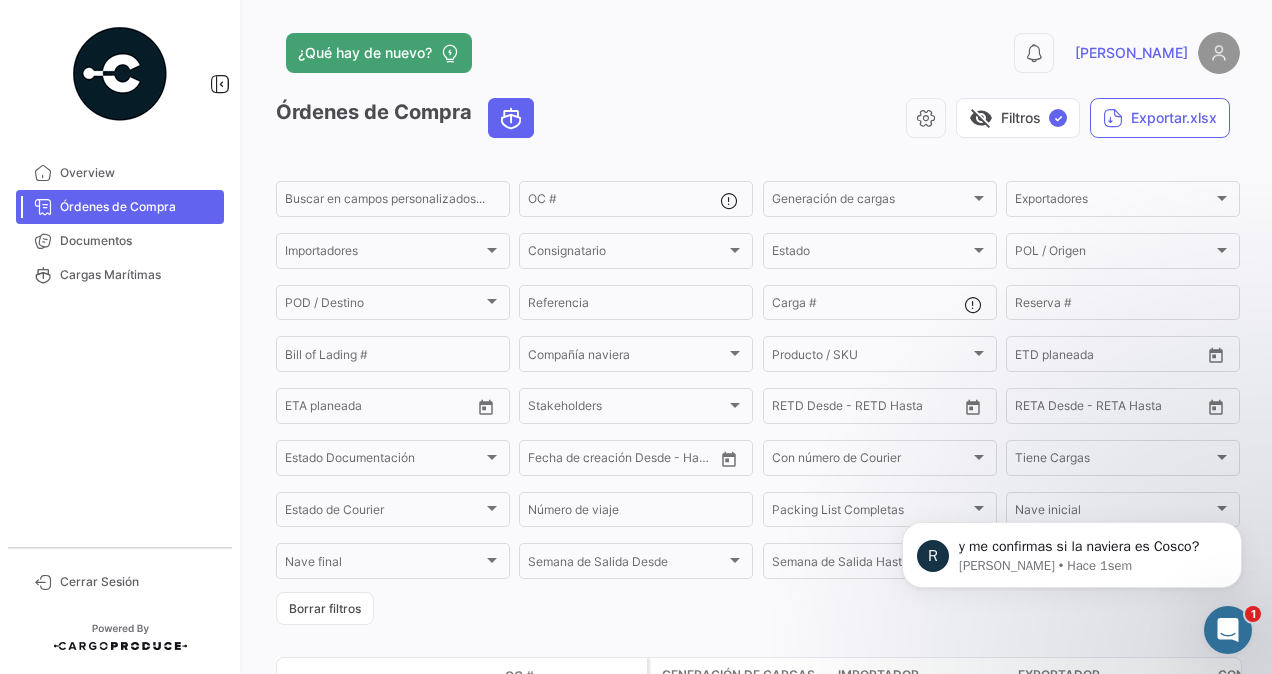 click on "Buscar en campos personalizados...  OC #  Generación de cargas Generación de cargas Exportadores Exportadores Importadores Importadores Consignatario Consignatario Estado Estado POL / Origen  POL / Origen  POD / Destino POD / Destino  Referencia  Carga # Reserva # Bill of Lading # Compañía naviera Compañía naviera Producto / SKU Producto / SKU Desde –  ETD planeada  Desde –  ETA planeada  Stakeholders Stakeholders Desde –  RETD Desde - RETD Hasta  Desde –  RETA Desde - RETA Hasta  Estado Documentación Estado Documentación Desde –  Fecha de creación Desde - Hasta  Con número de Courier Con número de Courier Tiene Cargas Tiene Cargas Estado de Courier Estado de Courier Número de viaje Packing List Completas Packing List Completas Nave inicial Nave inicial Nave final Nave final Semana de Salida
Desde Semana de Salida
Desde Semana de Salida
Hasta Semana de Salida
Hasta Día de Salida Día de Salida  Borrar filtros" 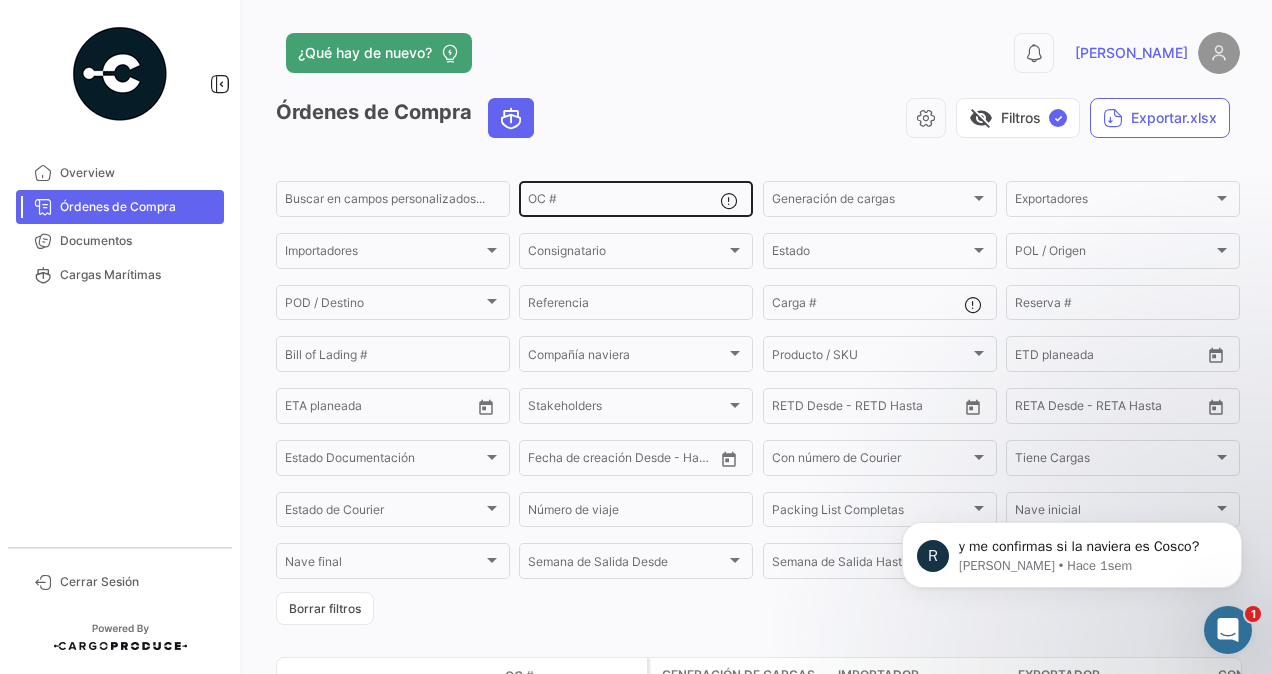 click on "OC #" at bounding box center (624, 202) 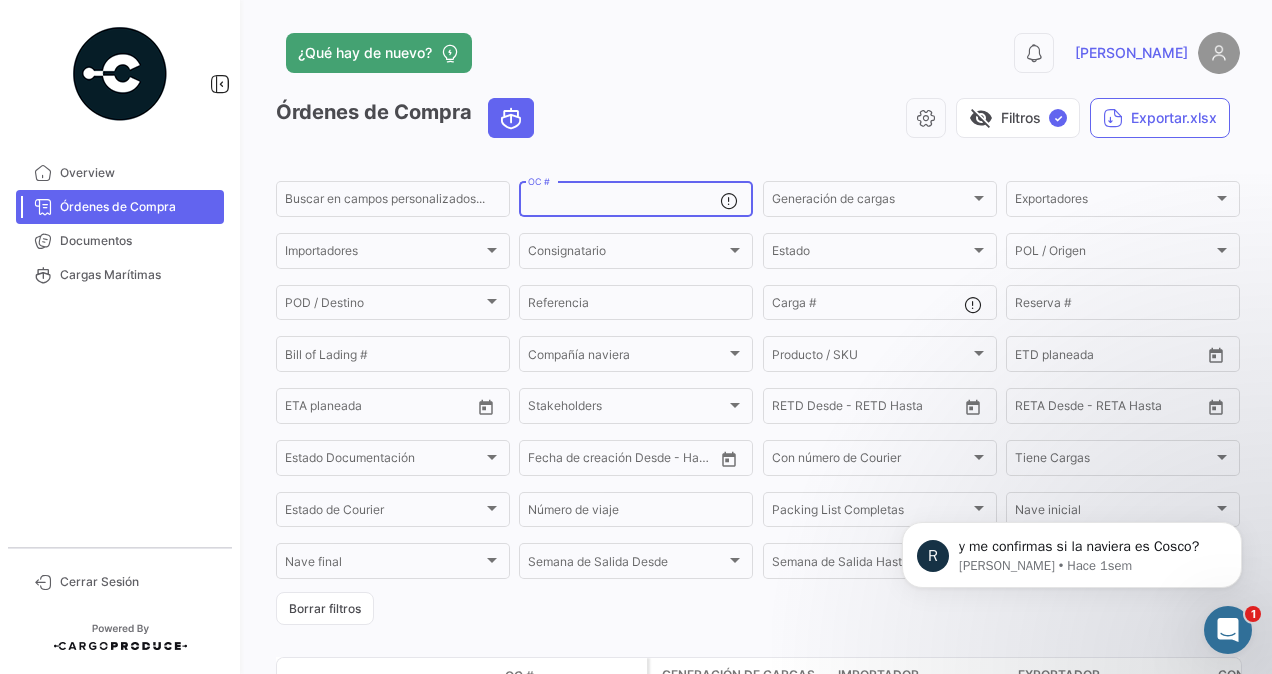 paste on "5000893554" 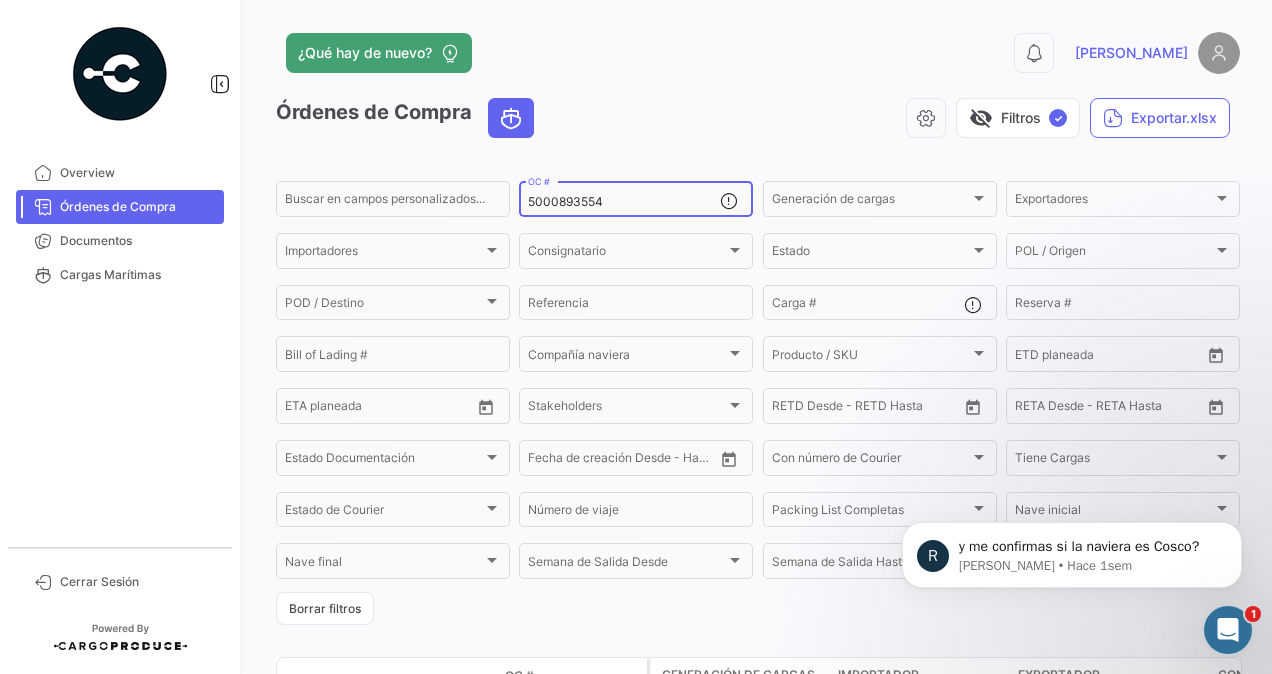 scroll, scrollTop: 200, scrollLeft: 0, axis: vertical 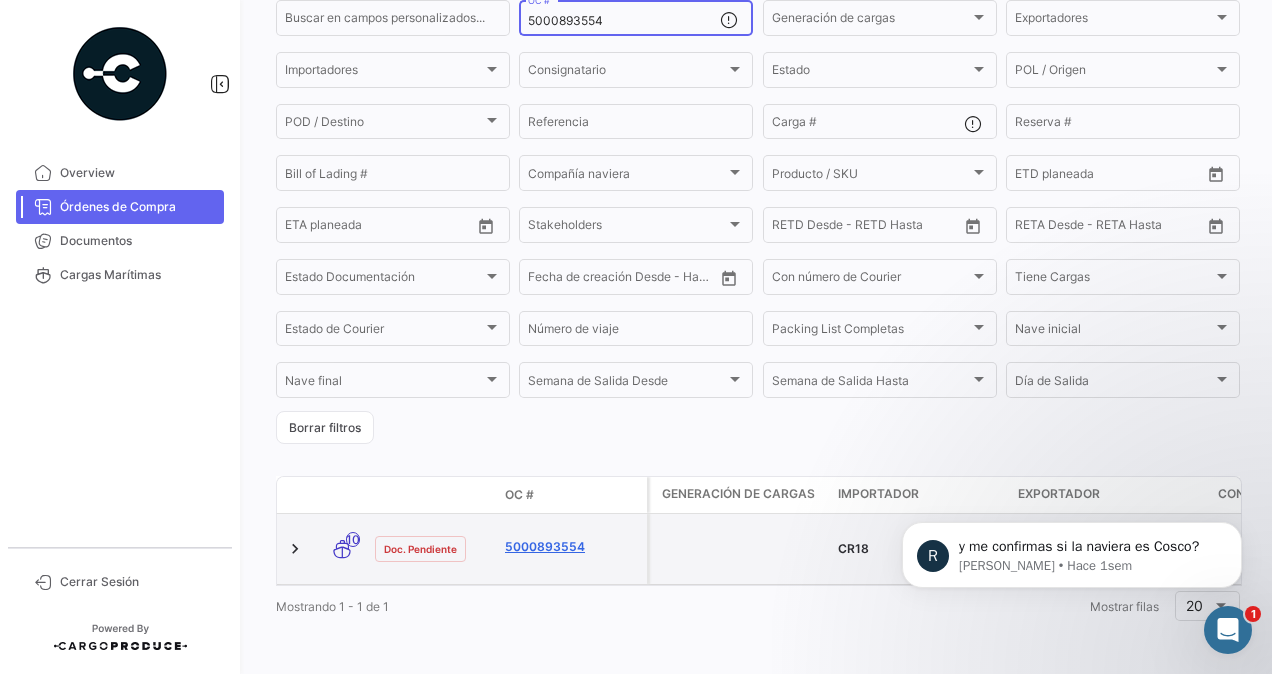 type on "5000893554" 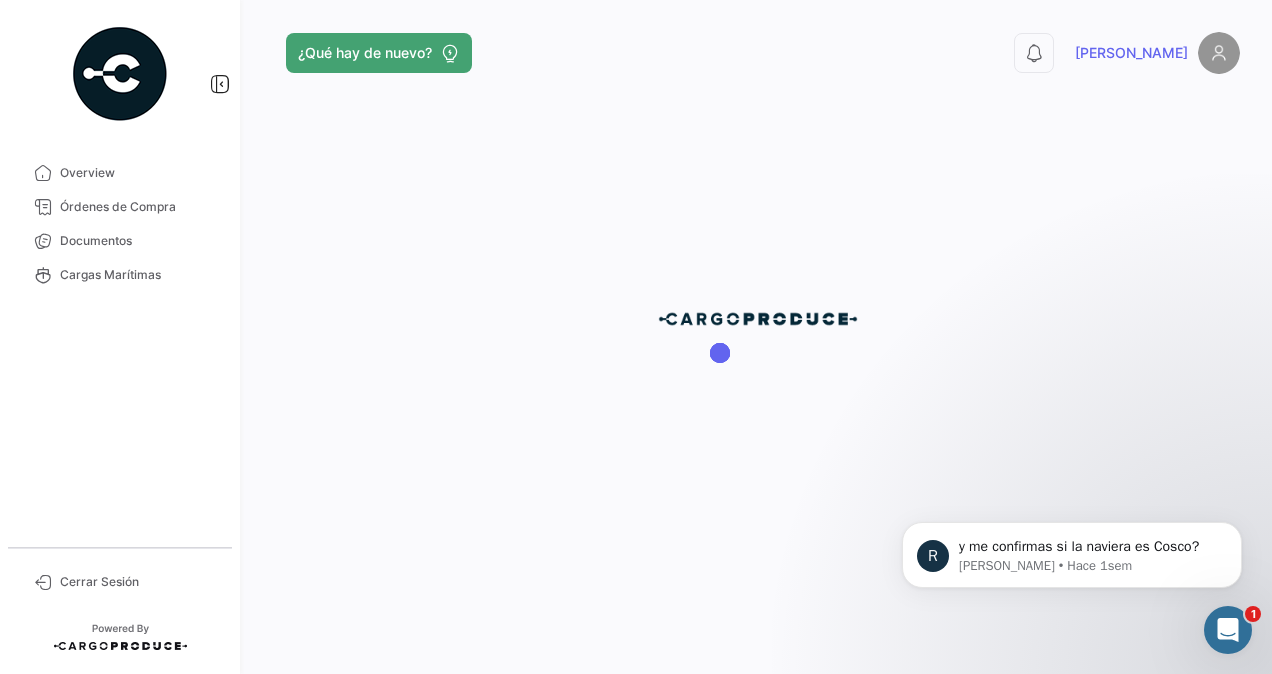 scroll, scrollTop: 0, scrollLeft: 0, axis: both 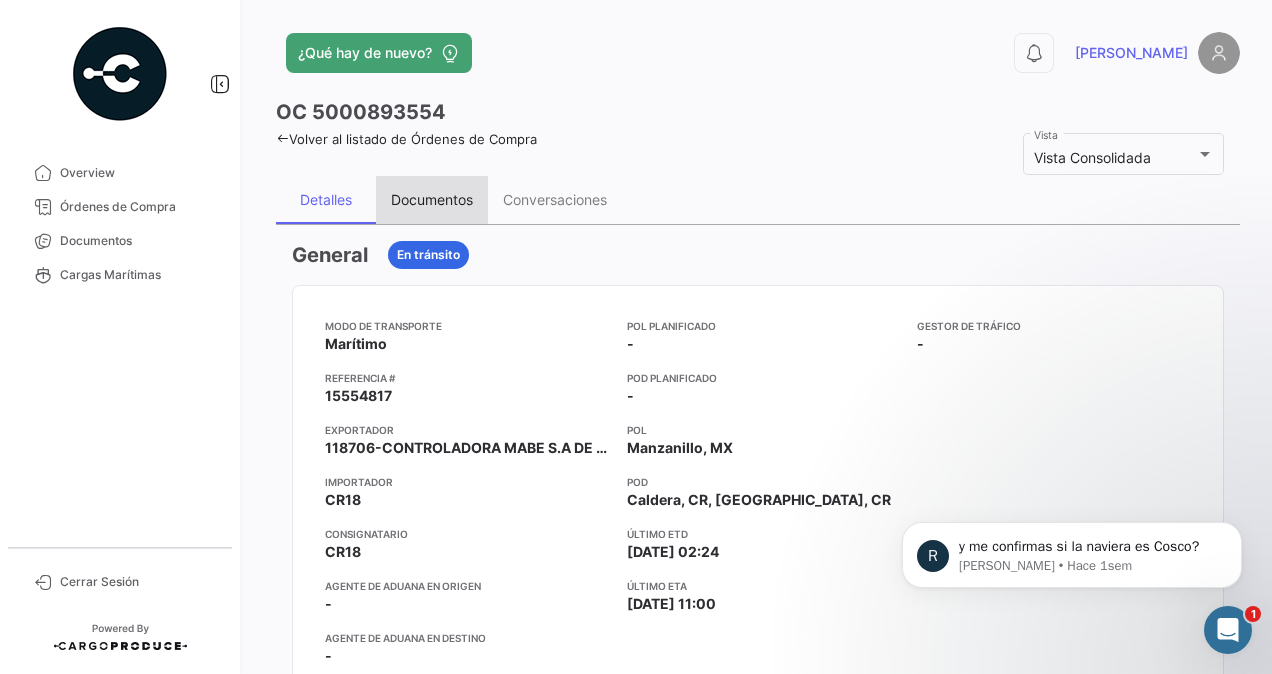 drag, startPoint x: 440, startPoint y: 182, endPoint x: 431, endPoint y: 195, distance: 15.811388 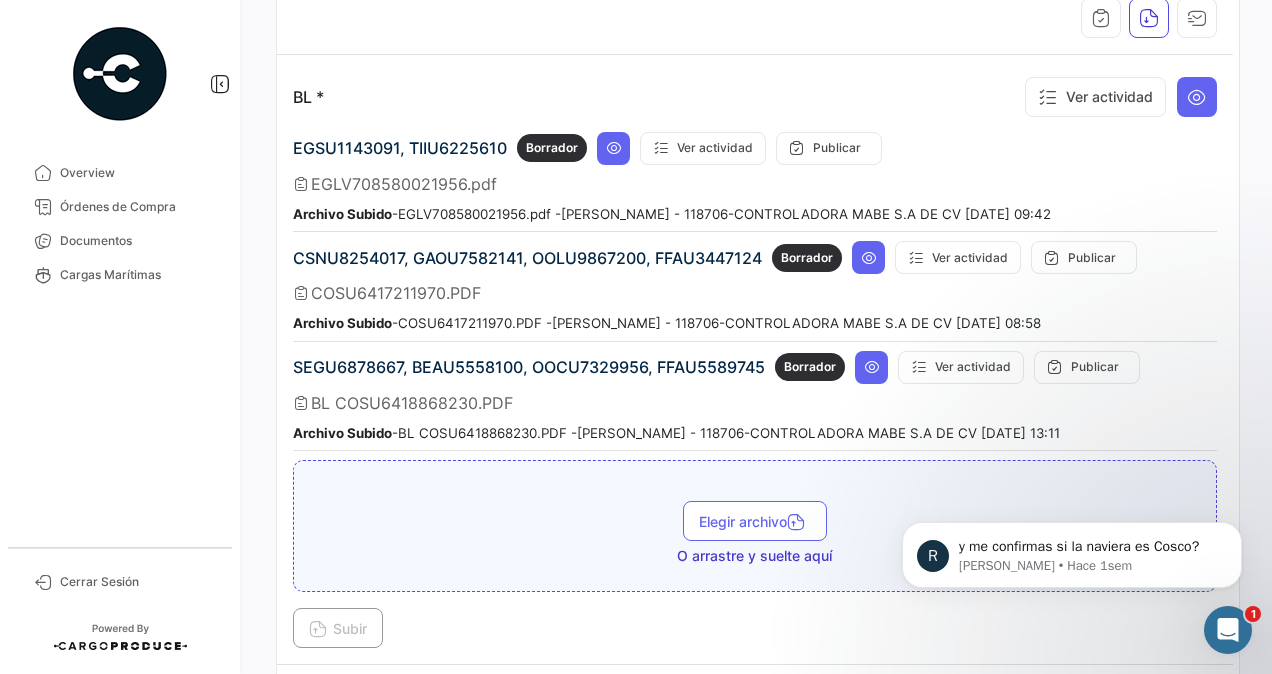 scroll, scrollTop: 400, scrollLeft: 0, axis: vertical 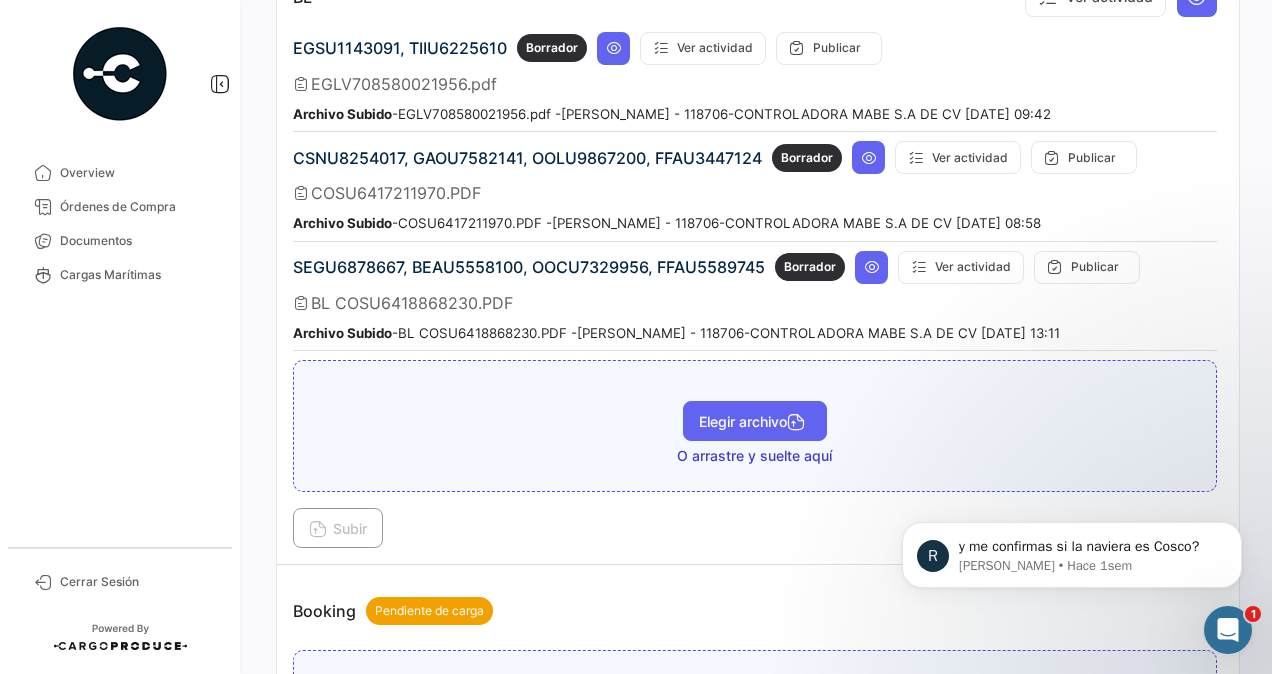 click on "Elegir archivo" at bounding box center (755, 421) 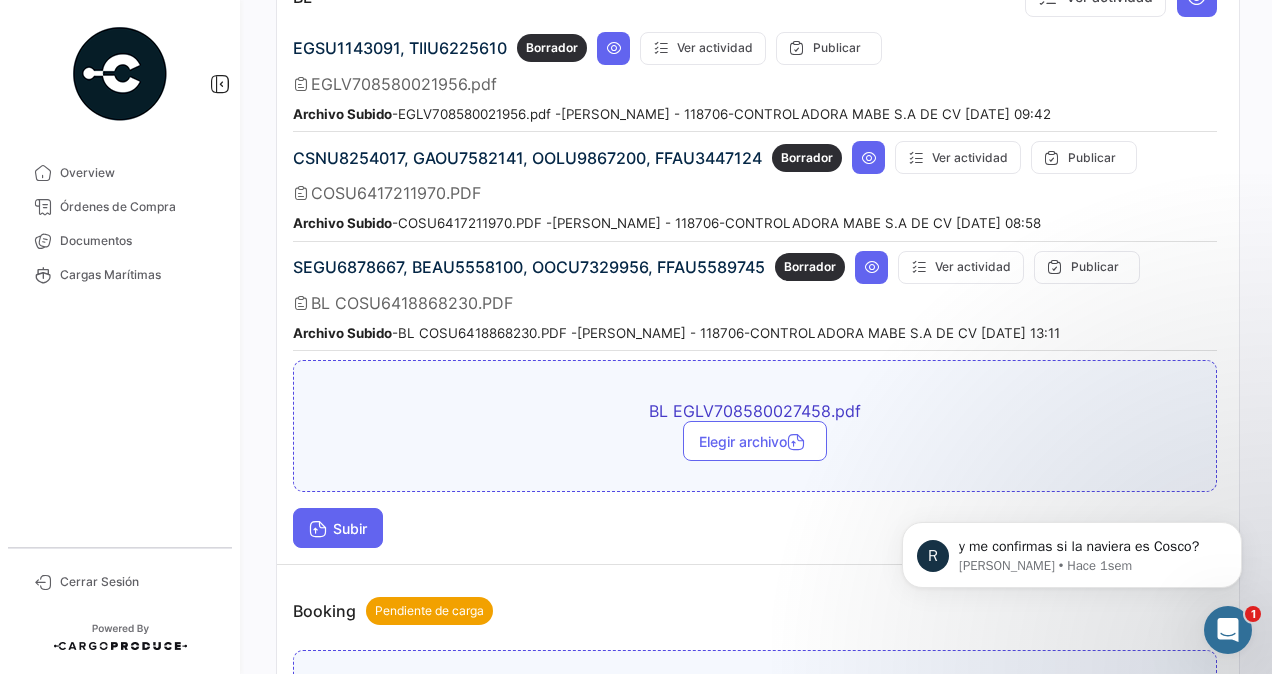 click on "Subir" at bounding box center (338, 528) 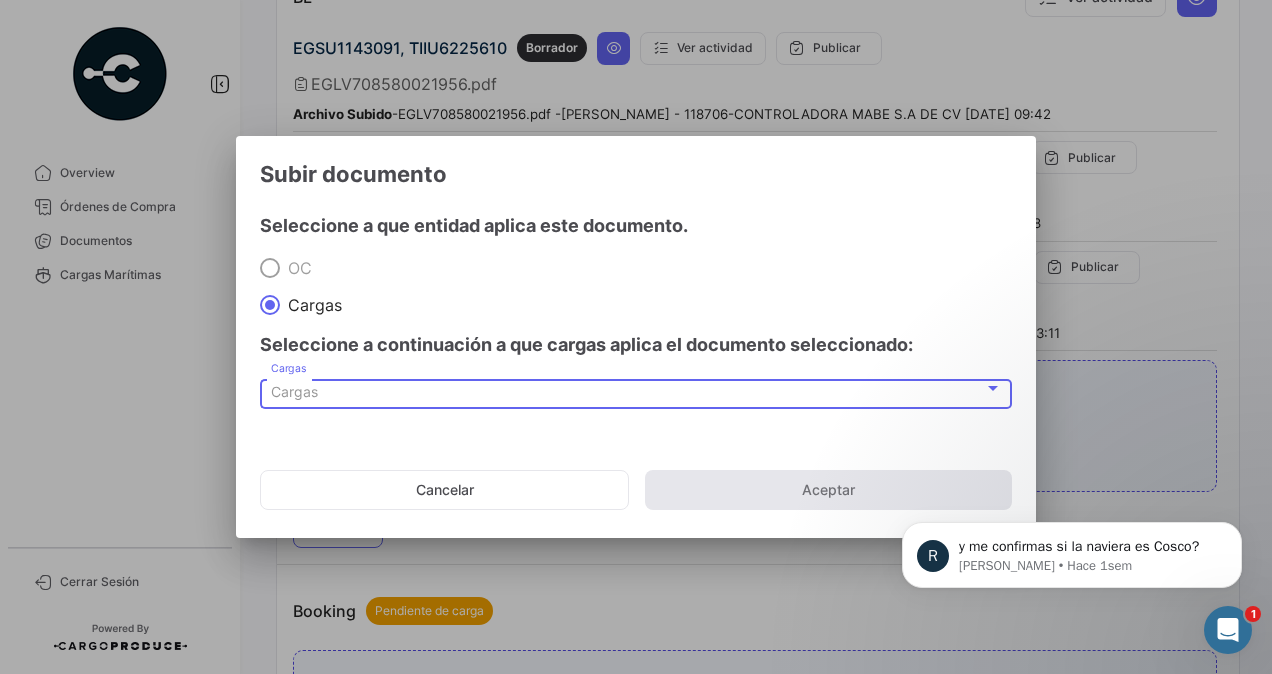 click on "Cargas" at bounding box center (294, 391) 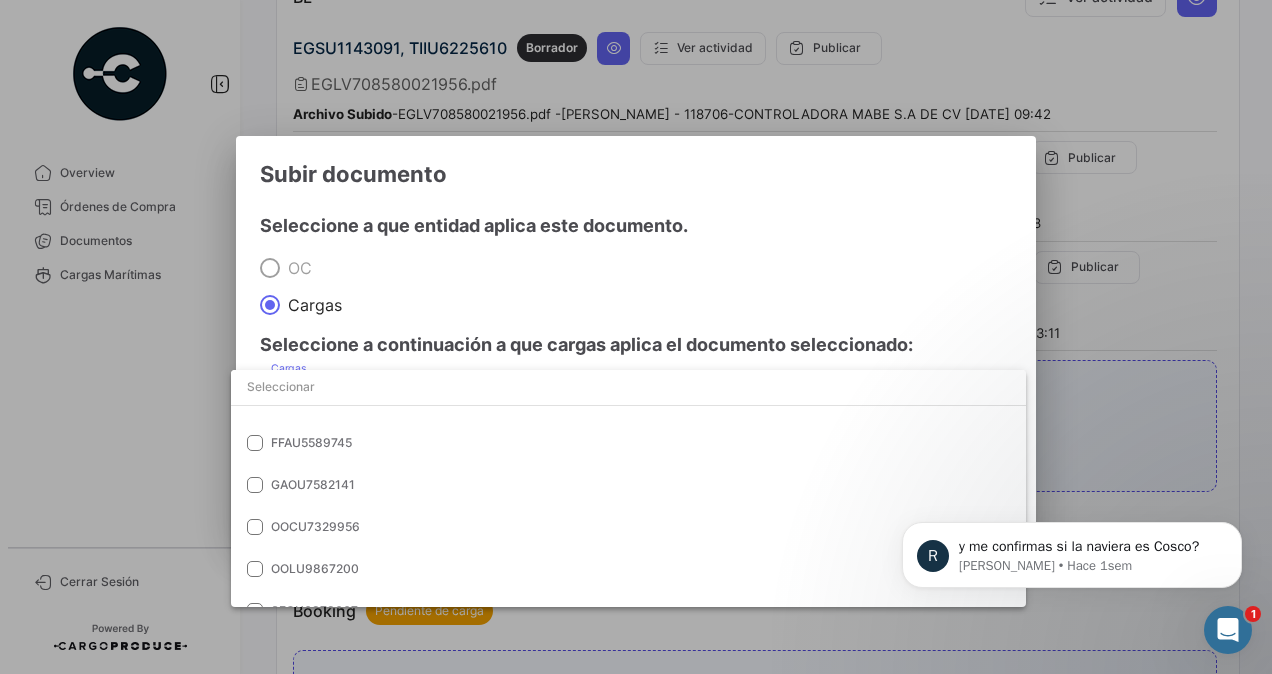 scroll, scrollTop: 266, scrollLeft: 0, axis: vertical 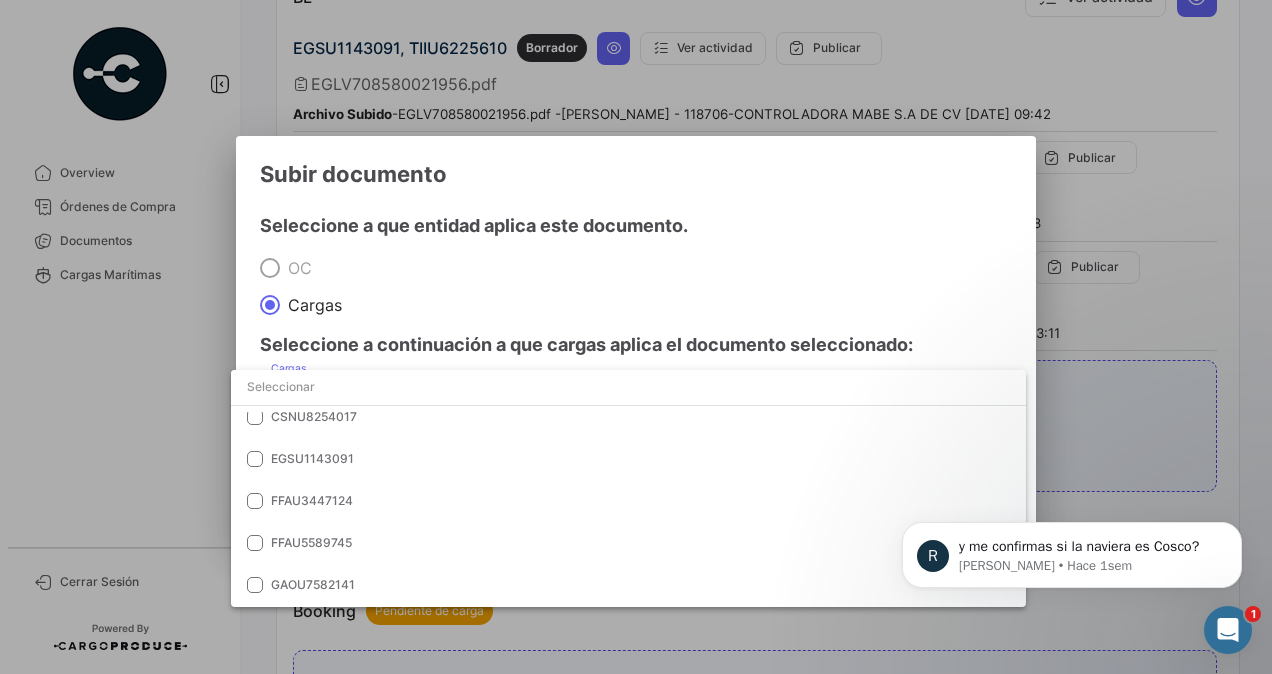 drag, startPoint x: 1009, startPoint y: 492, endPoint x: 1008, endPoint y: 436, distance: 56.008926 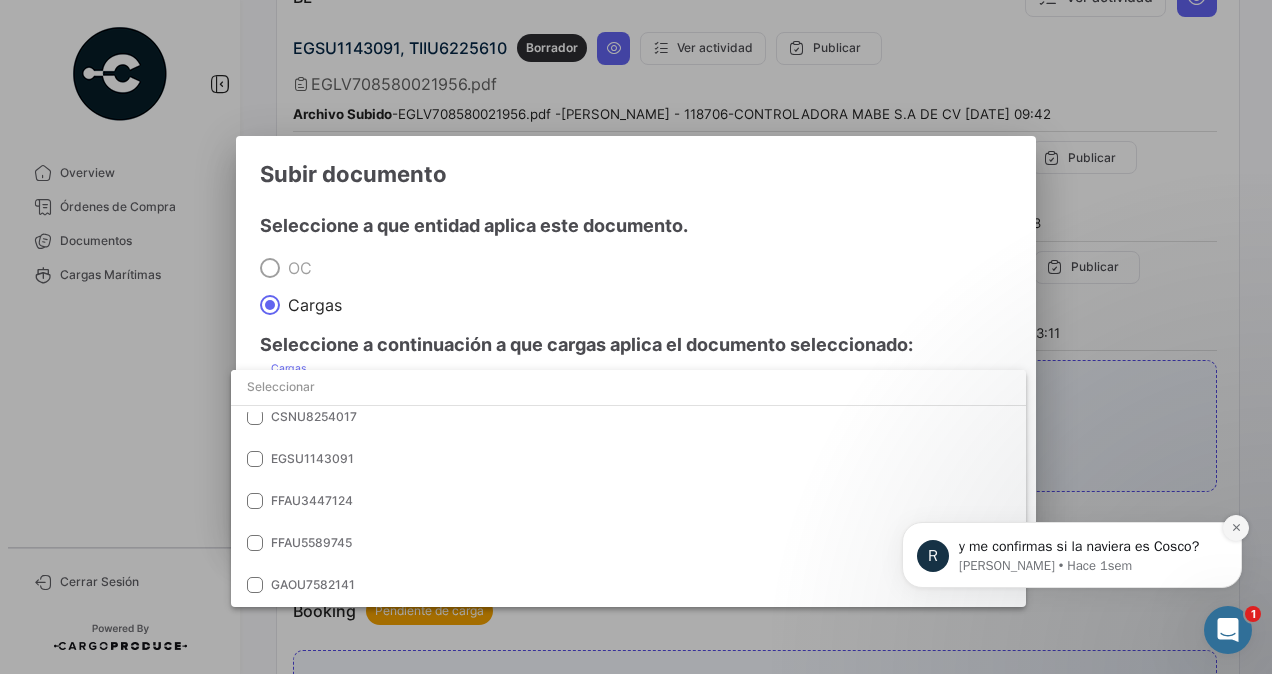 click 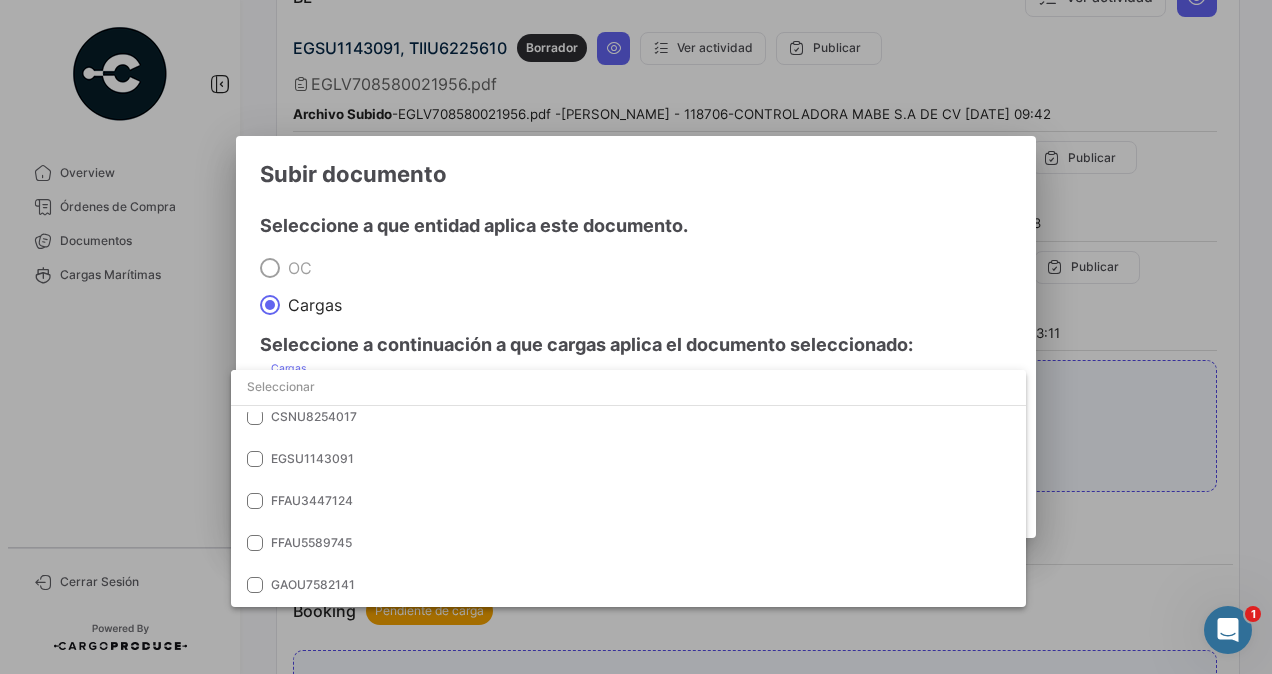 scroll, scrollTop: 0, scrollLeft: 0, axis: both 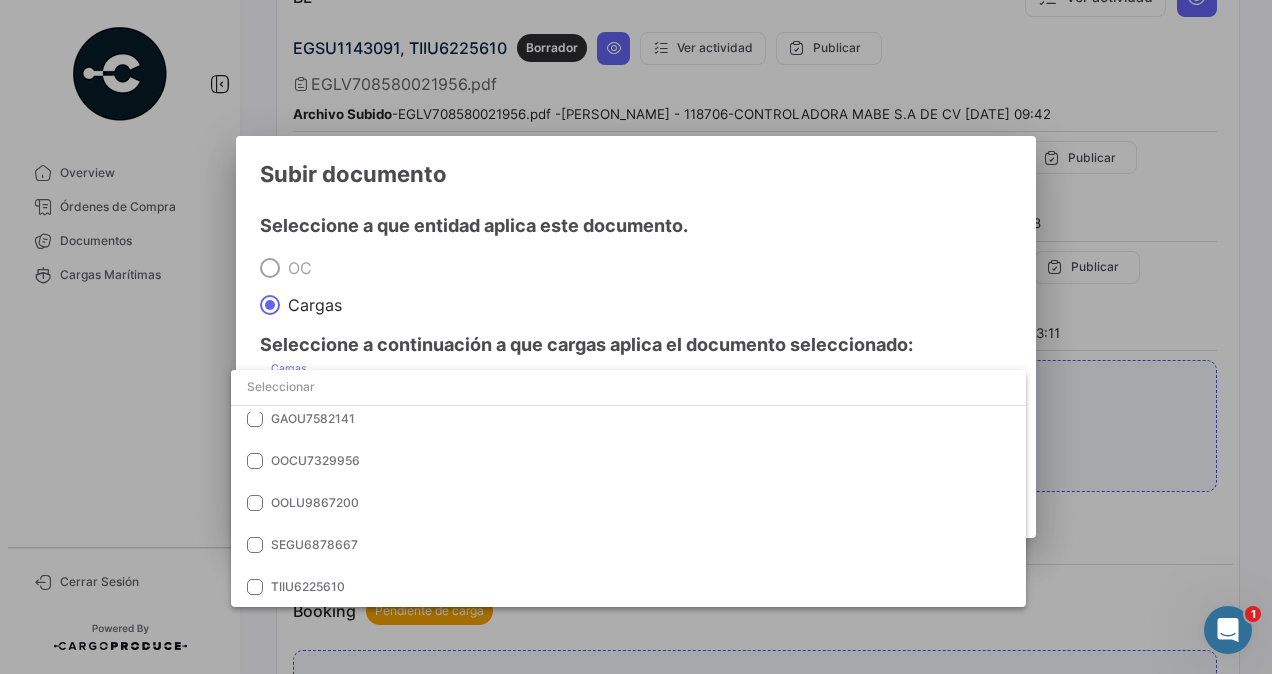 click at bounding box center [636, 337] 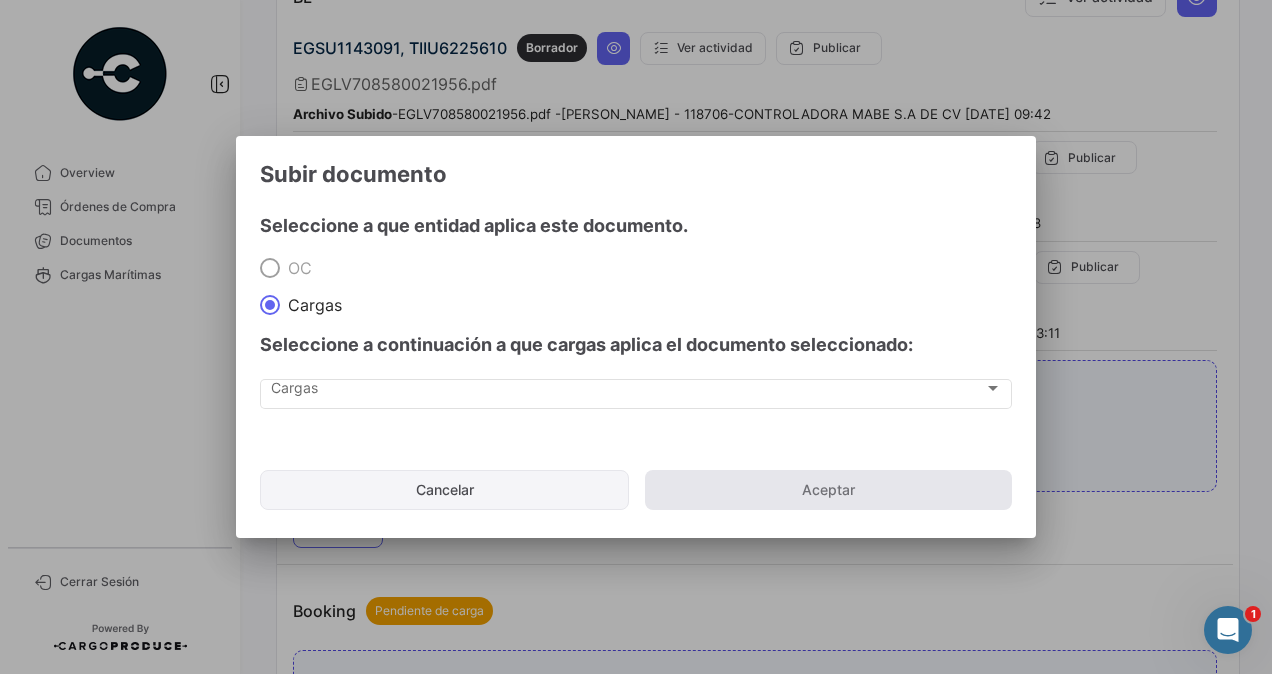 click on "Cancelar" 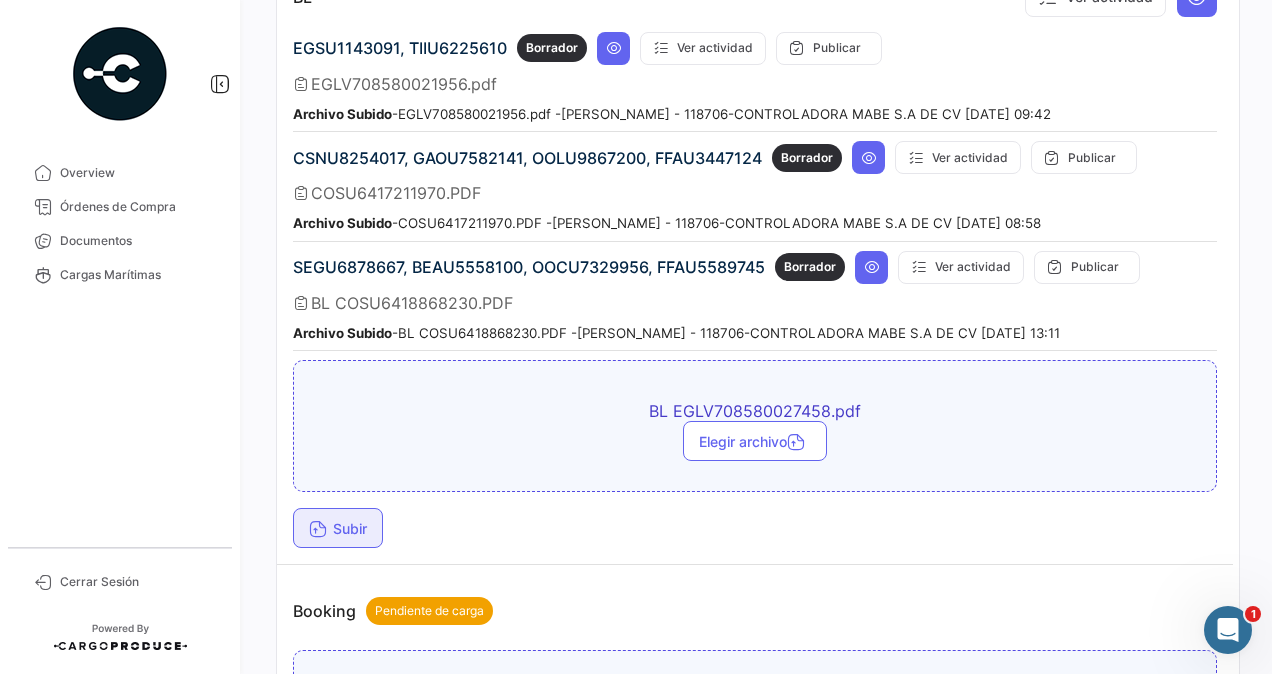 scroll, scrollTop: 0, scrollLeft: 0, axis: both 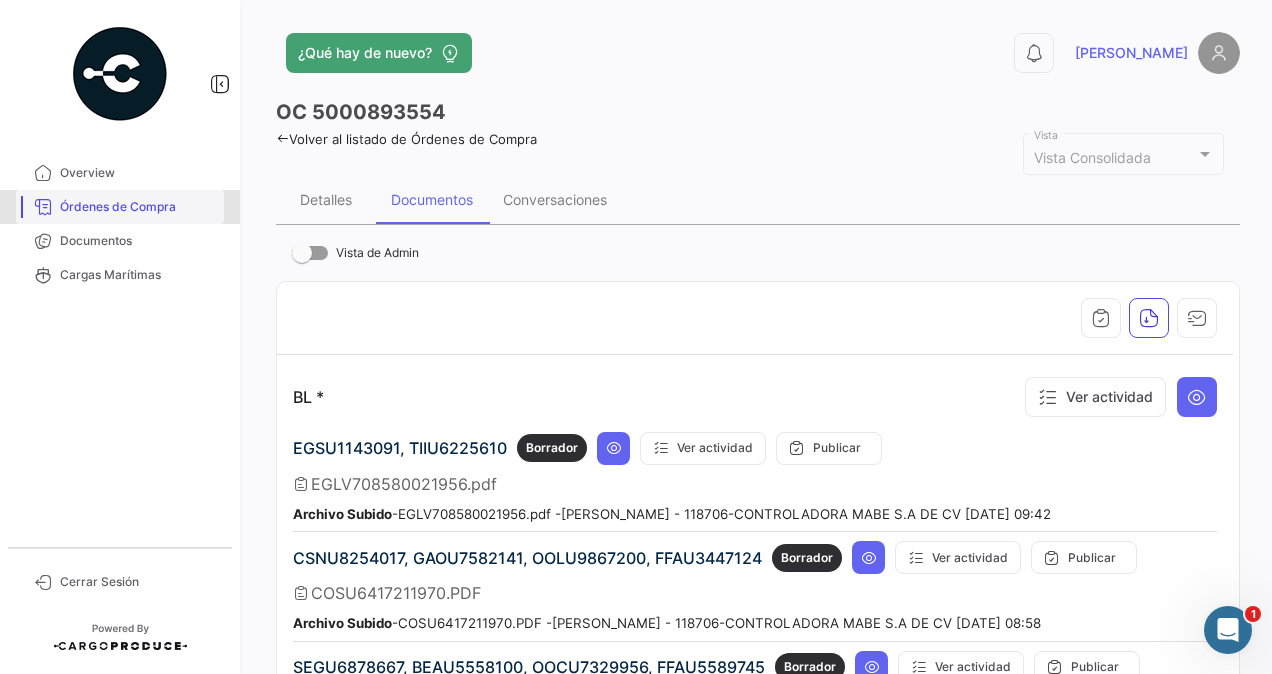 click on "Órdenes de Compra" at bounding box center [138, 207] 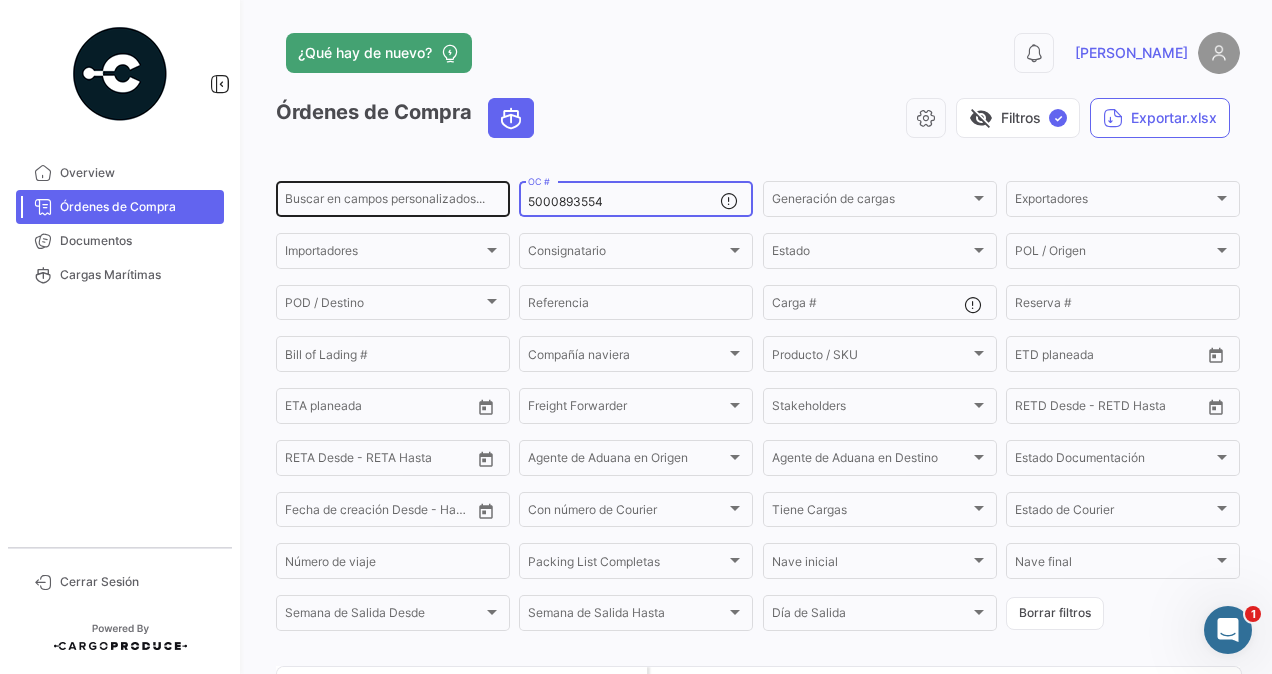 drag, startPoint x: 620, startPoint y: 206, endPoint x: 486, endPoint y: 192, distance: 134.72935 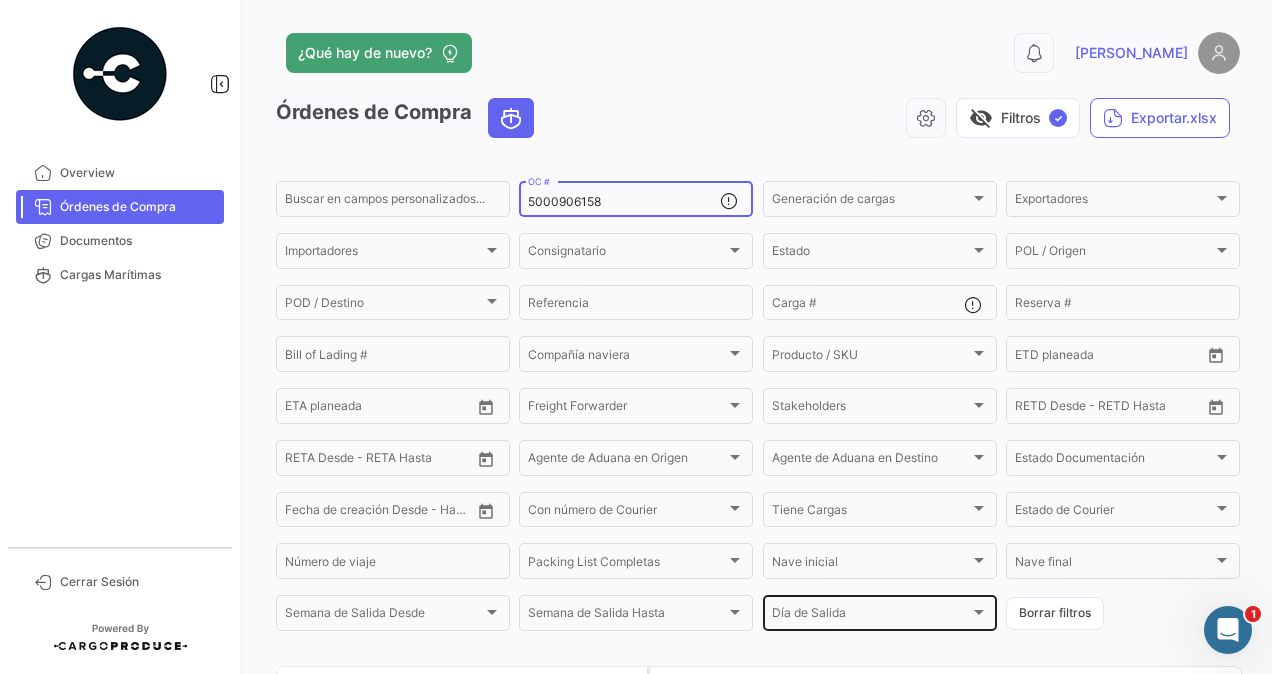 scroll, scrollTop: 192, scrollLeft: 0, axis: vertical 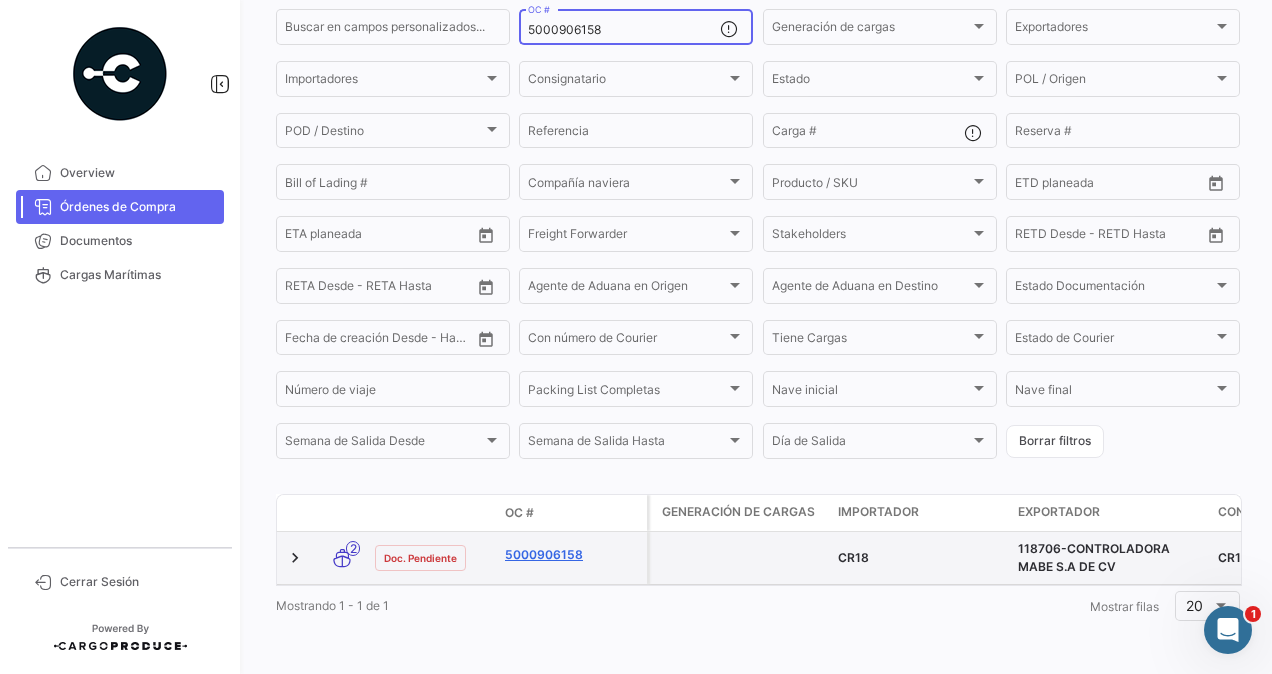 type on "5000906158" 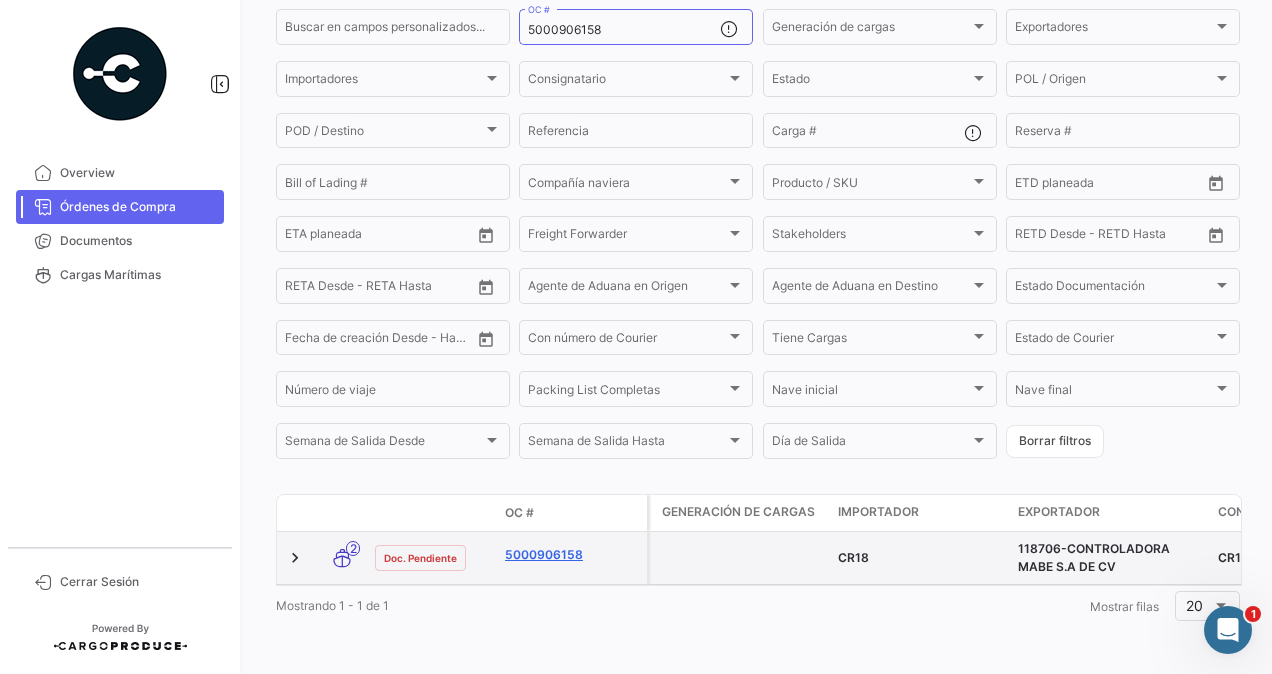 click on "5000906158" 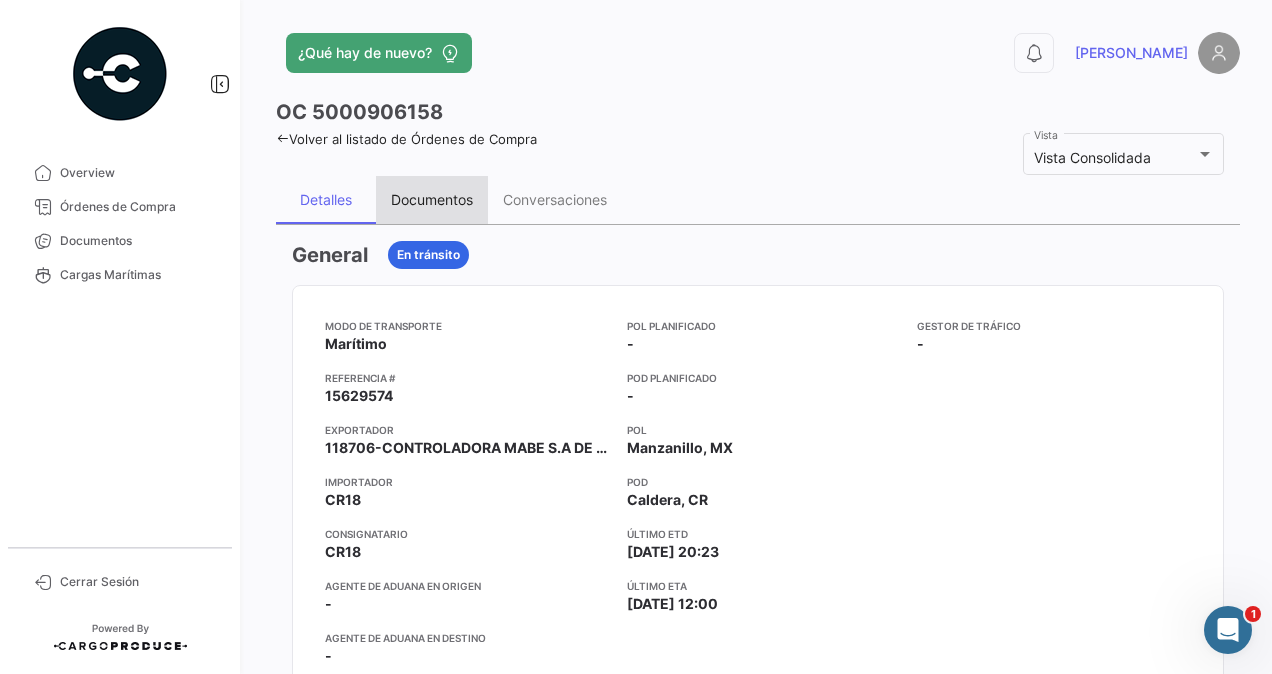click on "Documentos" at bounding box center [432, 199] 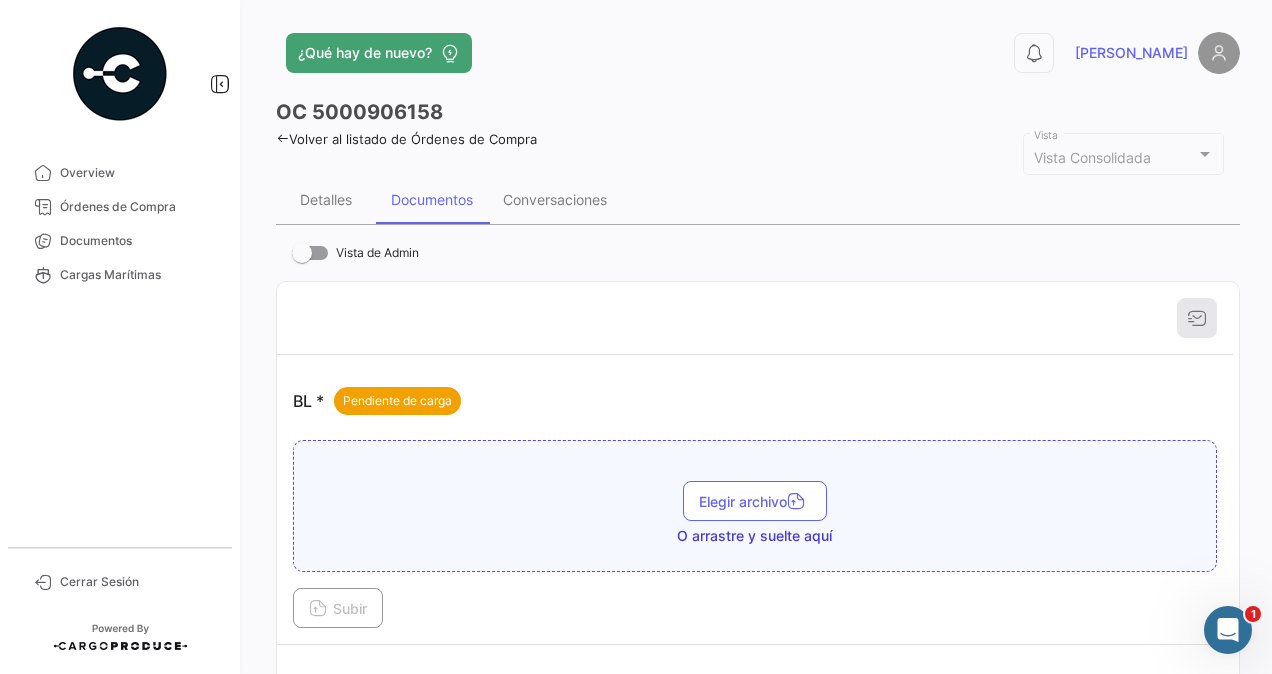 scroll, scrollTop: 200, scrollLeft: 0, axis: vertical 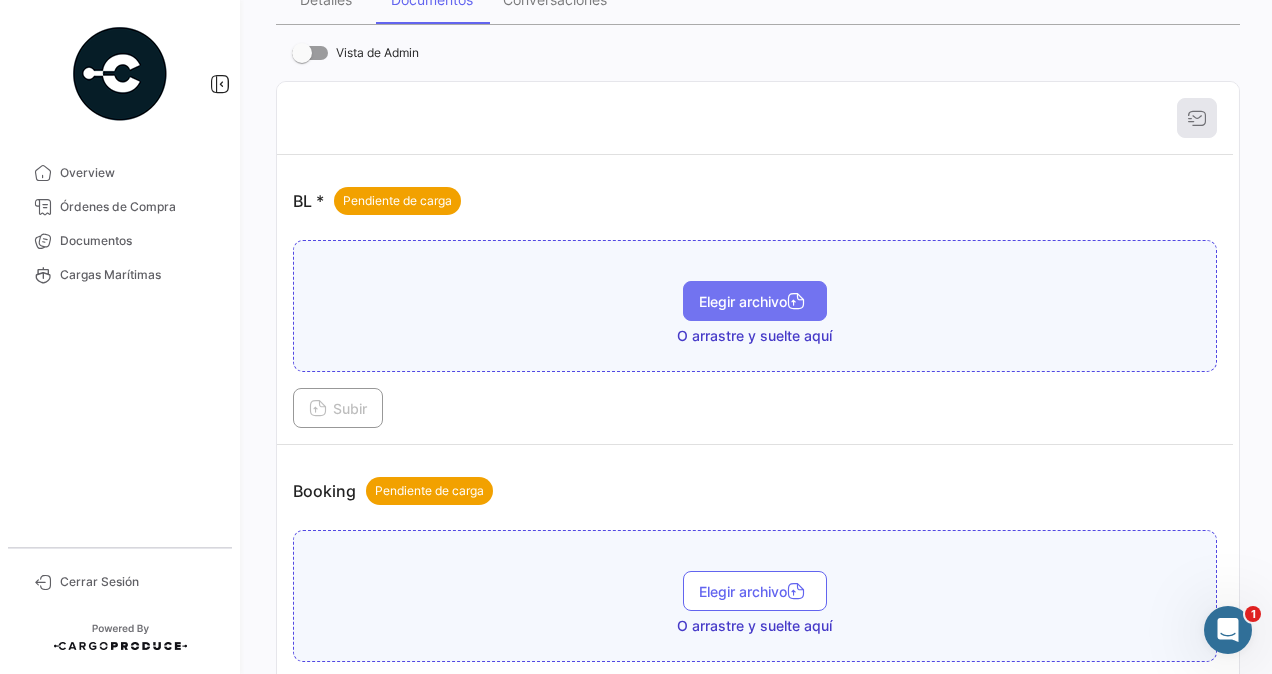 click on "Elegir archivo" at bounding box center (755, 301) 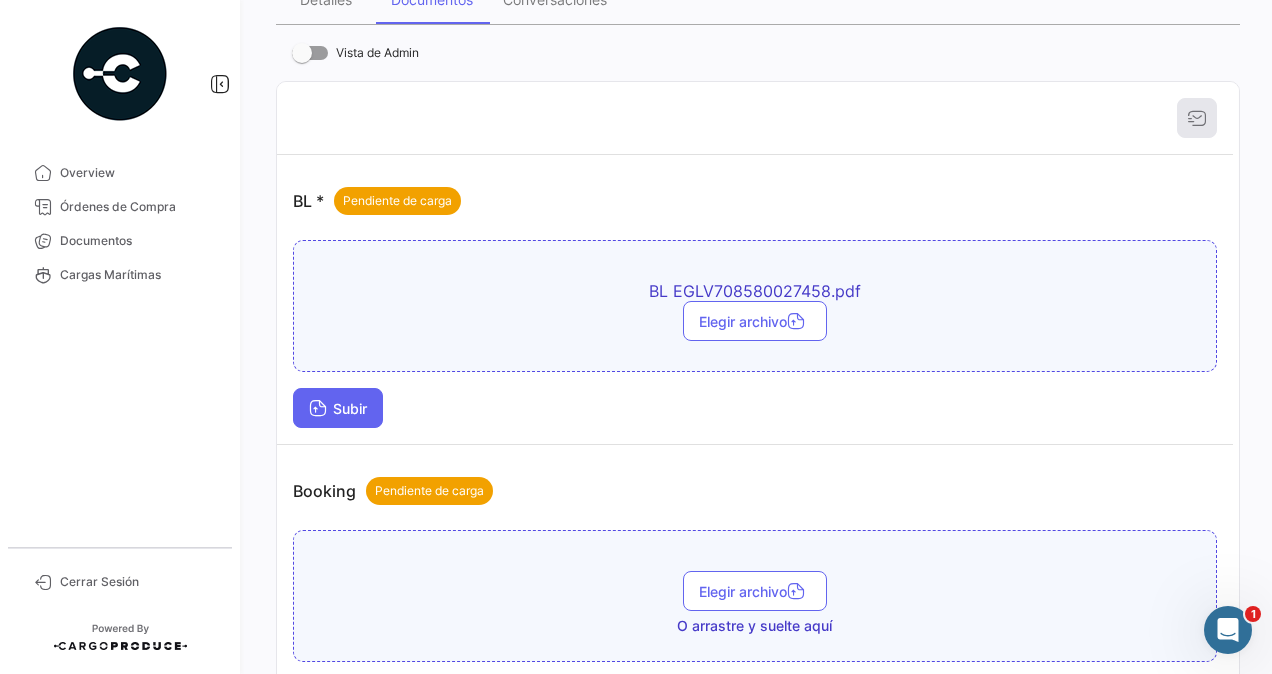 click on "Subir" at bounding box center [338, 408] 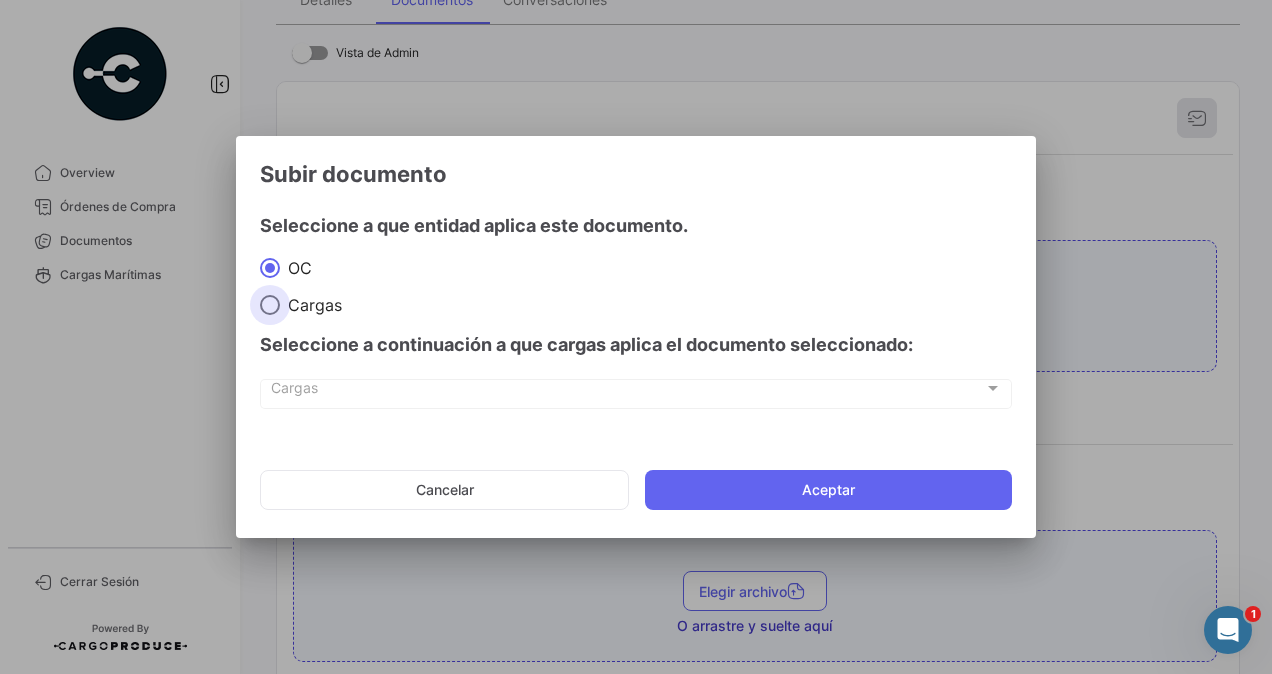 drag, startPoint x: 274, startPoint y: 301, endPoint x: 280, endPoint y: 326, distance: 25.70992 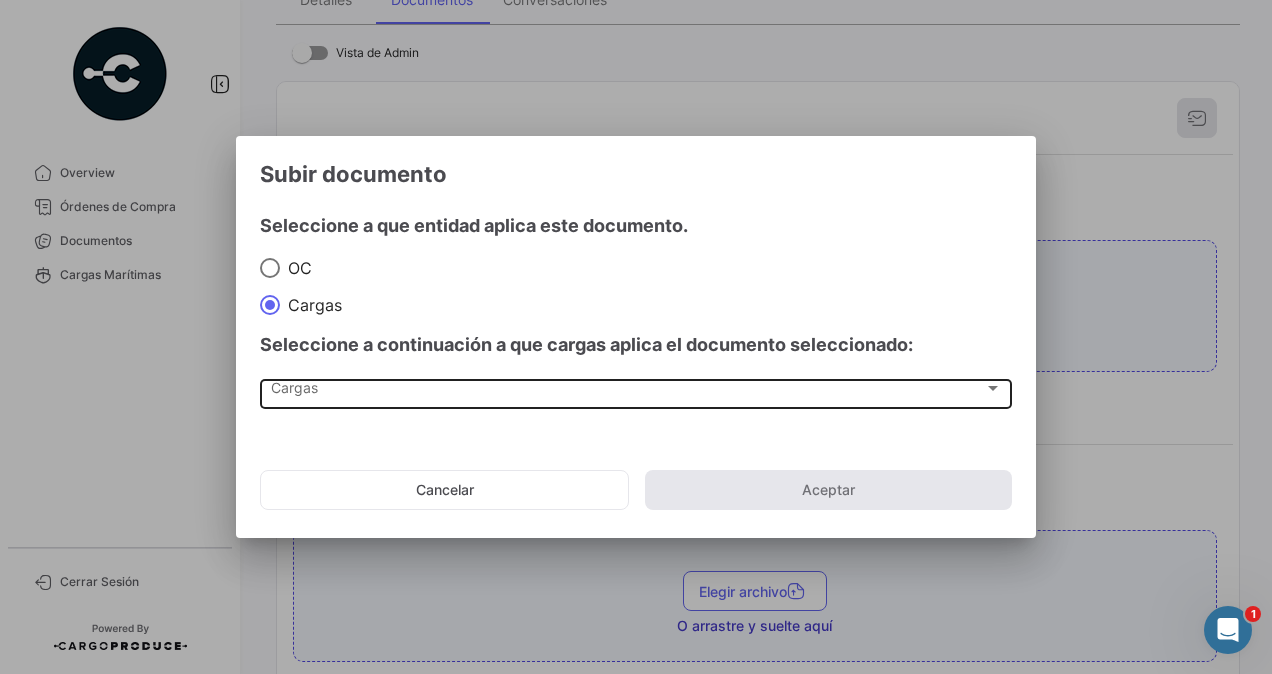 click on "Cargas Cargas" at bounding box center [636, 392] 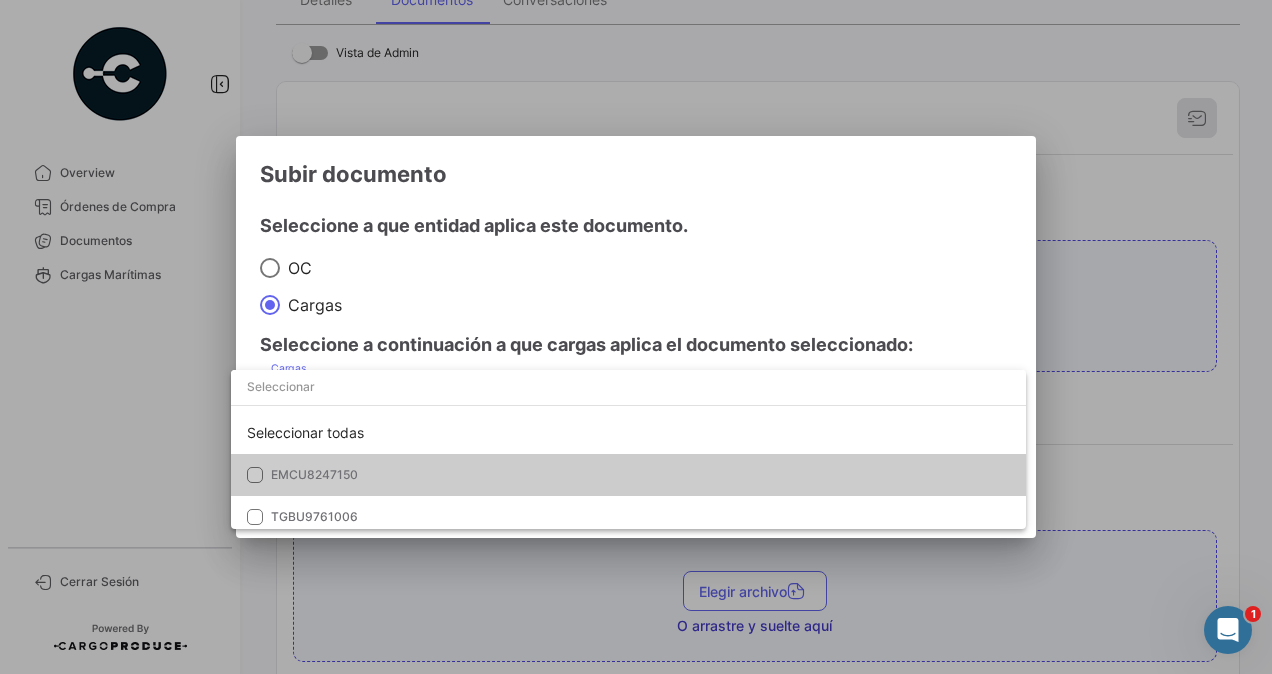 click on "EMCU8247150" at bounding box center [628, 475] 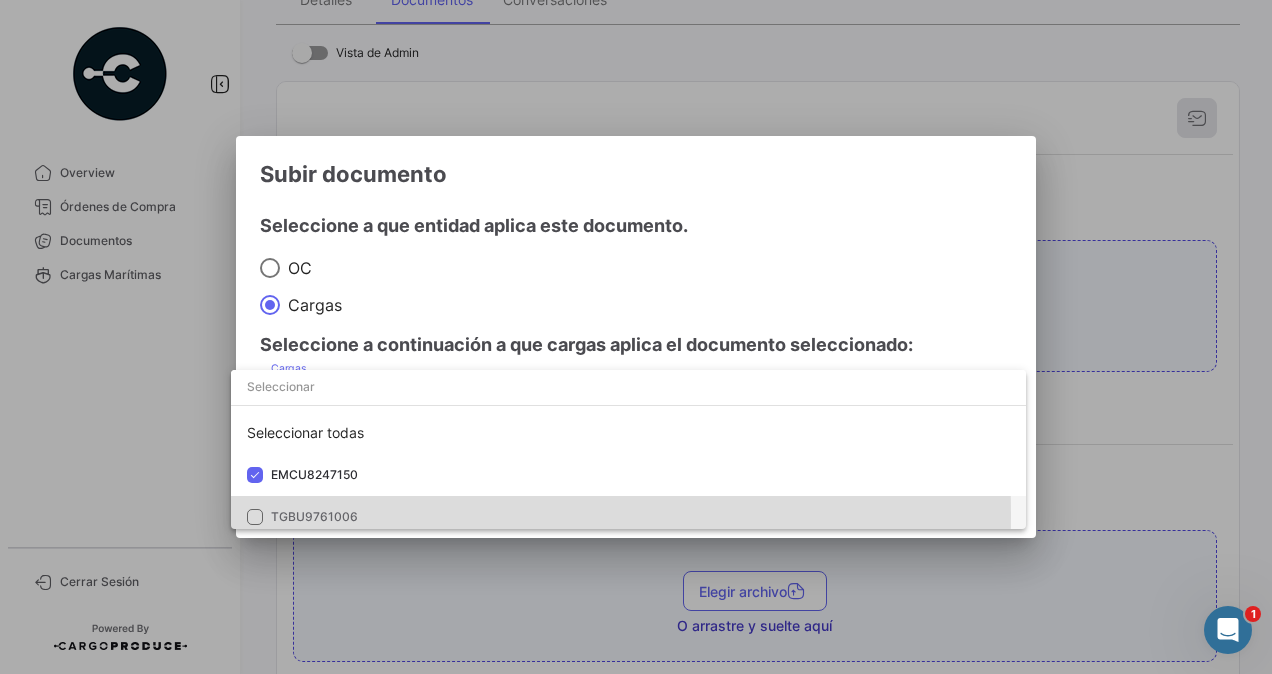 click at bounding box center (255, 517) 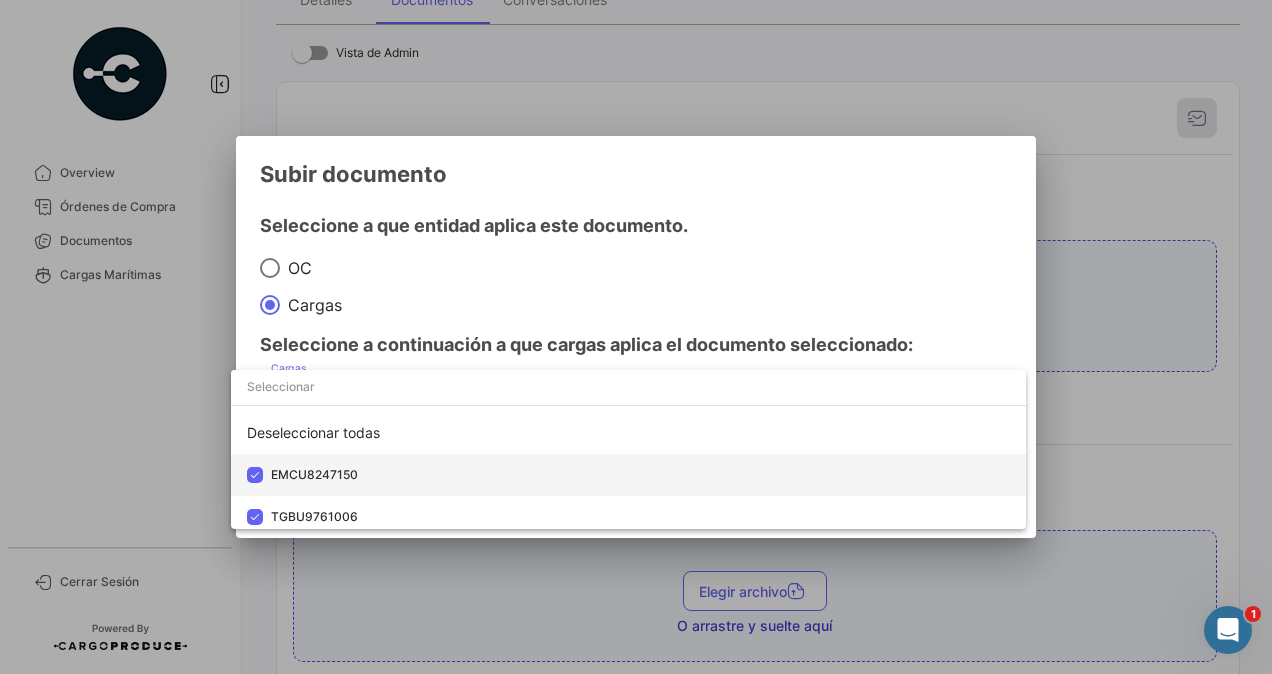 scroll, scrollTop: 8, scrollLeft: 0, axis: vertical 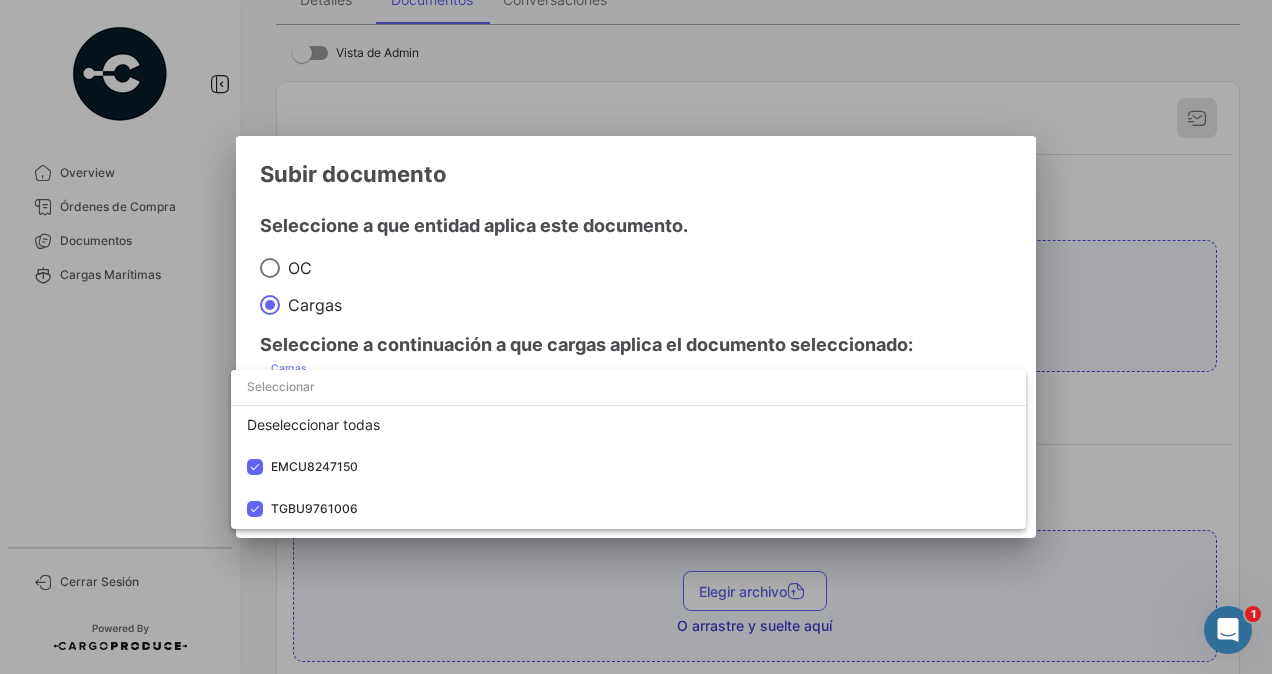 click at bounding box center [636, 337] 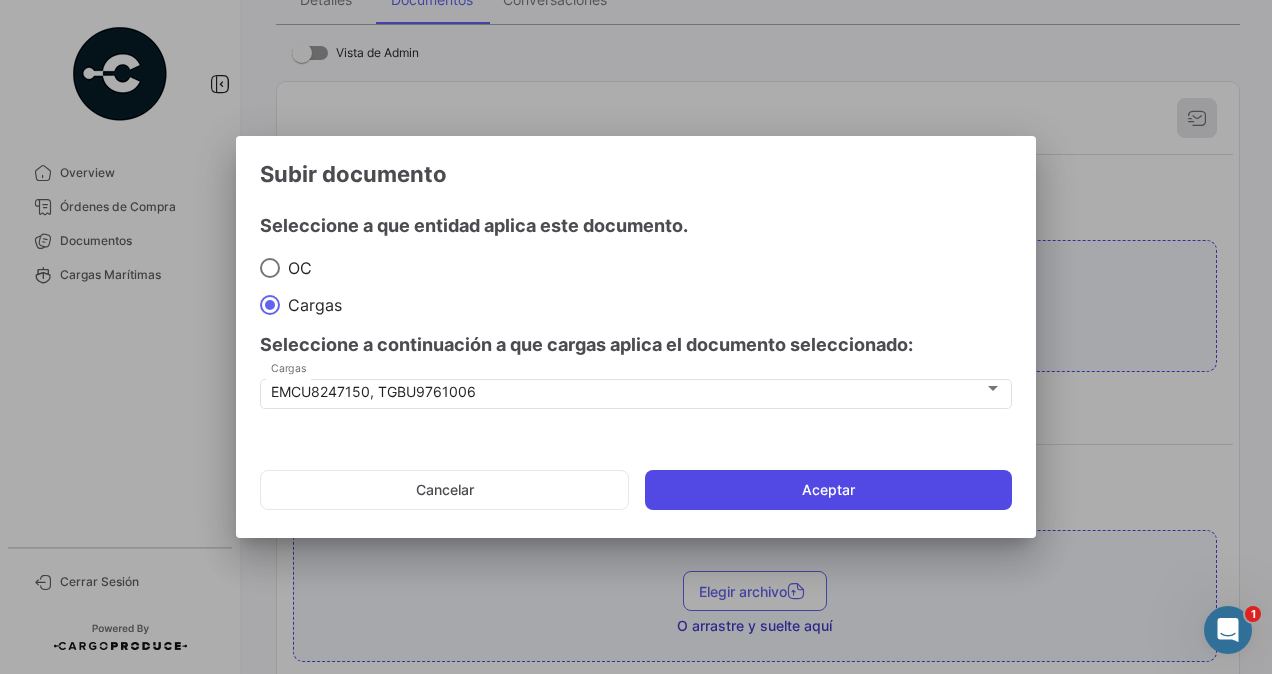 click on "Aceptar" 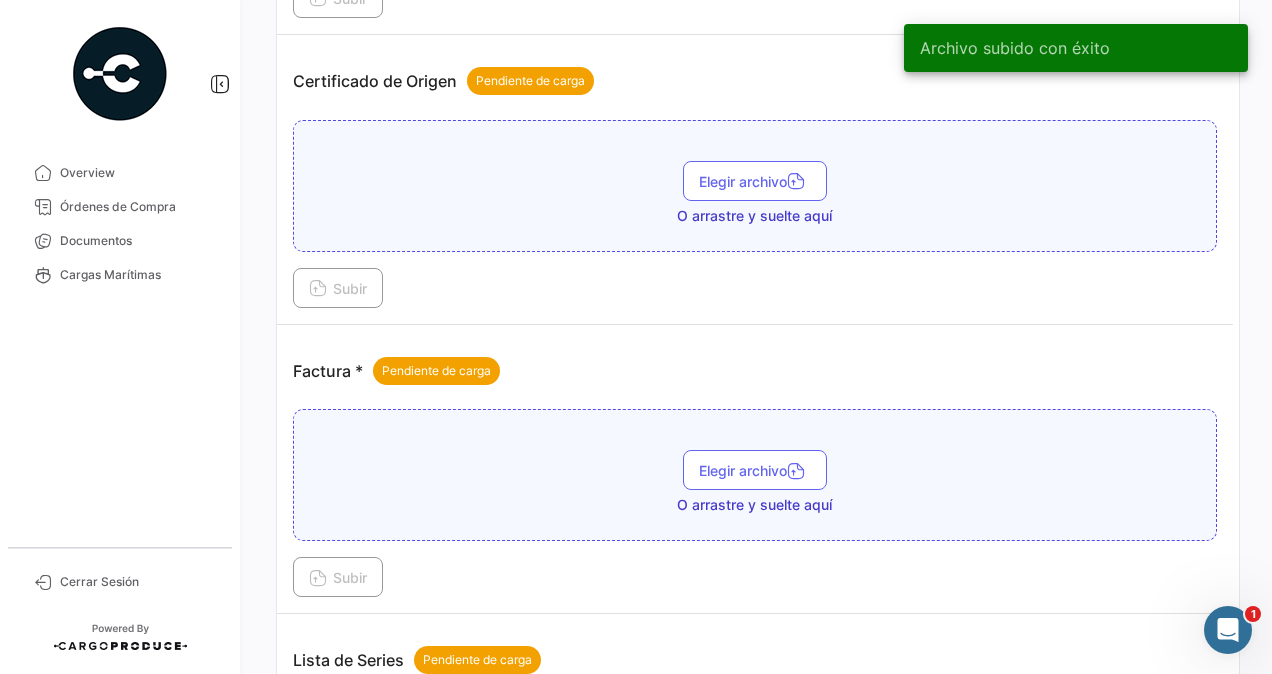 scroll, scrollTop: 1100, scrollLeft: 0, axis: vertical 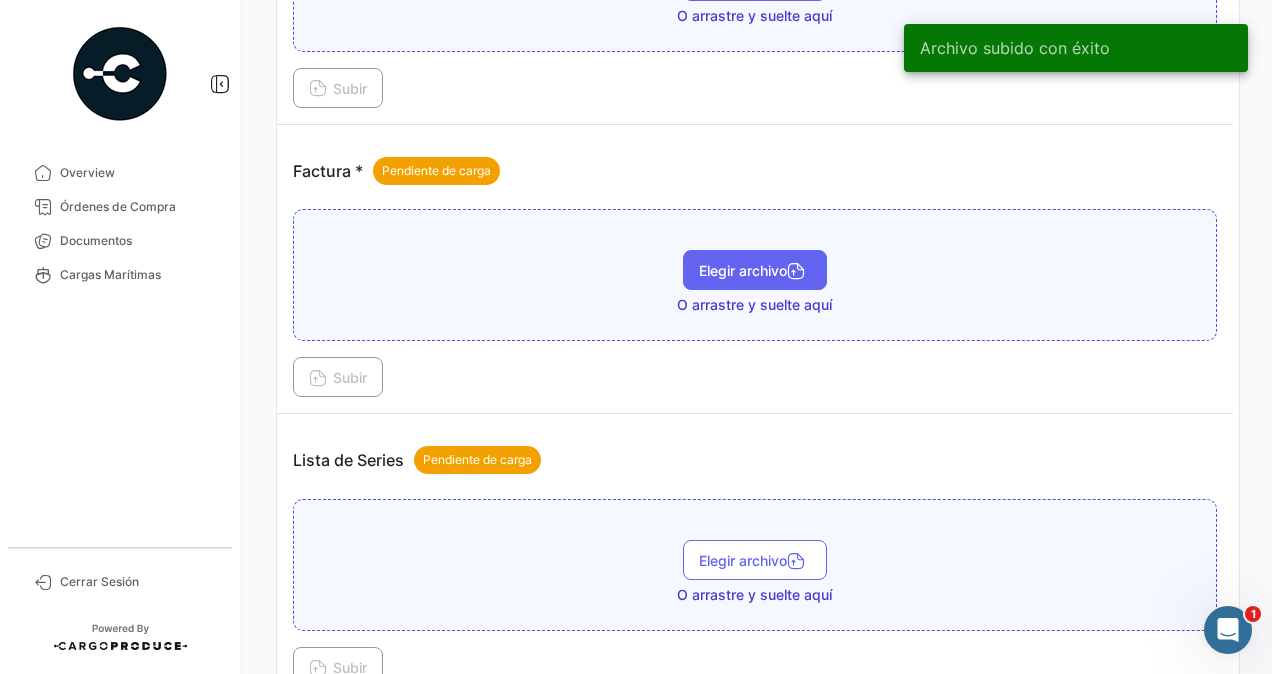 click on "Elegir archivo" at bounding box center [755, 270] 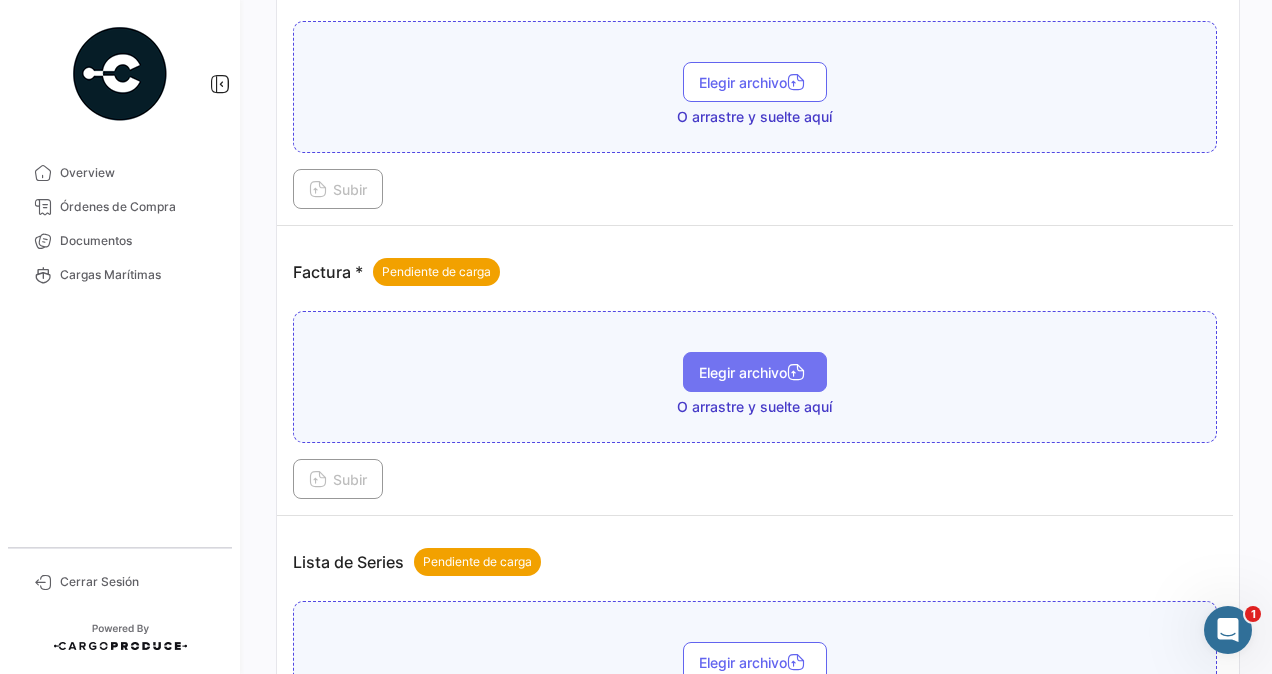 click on "Elegir archivo" at bounding box center (755, 372) 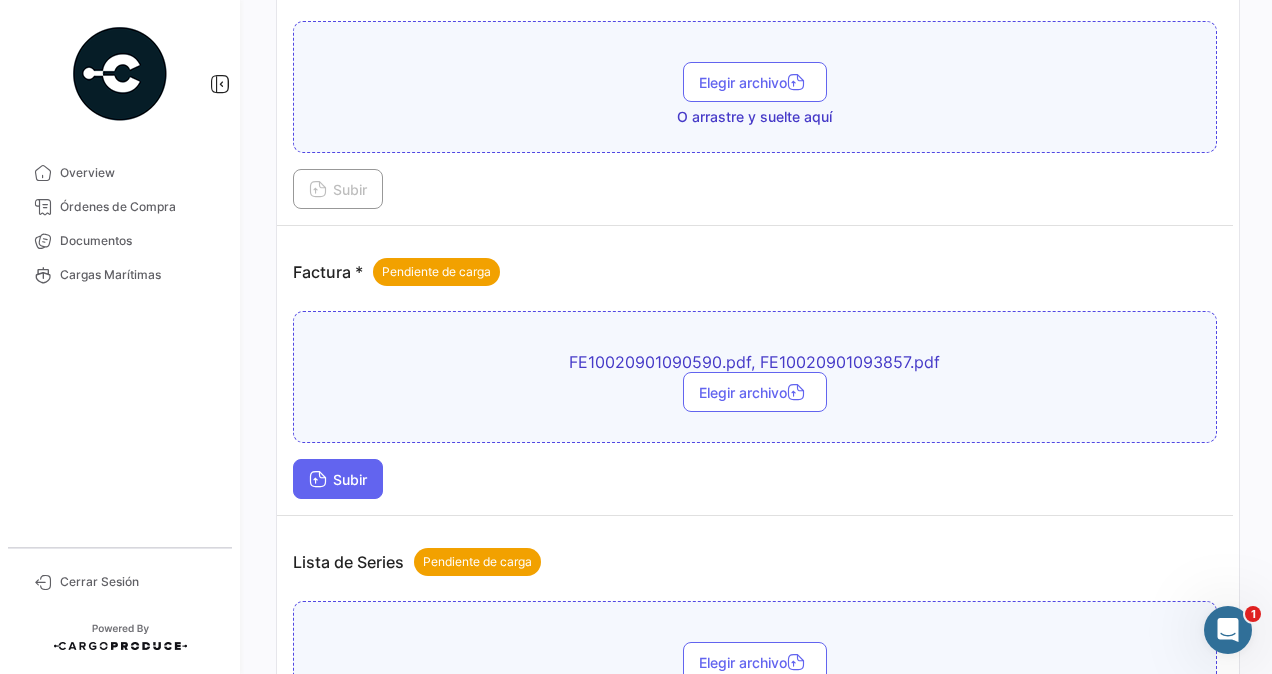 click on "Subir" at bounding box center [338, 479] 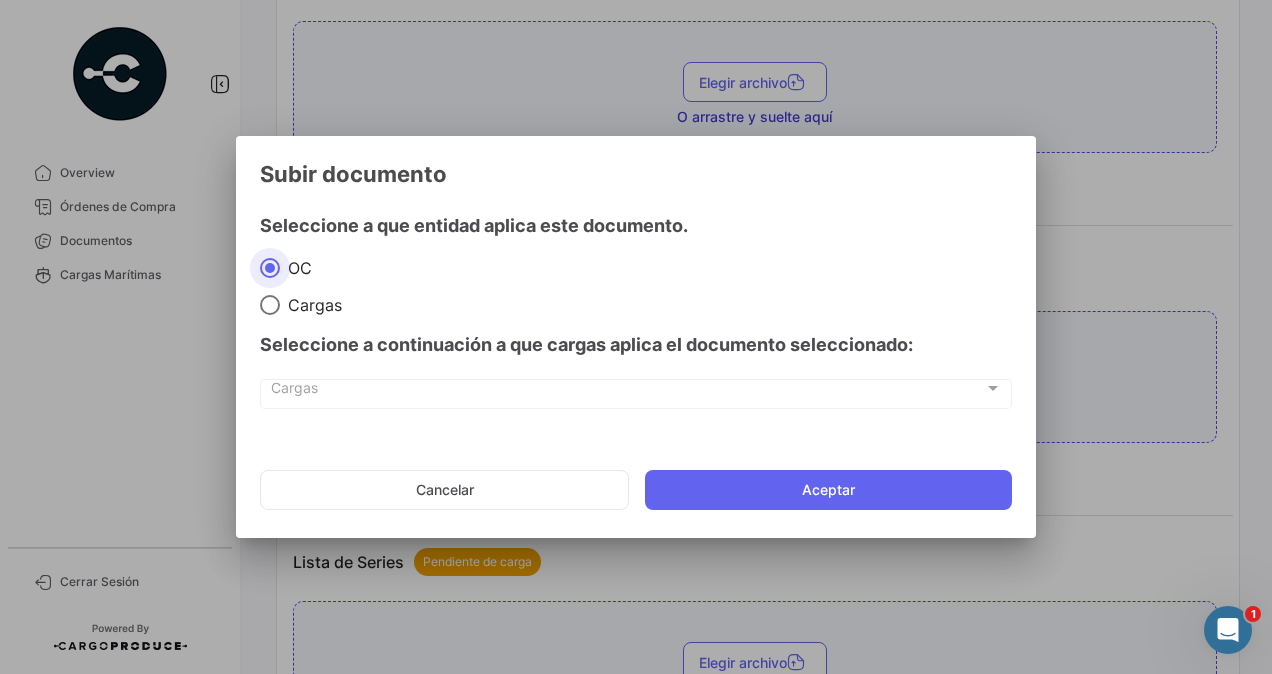 drag, startPoint x: 267, startPoint y: 315, endPoint x: 273, endPoint y: 324, distance: 10.816654 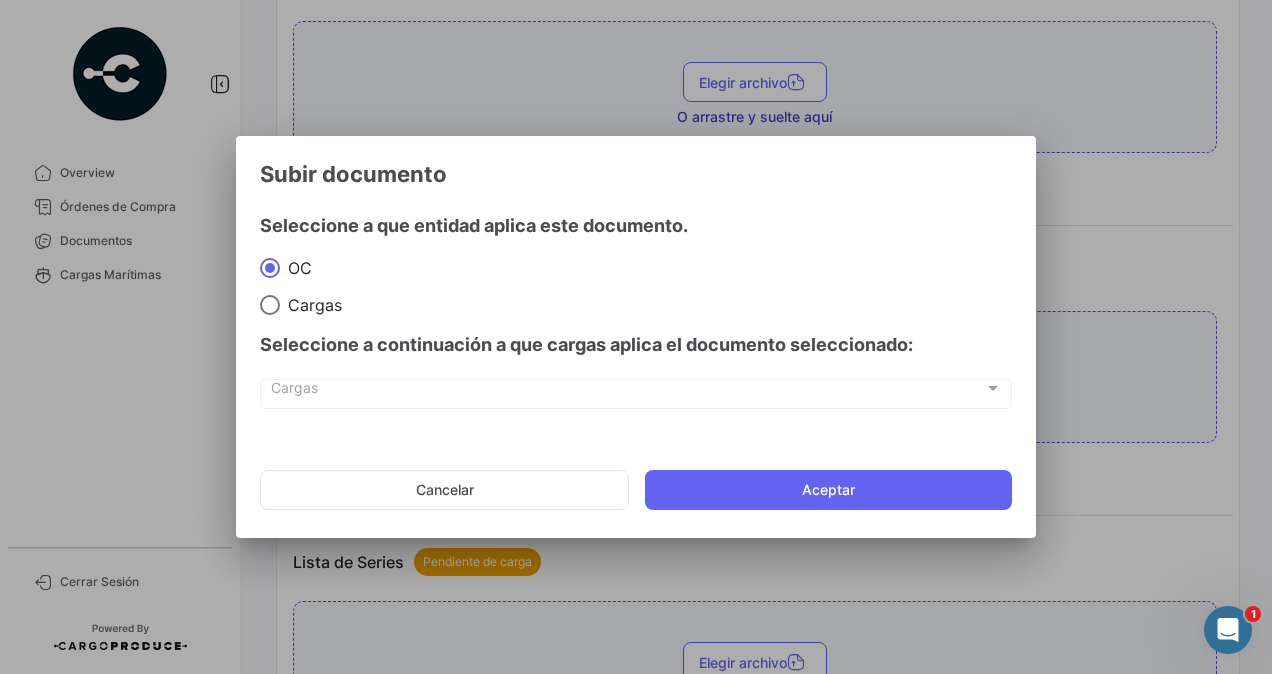 drag, startPoint x: 267, startPoint y: 305, endPoint x: 276, endPoint y: 337, distance: 33.24154 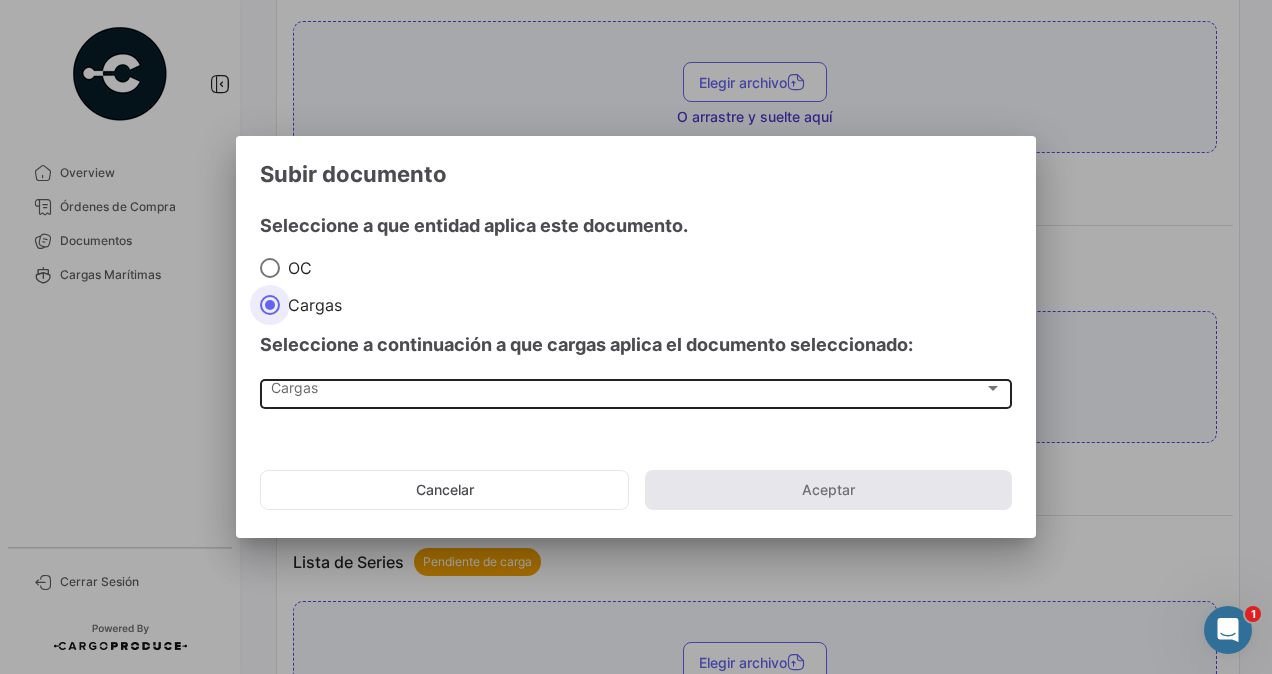click on "Cargas" at bounding box center (627, 392) 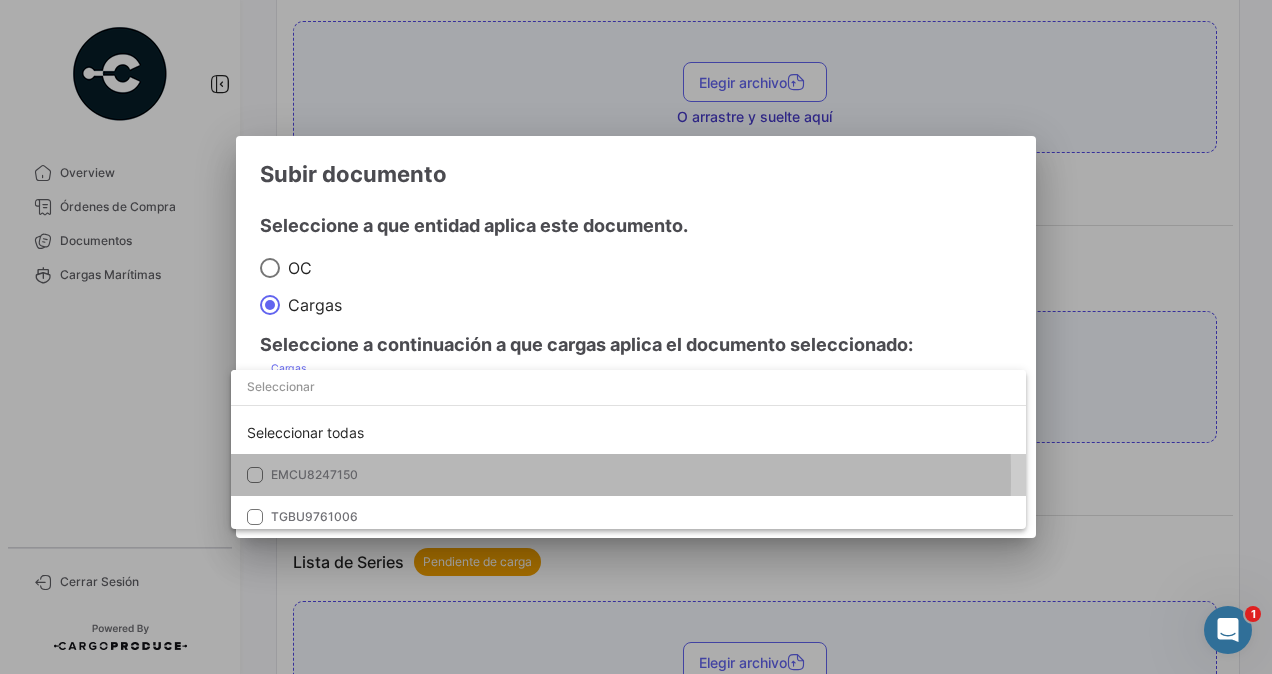 click at bounding box center [255, 475] 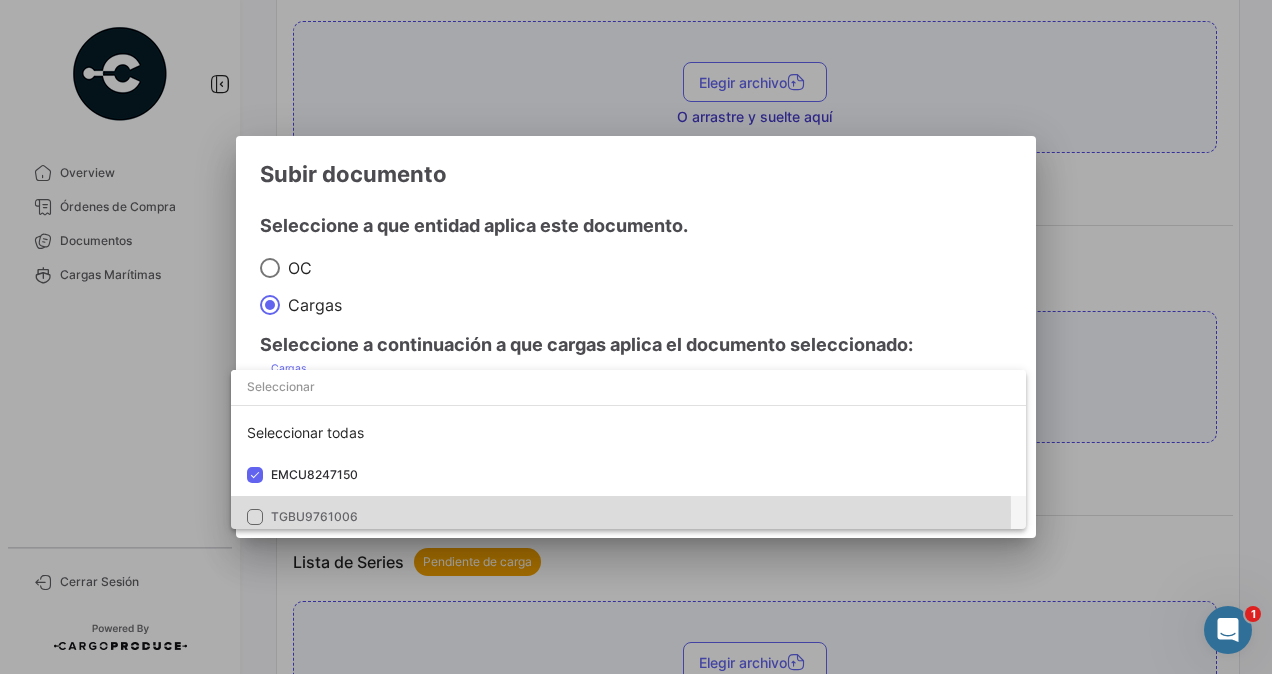 drag, startPoint x: 251, startPoint y: 514, endPoint x: 272, endPoint y: 510, distance: 21.377558 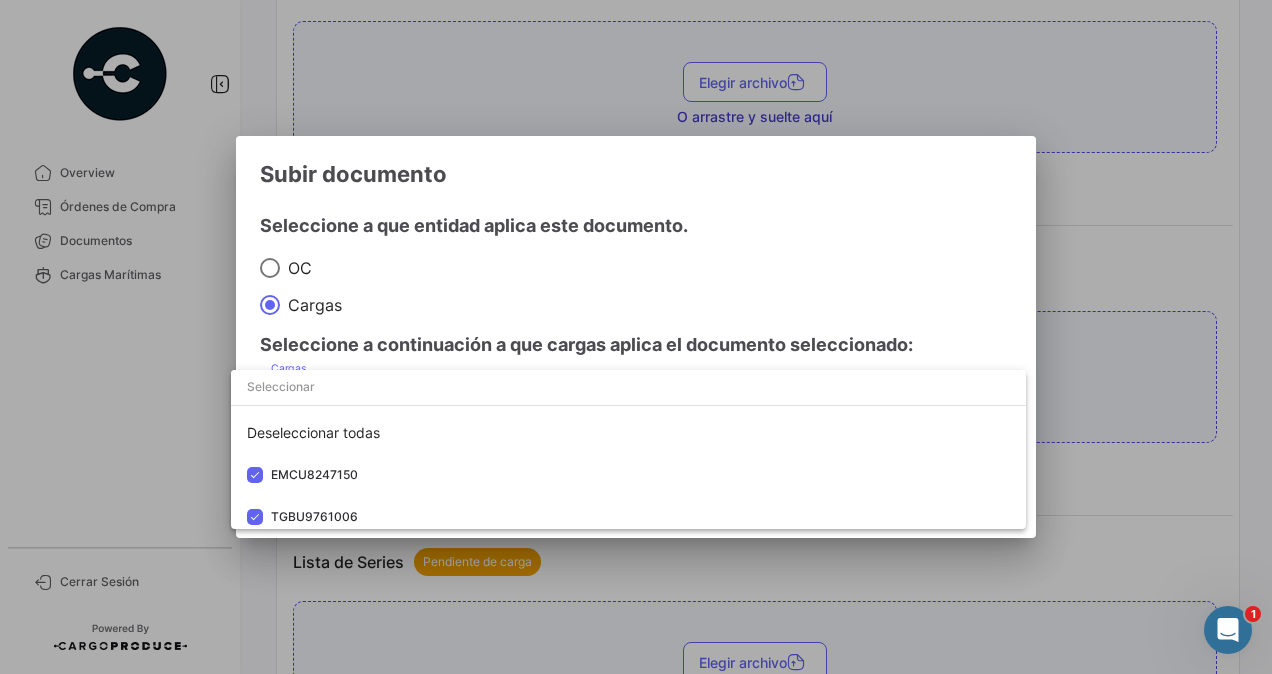 click at bounding box center [636, 337] 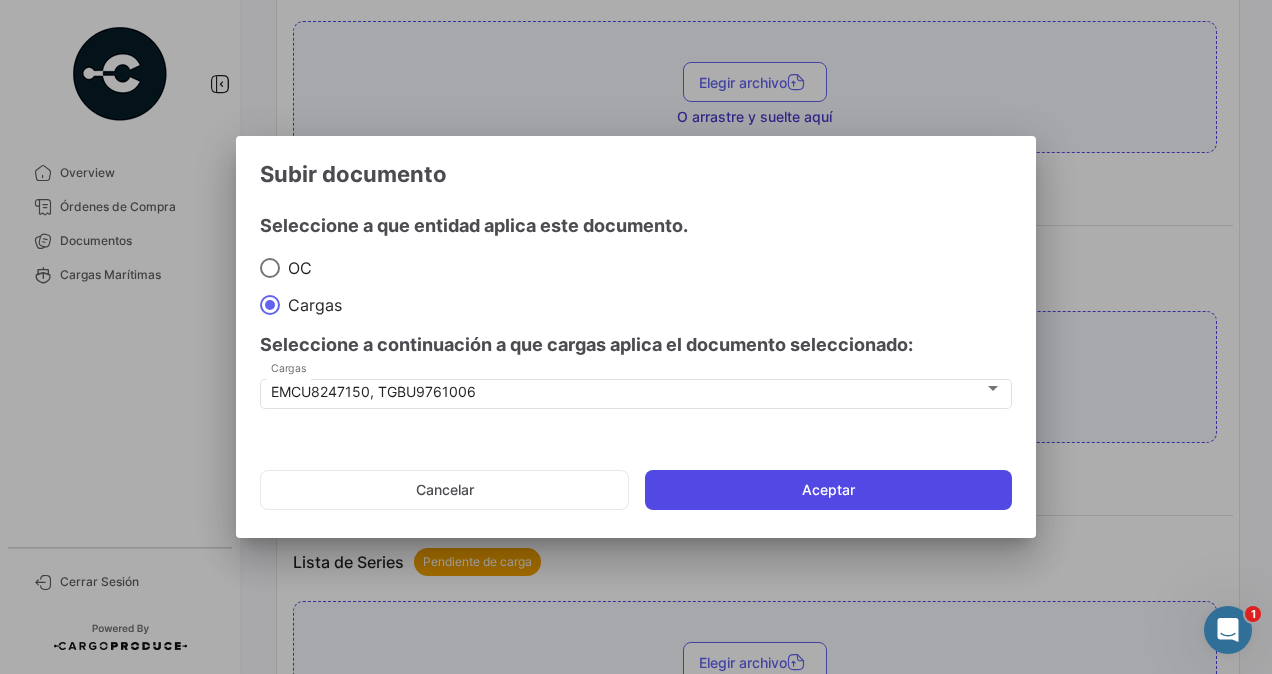 click on "Aceptar" 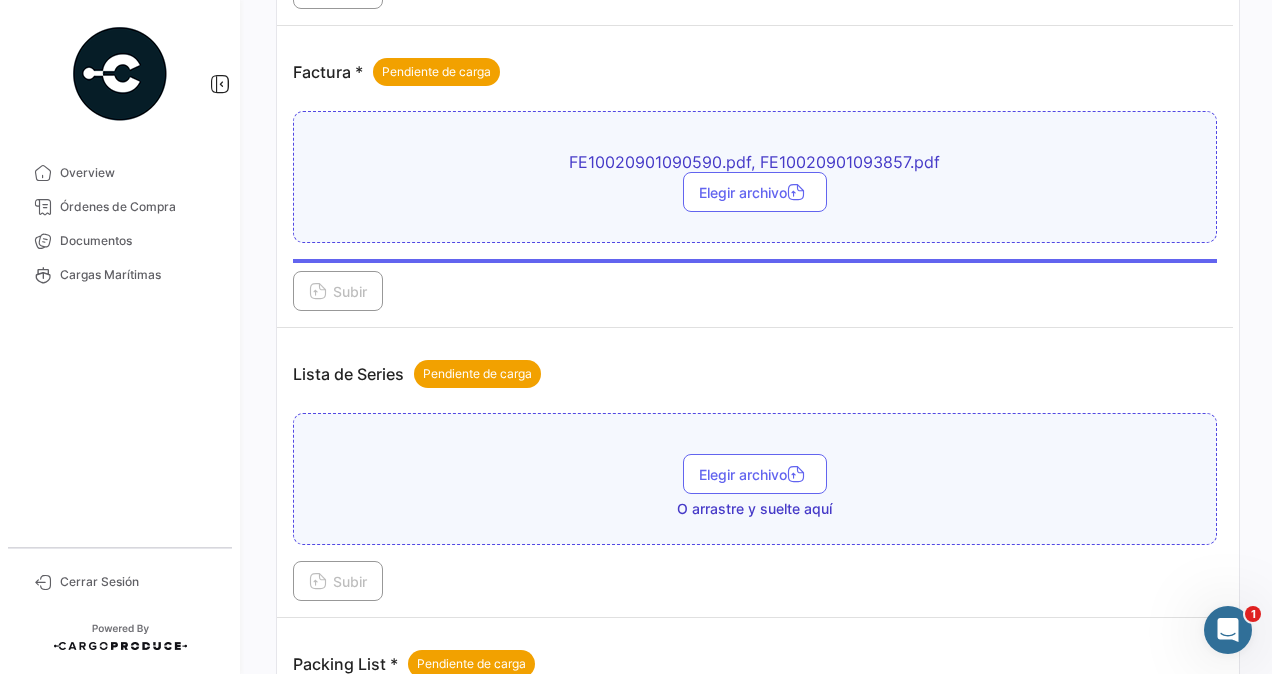 scroll, scrollTop: 1500, scrollLeft: 0, axis: vertical 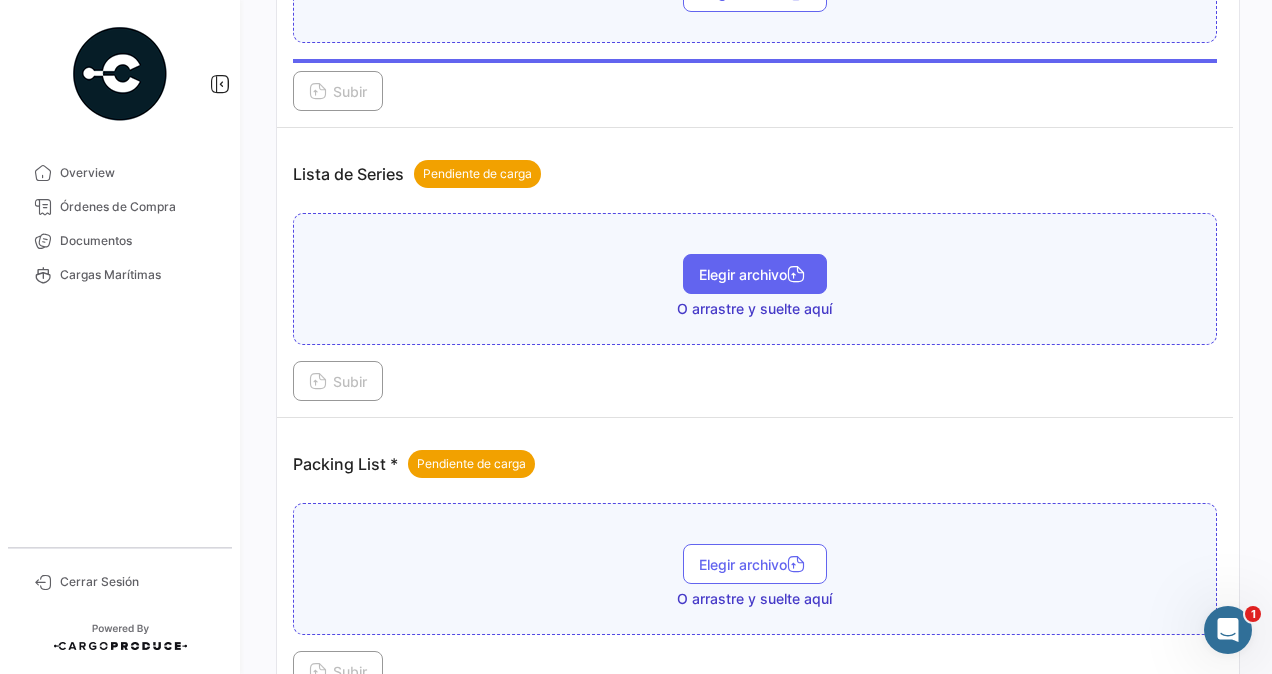 click on "Elegir archivo" at bounding box center (755, 274) 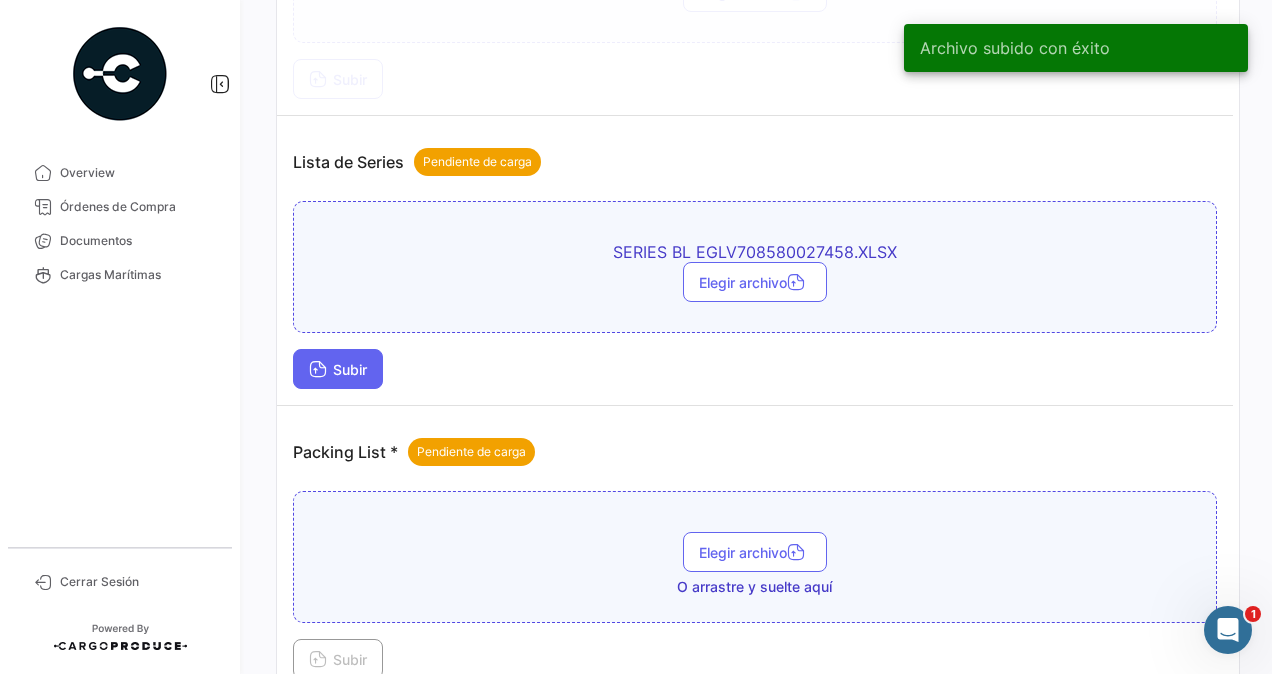 click on "Subir" at bounding box center [338, 369] 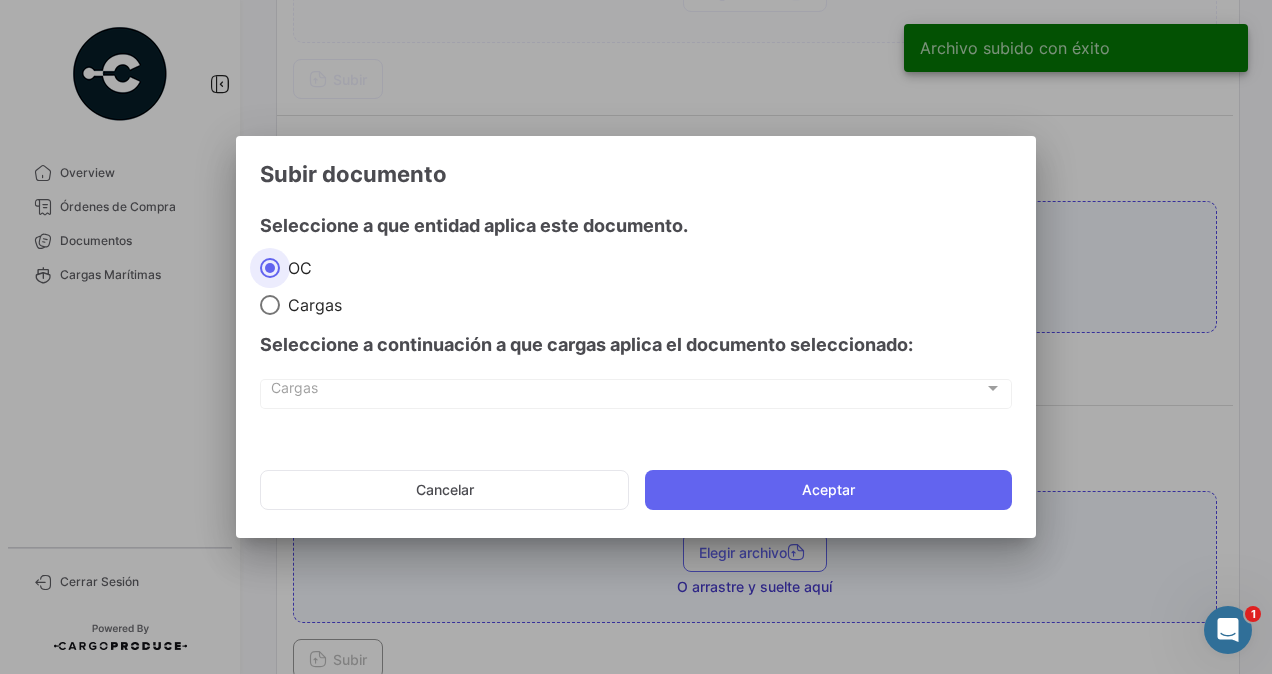 click at bounding box center [270, 305] 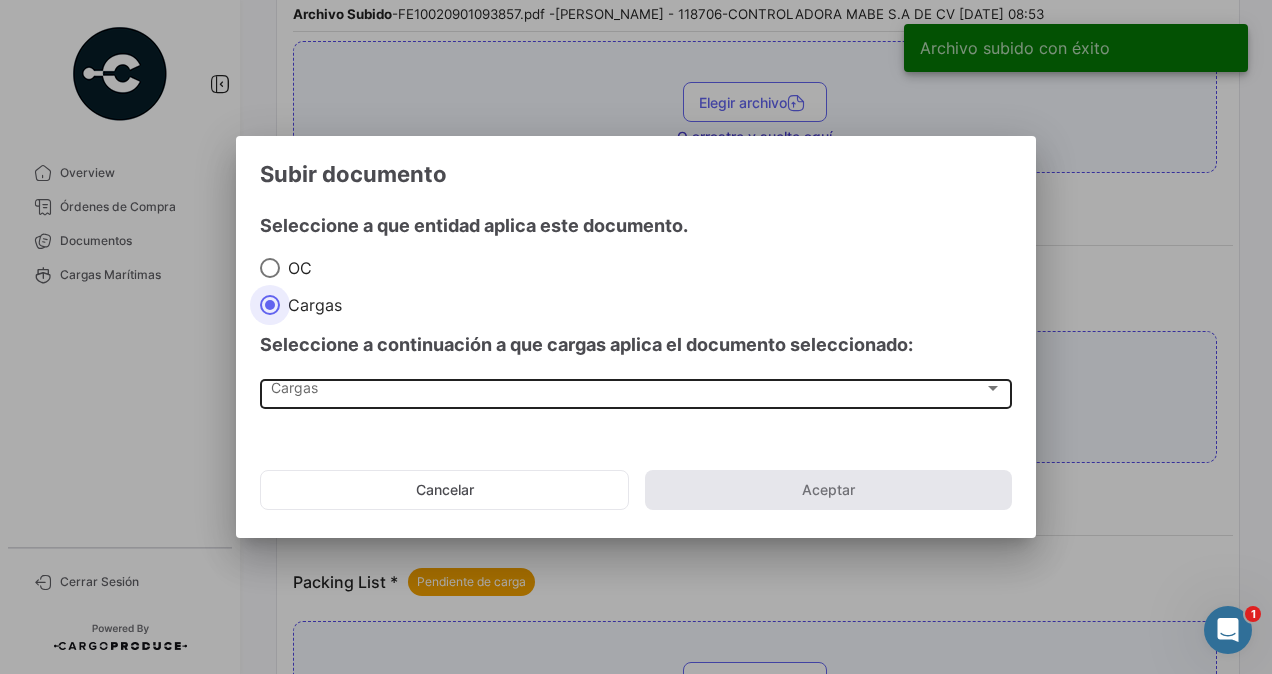 click on "Cargas" at bounding box center (627, 392) 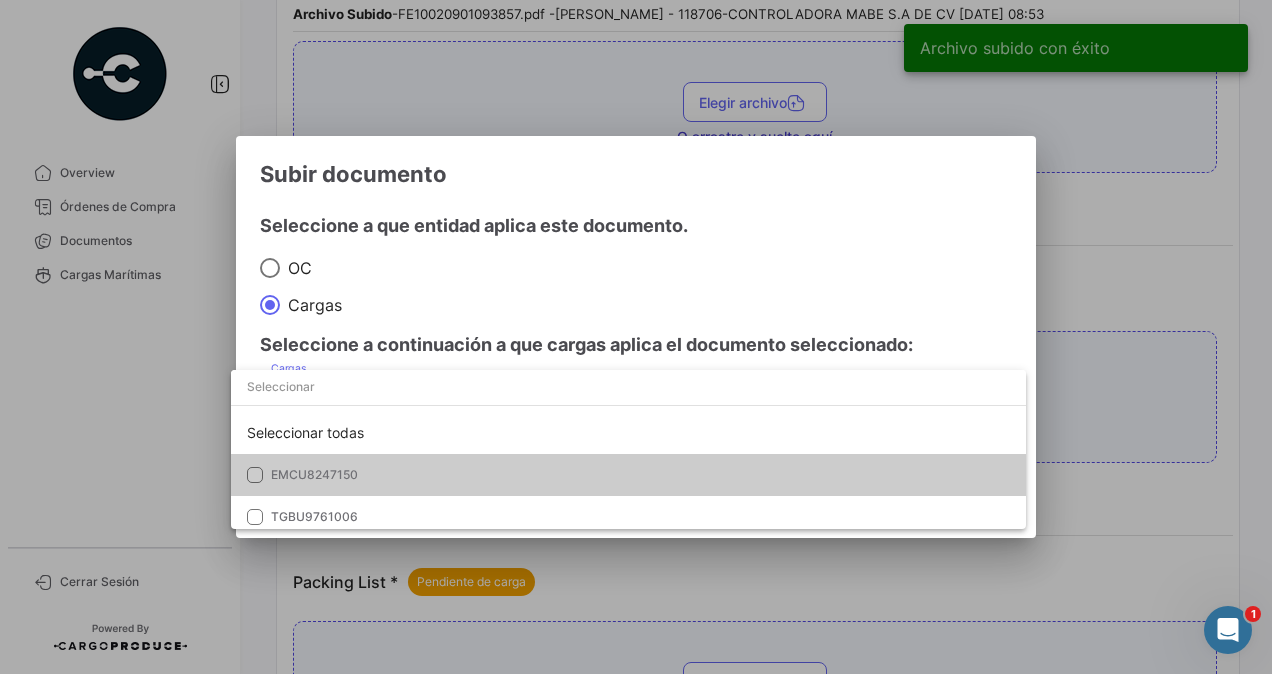 drag, startPoint x: 252, startPoint y: 472, endPoint x: 251, endPoint y: 496, distance: 24.020824 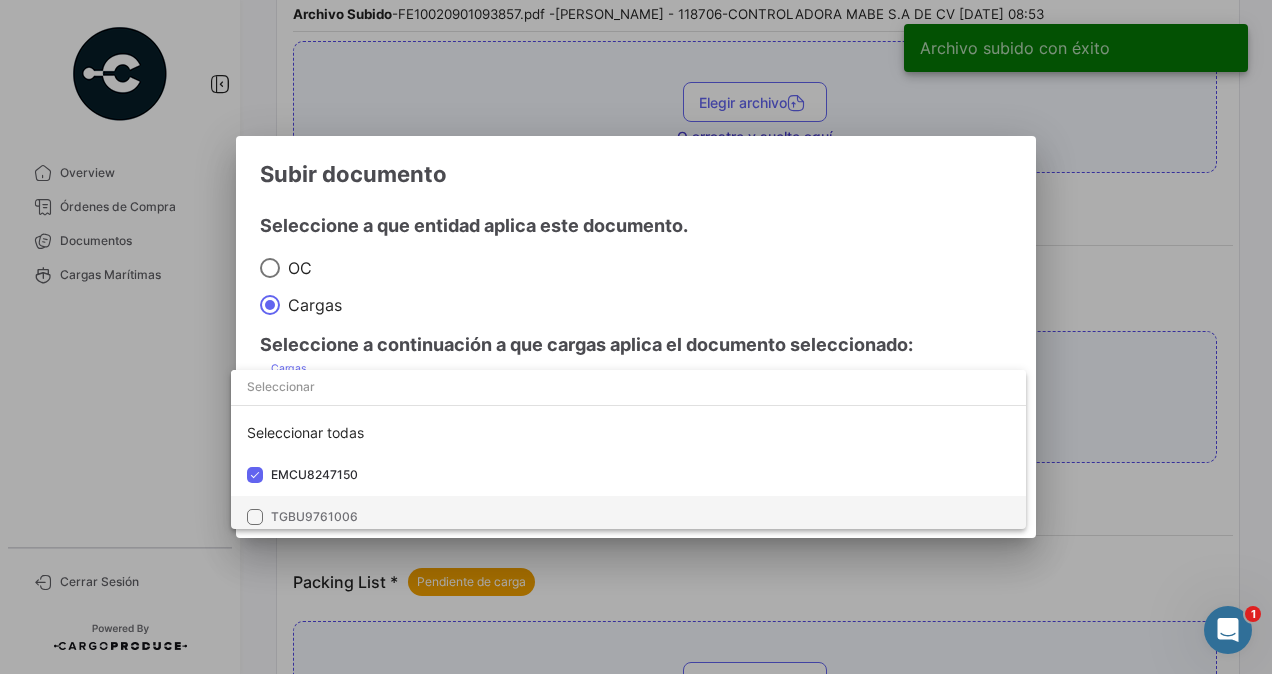 drag, startPoint x: 248, startPoint y: 519, endPoint x: 316, endPoint y: 513, distance: 68.26419 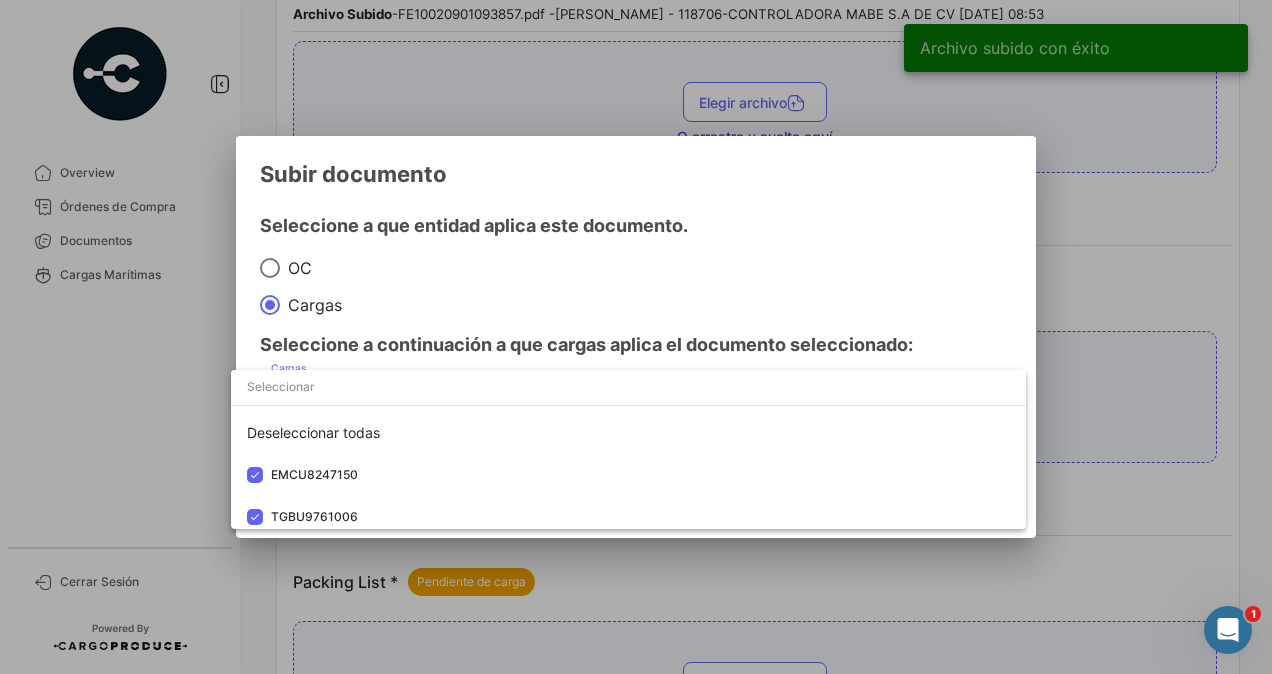 click at bounding box center (636, 337) 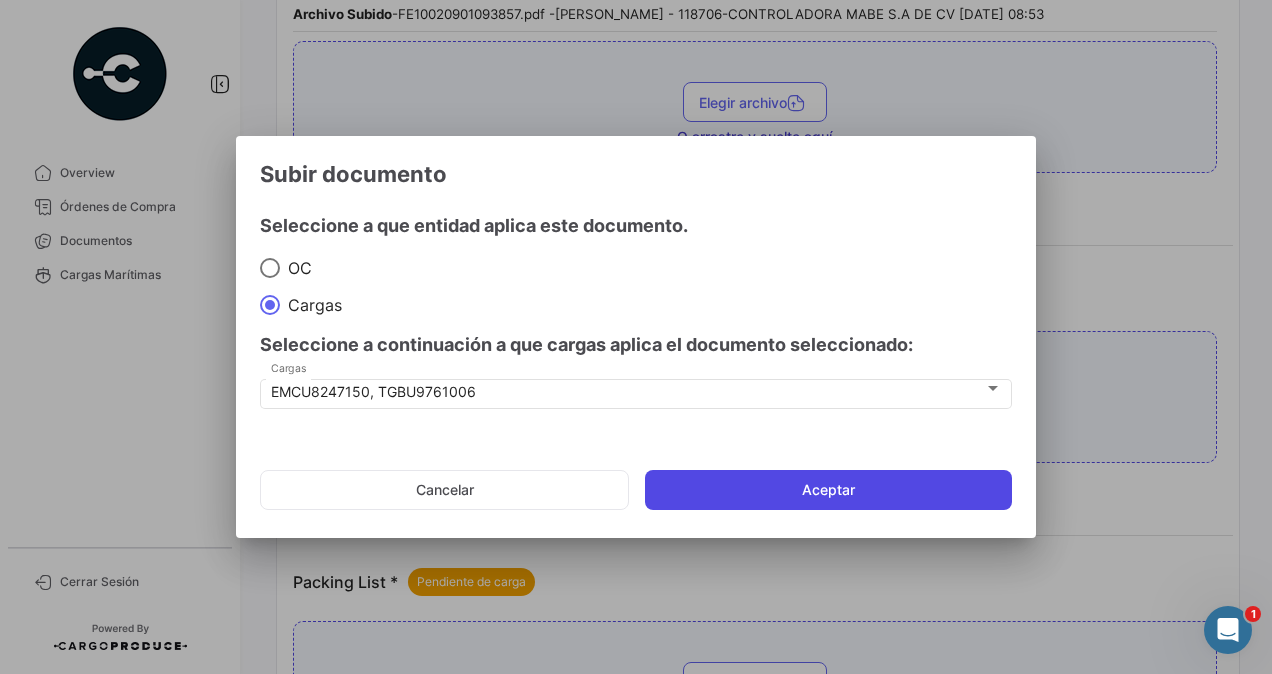 click on "Aceptar" 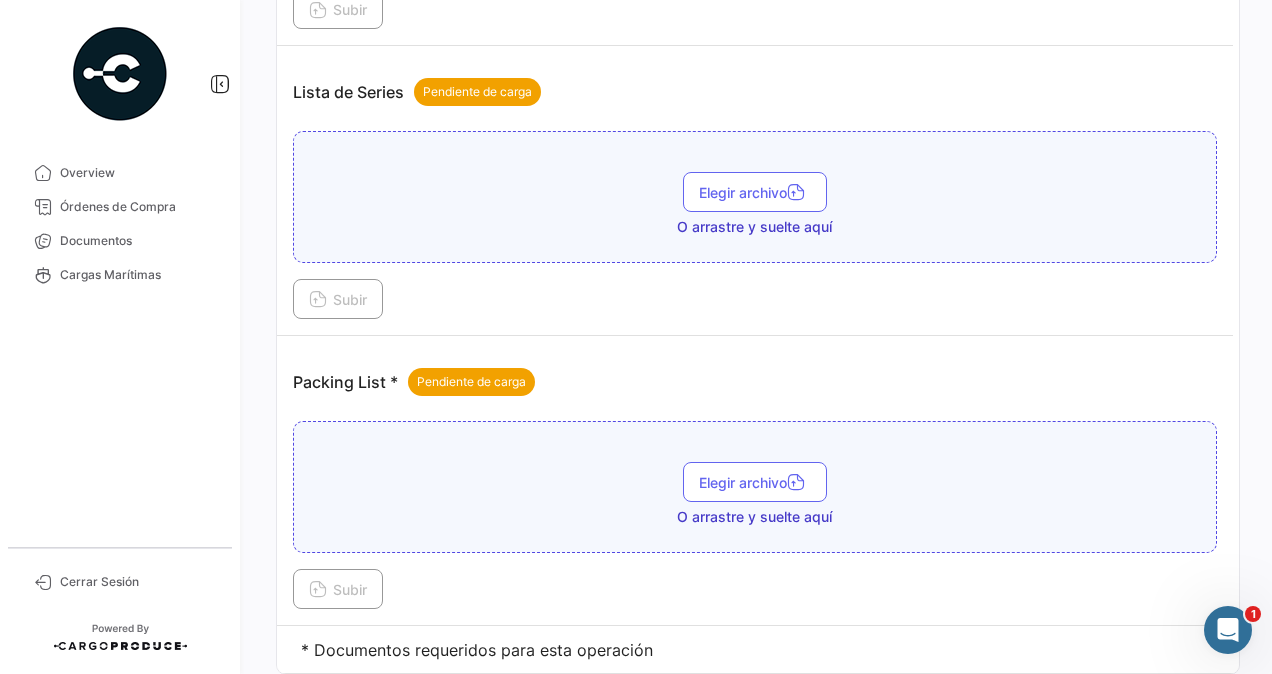scroll, scrollTop: 1764, scrollLeft: 0, axis: vertical 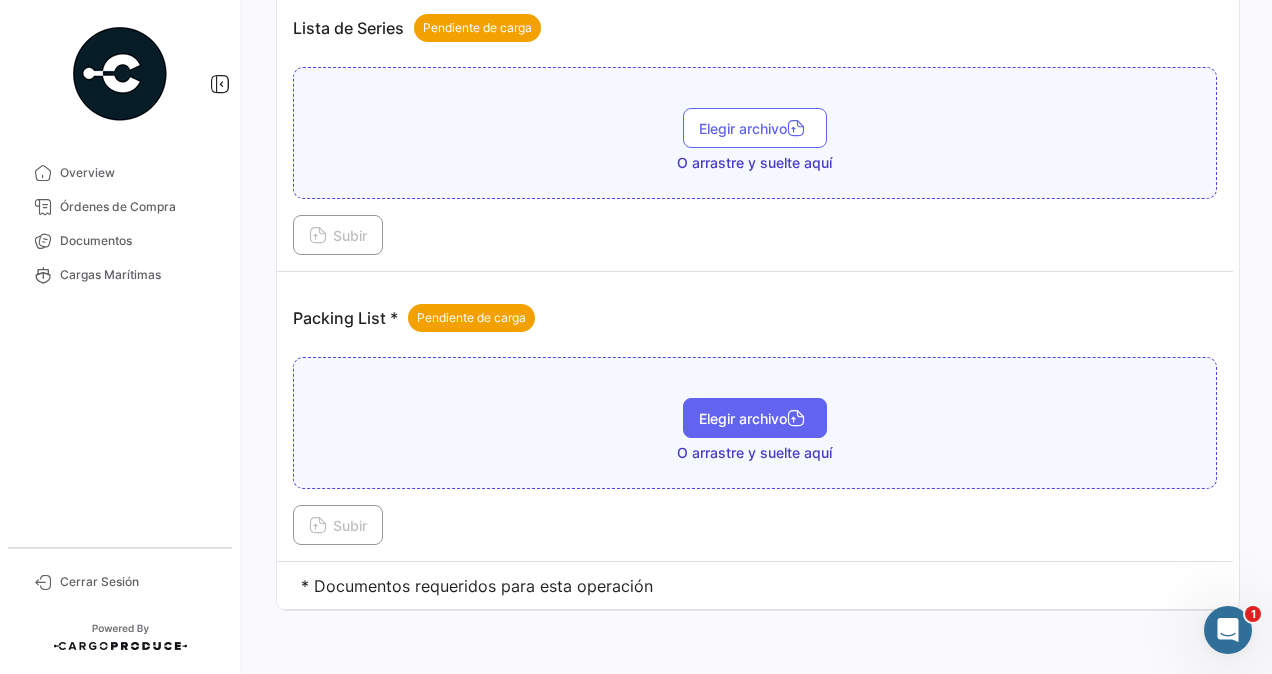 click on "Elegir archivo" at bounding box center [755, 418] 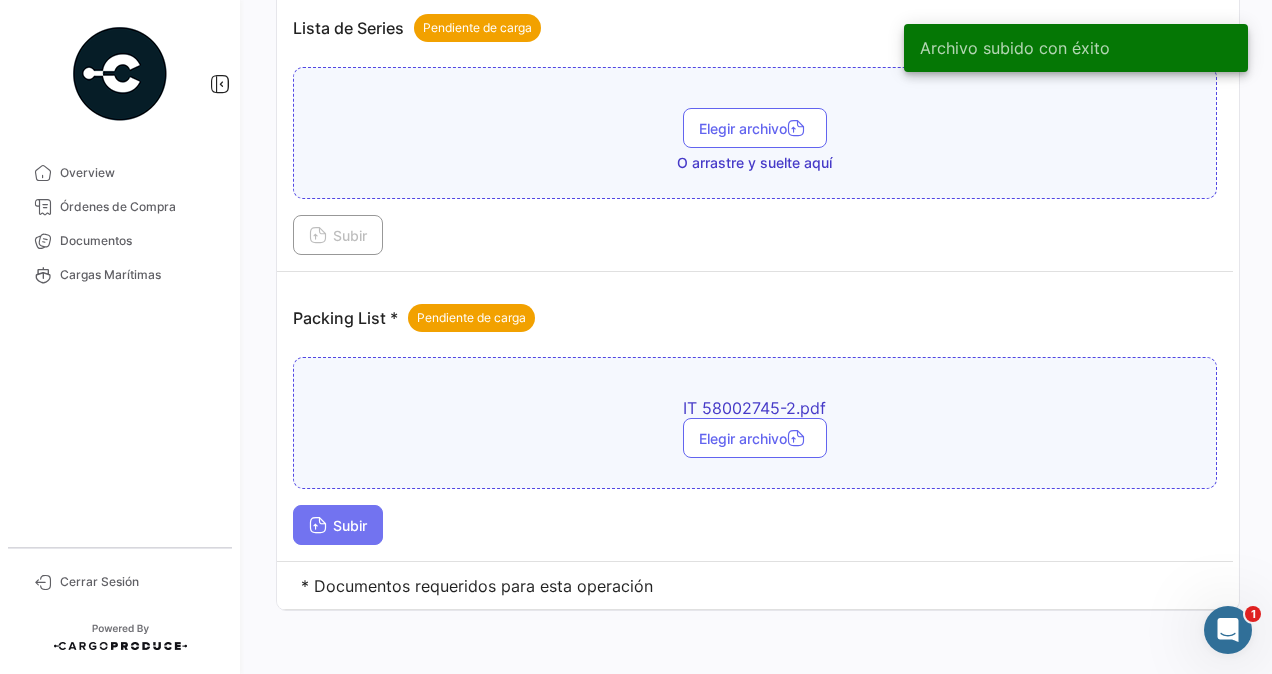 click on "Subir" at bounding box center [338, 525] 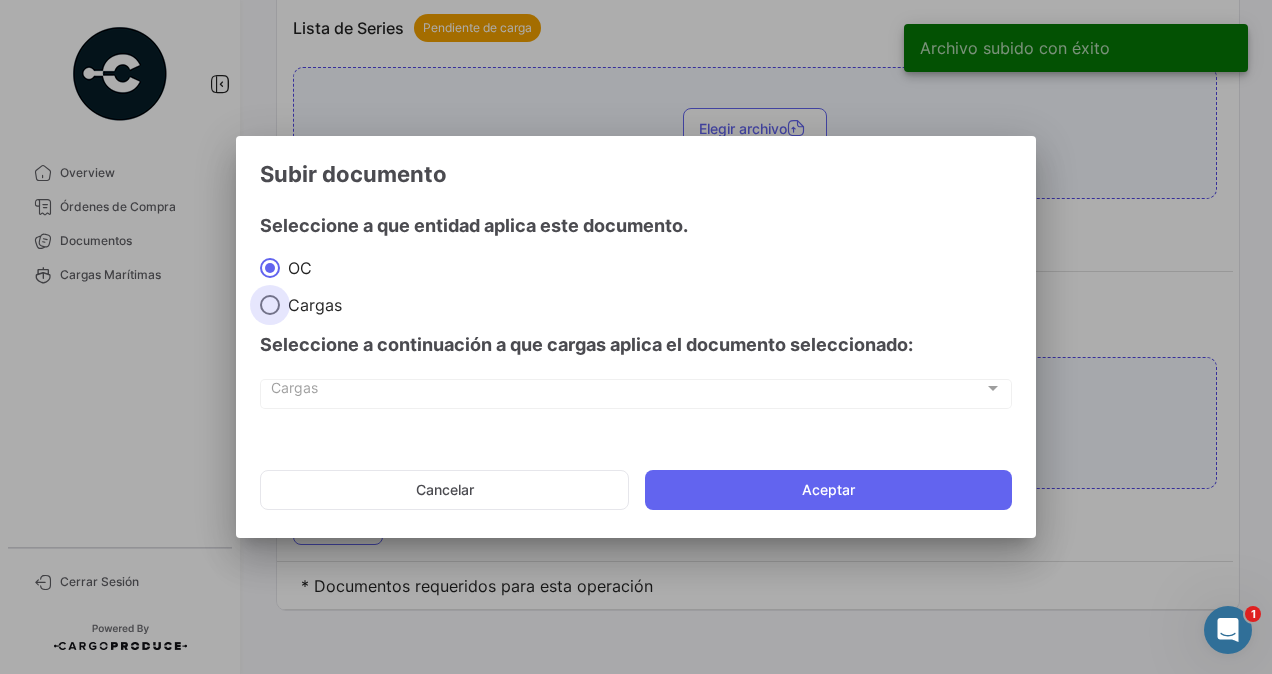 drag, startPoint x: 276, startPoint y: 306, endPoint x: 283, endPoint y: 339, distance: 33.734257 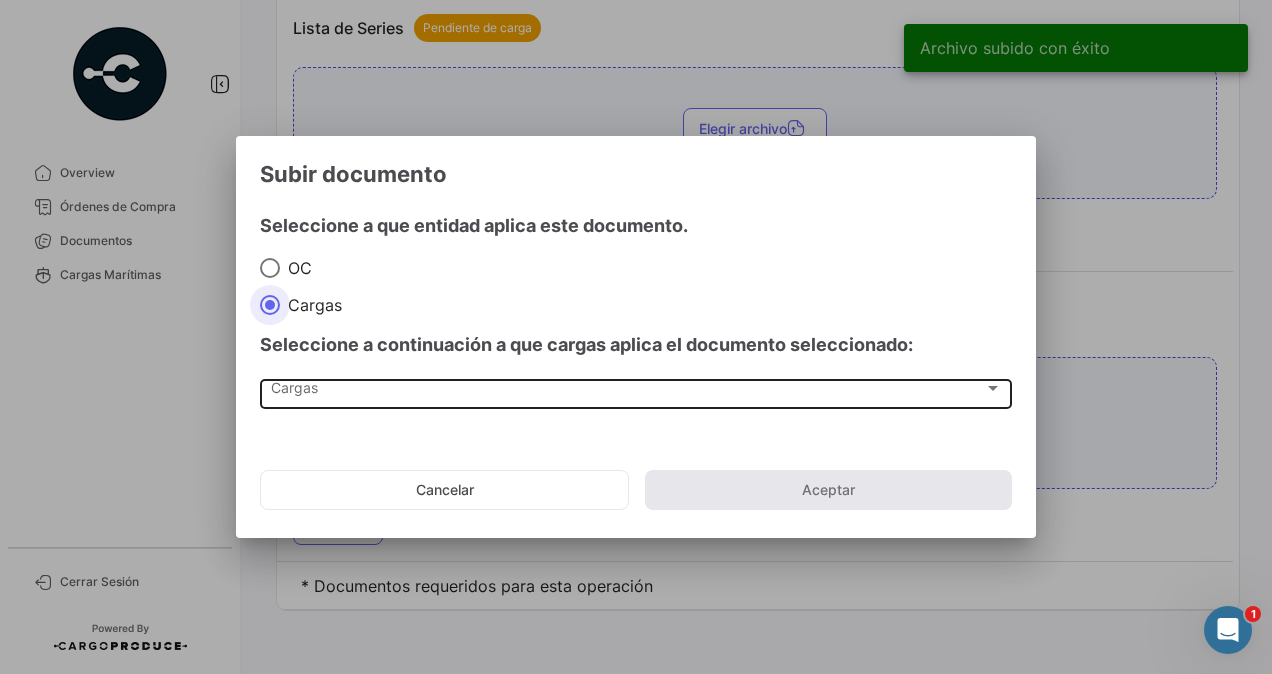 click on "Cargas Cargas" at bounding box center (636, 392) 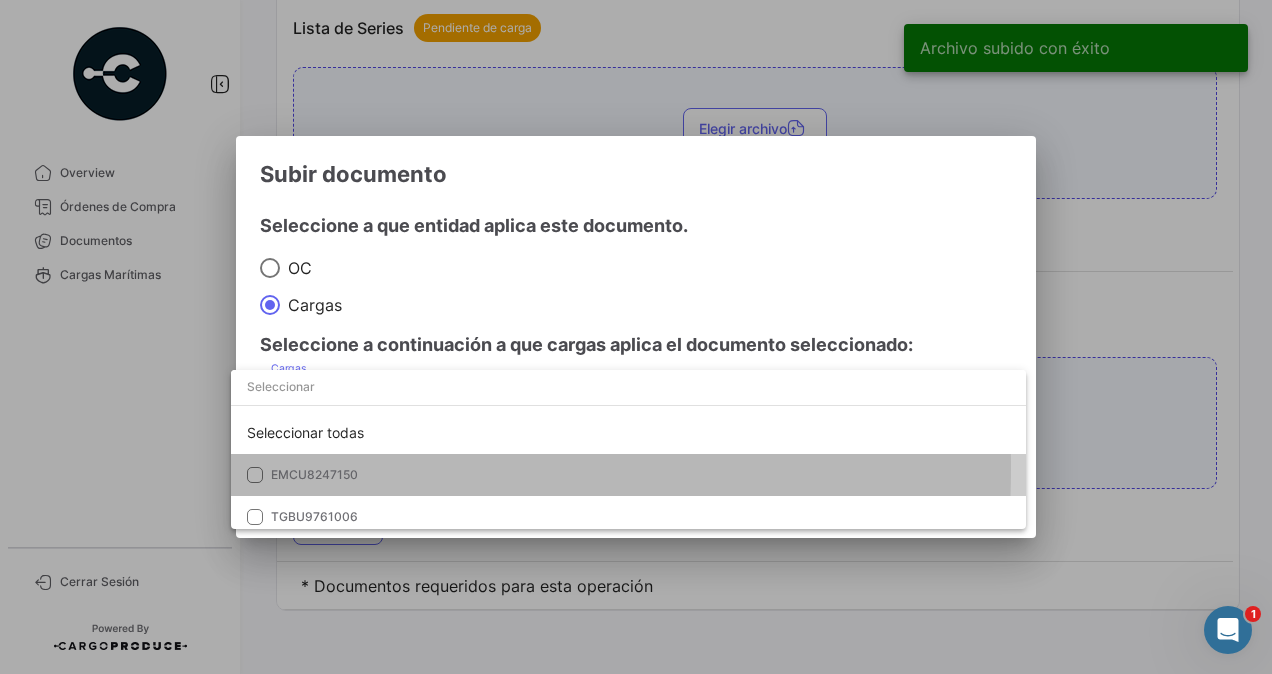 drag, startPoint x: 290, startPoint y: 399, endPoint x: 249, endPoint y: 474, distance: 85.47514 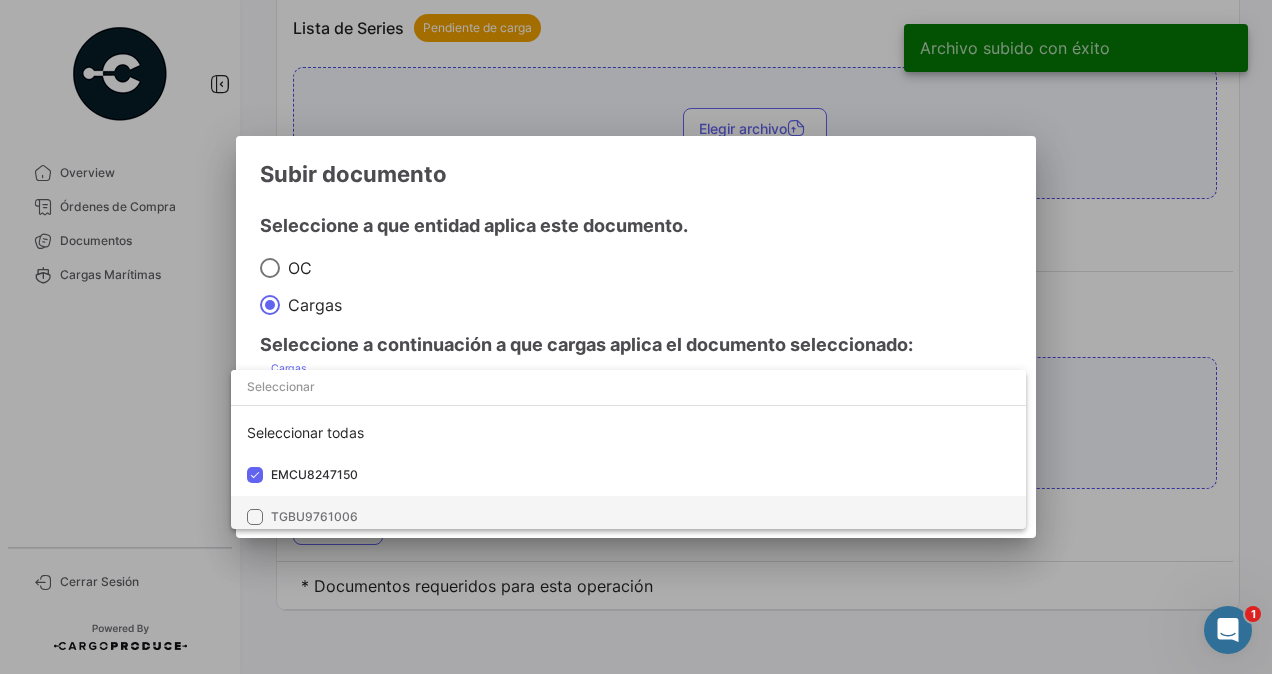 click at bounding box center [255, 517] 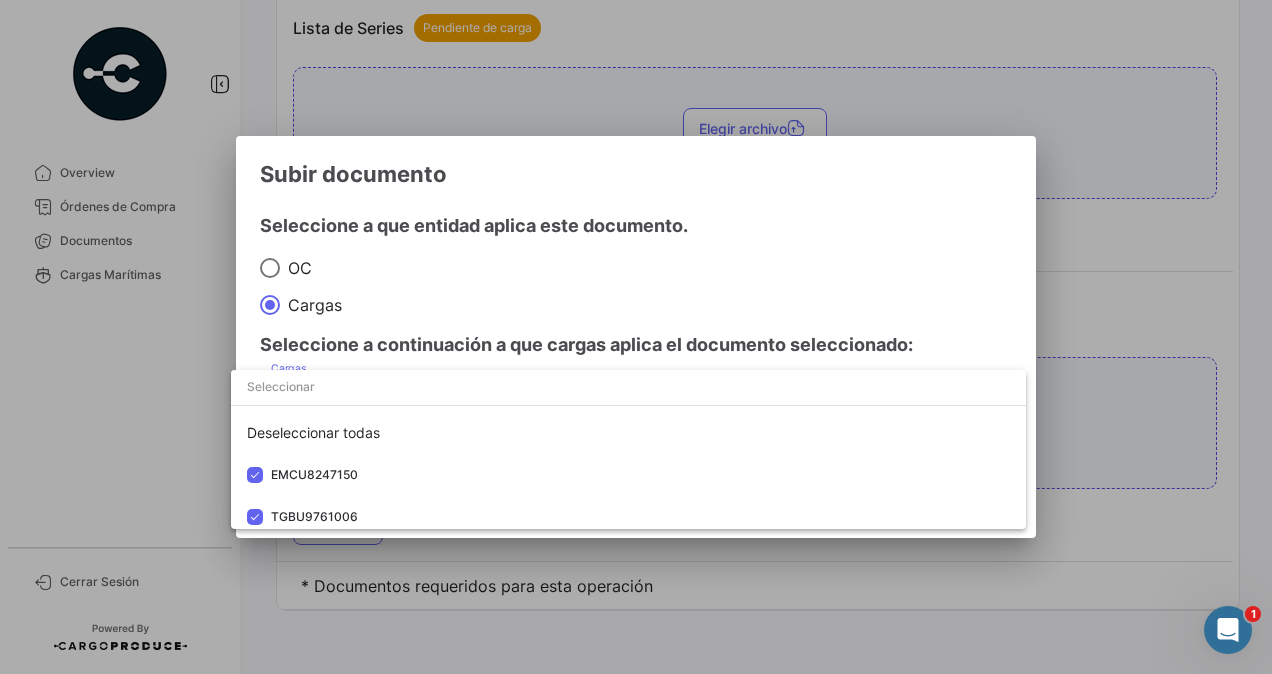 click at bounding box center (636, 337) 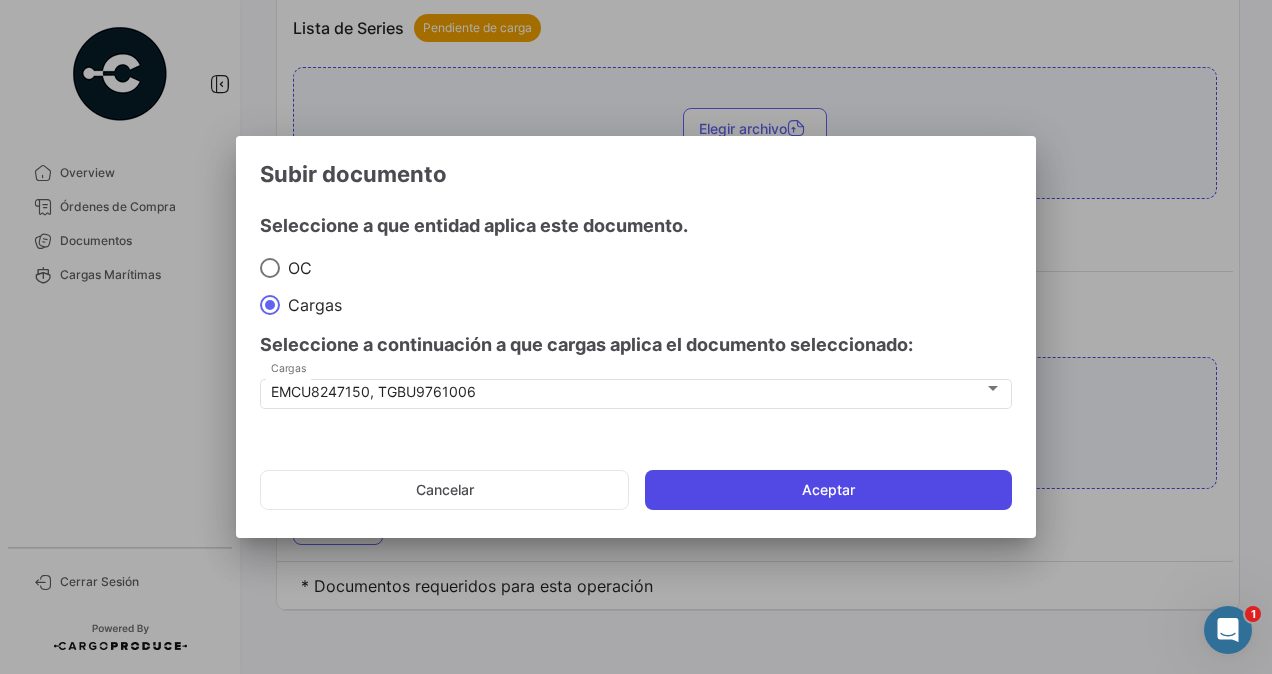 click on "Aceptar" 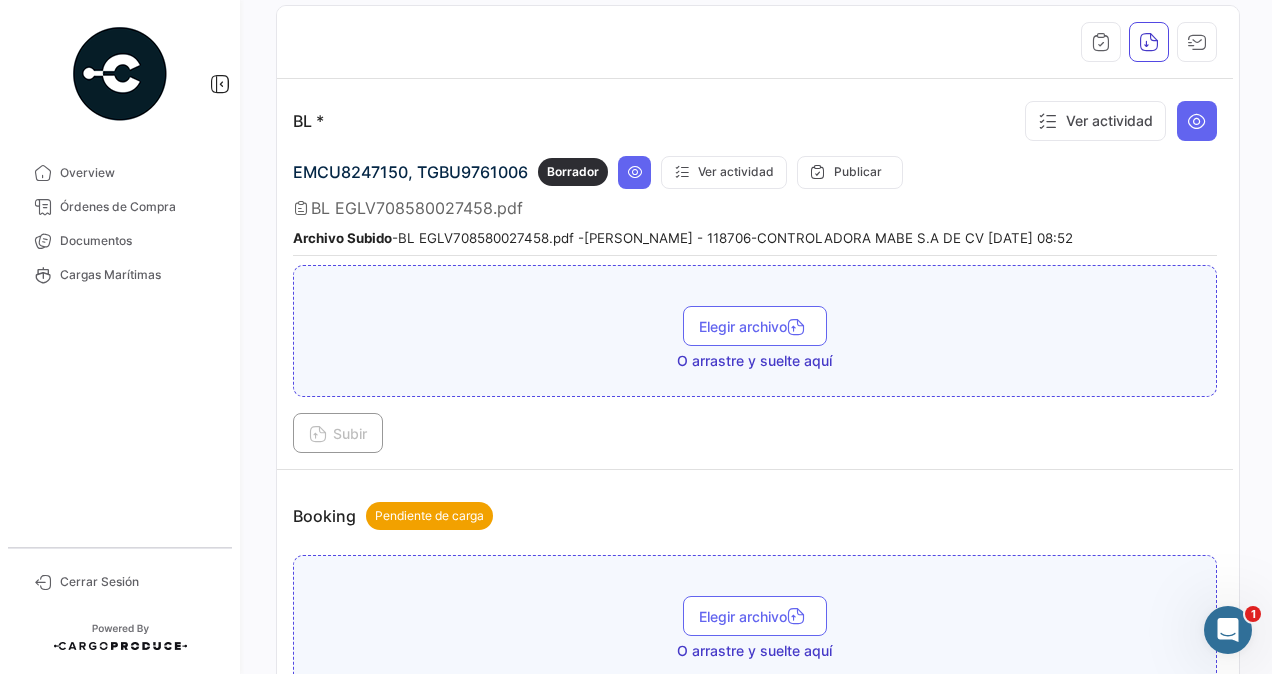 scroll, scrollTop: 0, scrollLeft: 0, axis: both 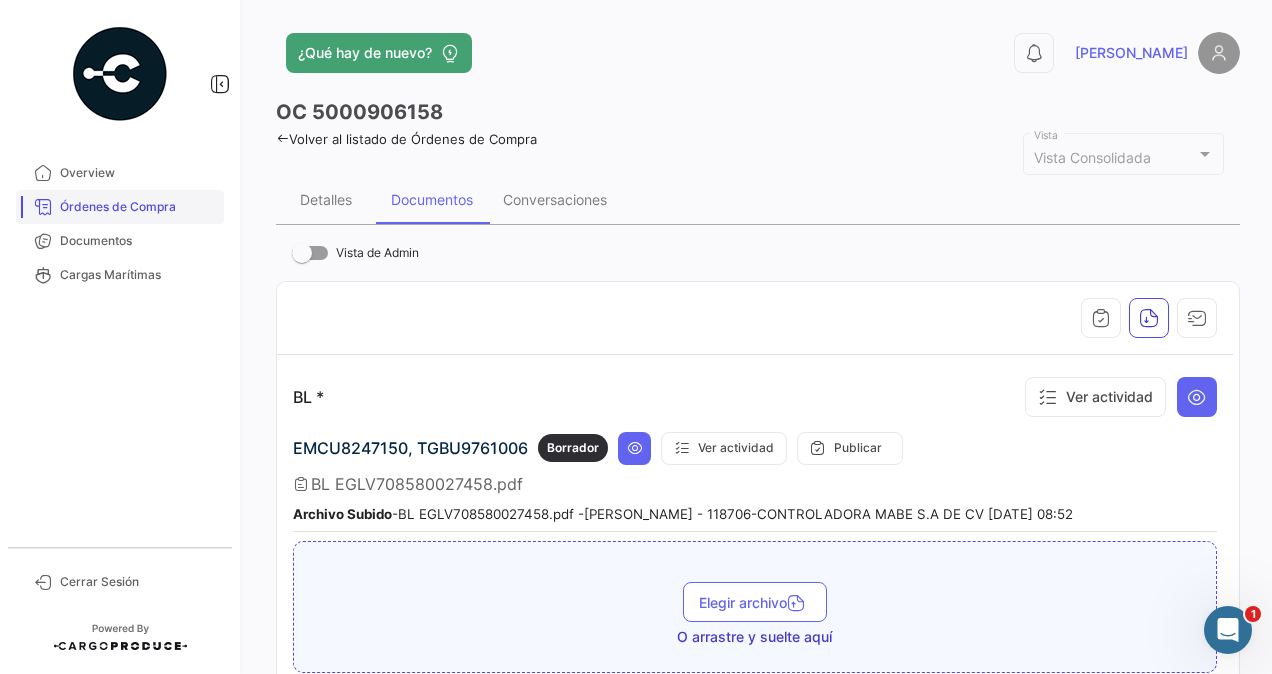 drag, startPoint x: 109, startPoint y: 210, endPoint x: 172, endPoint y: 213, distance: 63.07139 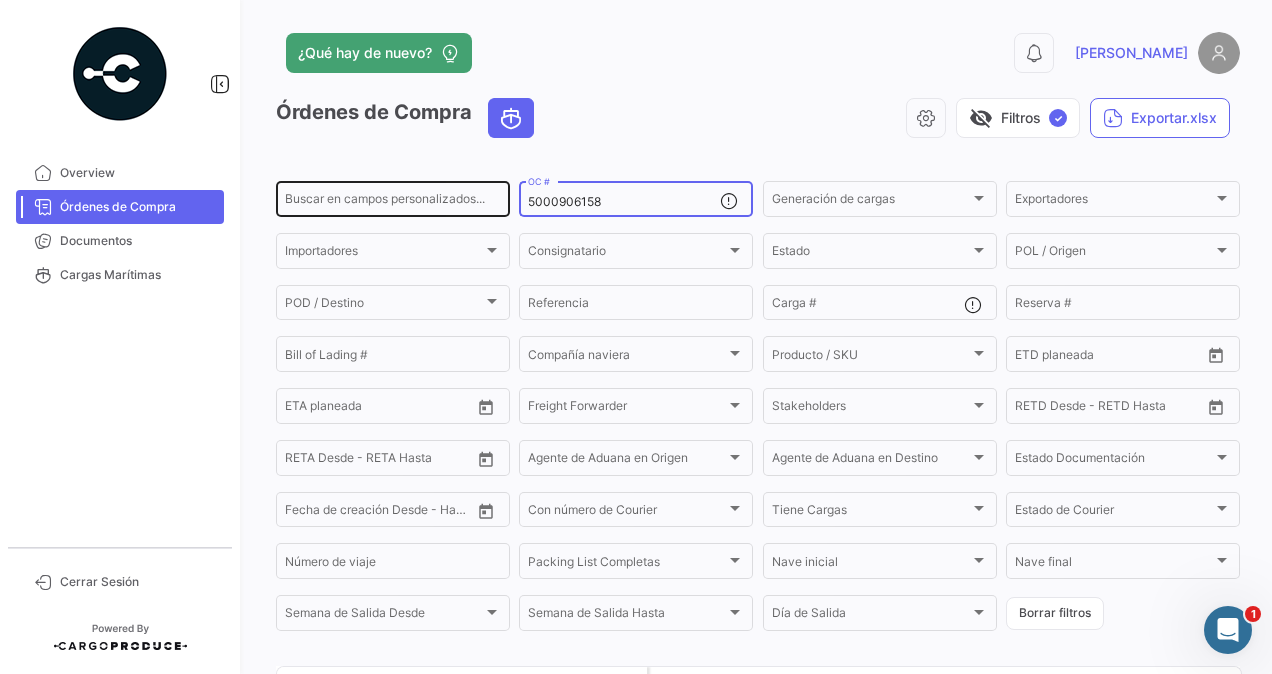 drag, startPoint x: 612, startPoint y: 204, endPoint x: 456, endPoint y: 190, distance: 156.62694 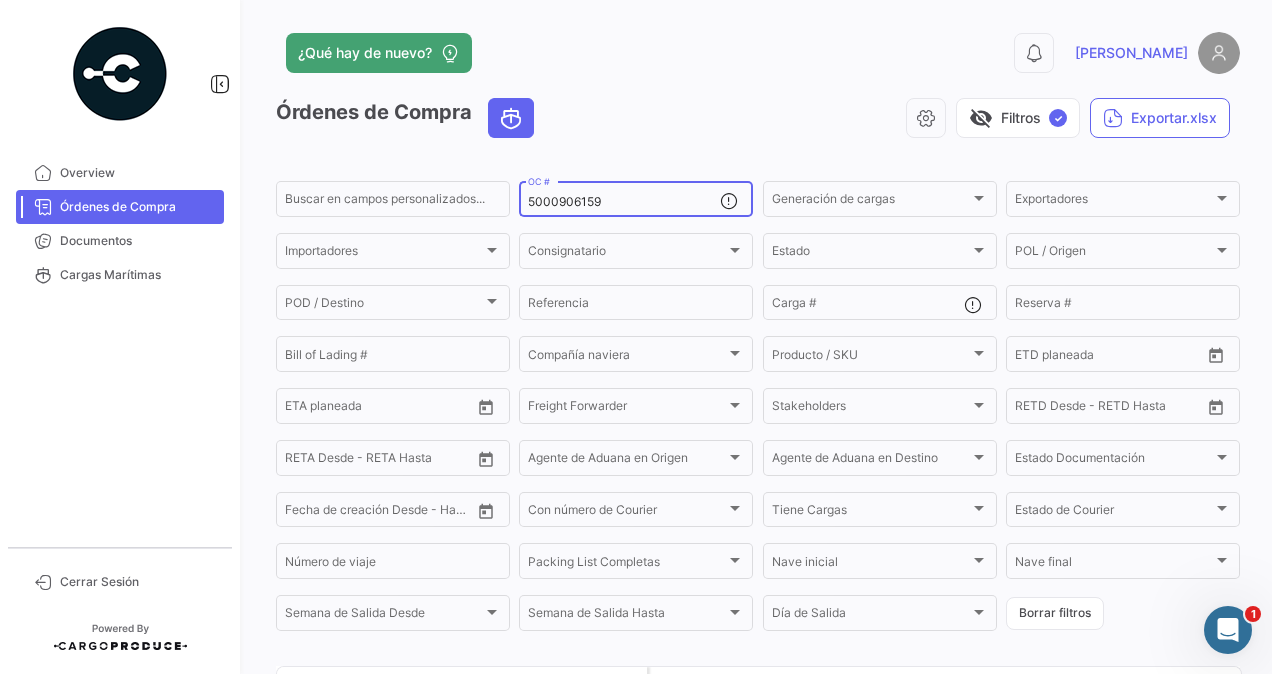 scroll, scrollTop: 192, scrollLeft: 0, axis: vertical 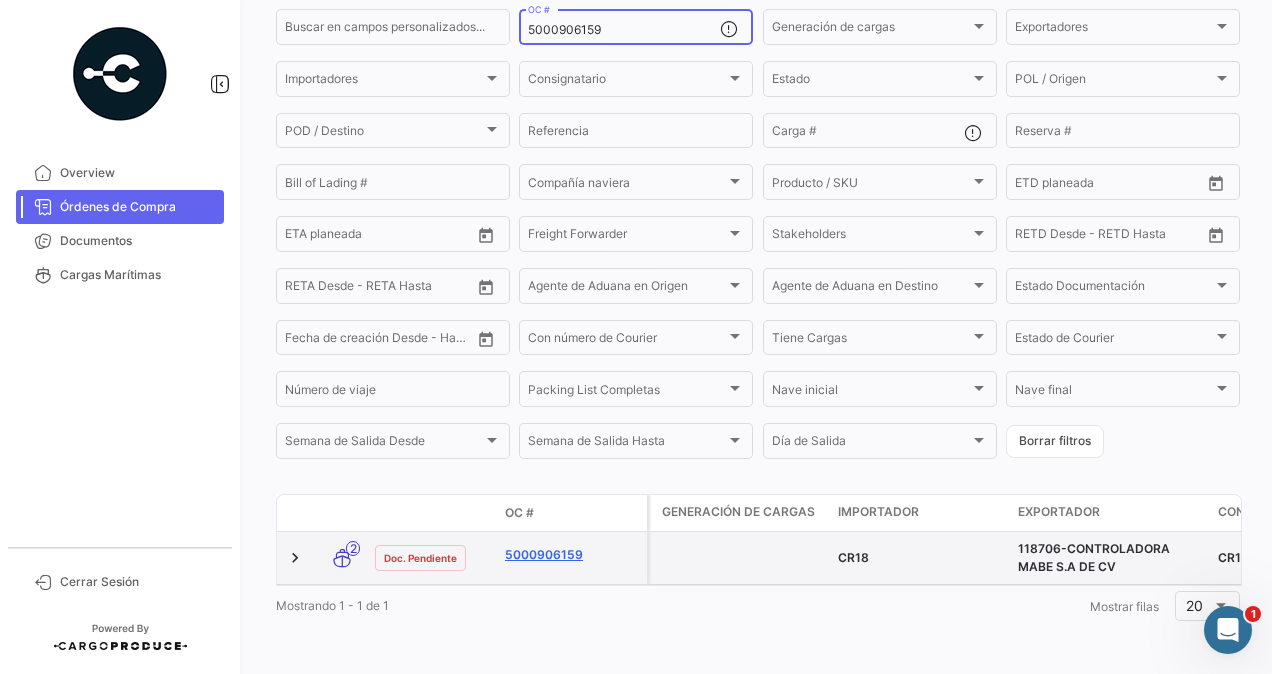 type on "5000906159" 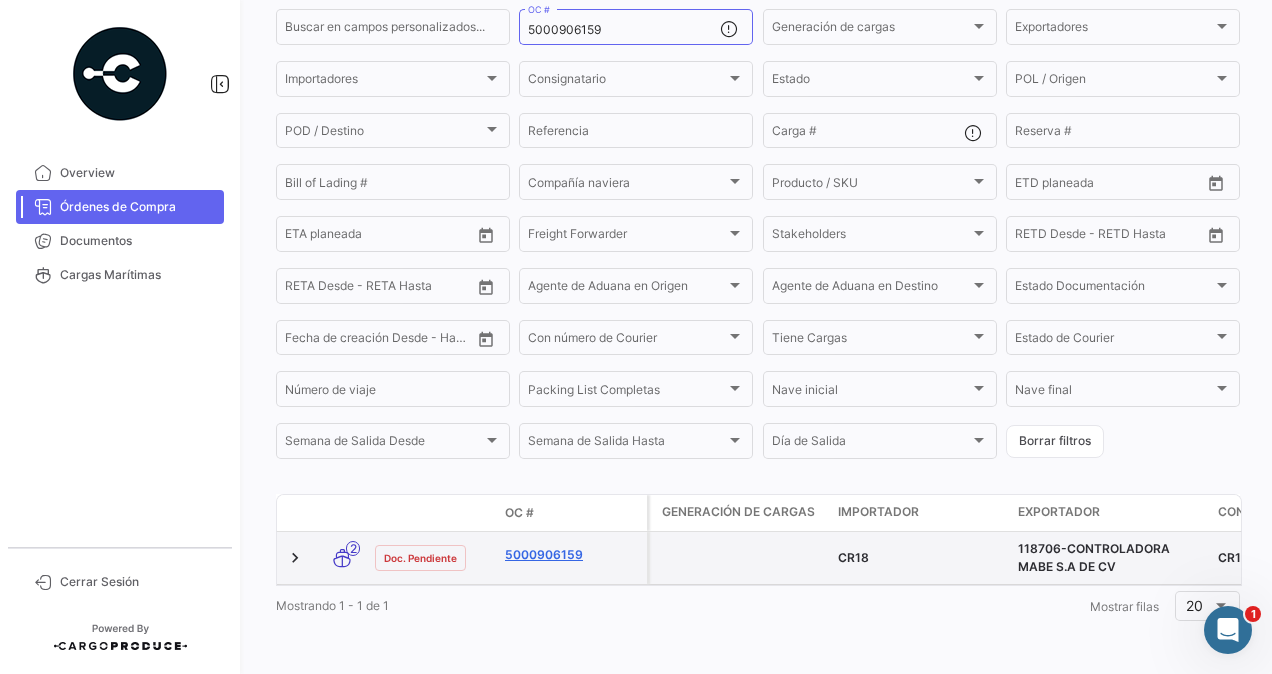 click on "5000906159" 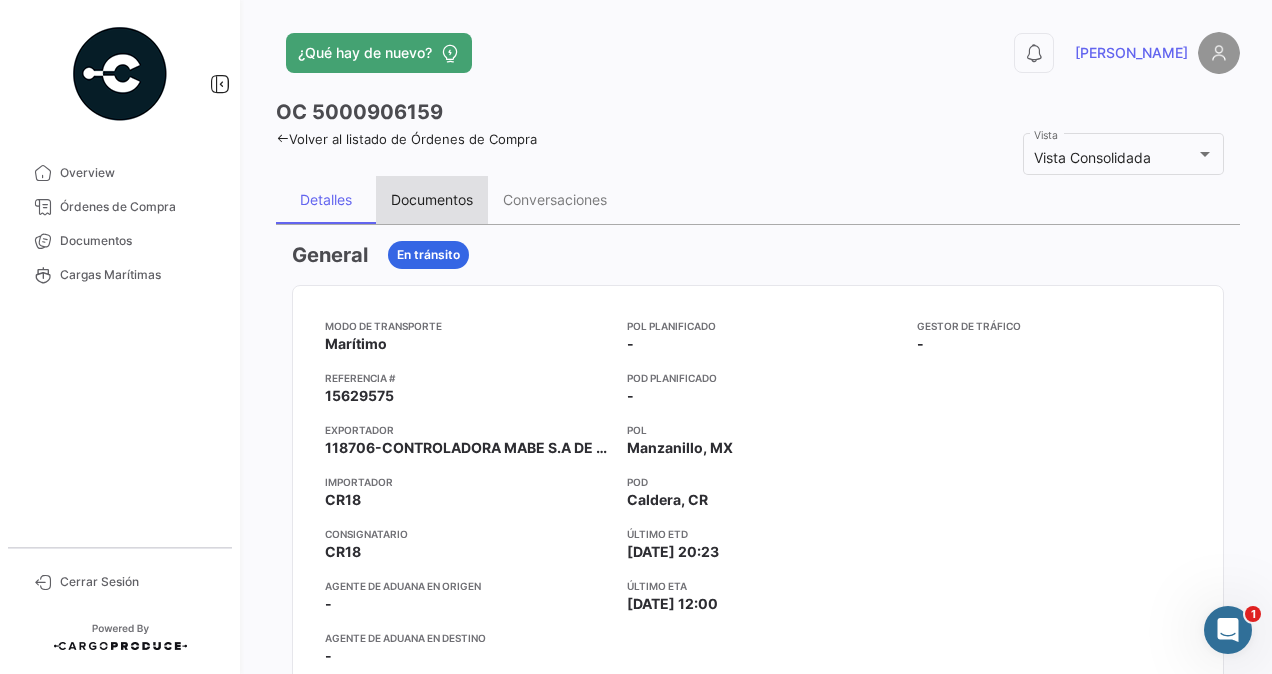 click on "Documentos" at bounding box center (432, 199) 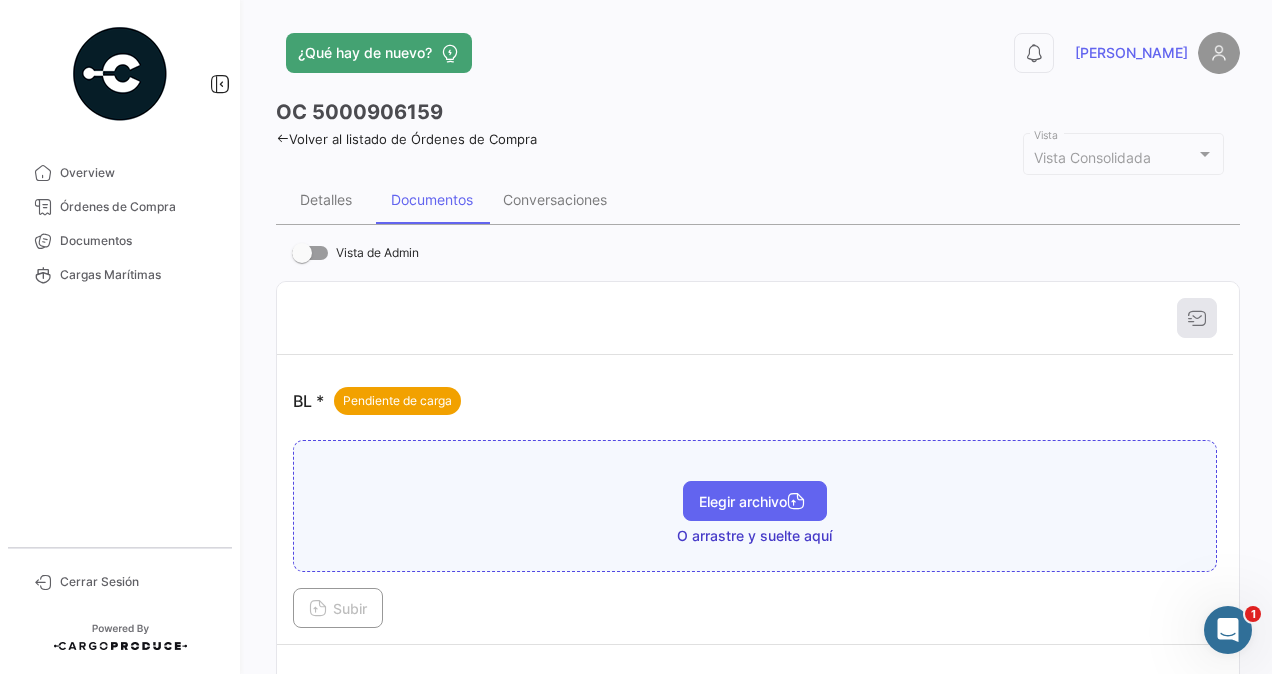 click on "Elegir archivo" at bounding box center [755, 501] 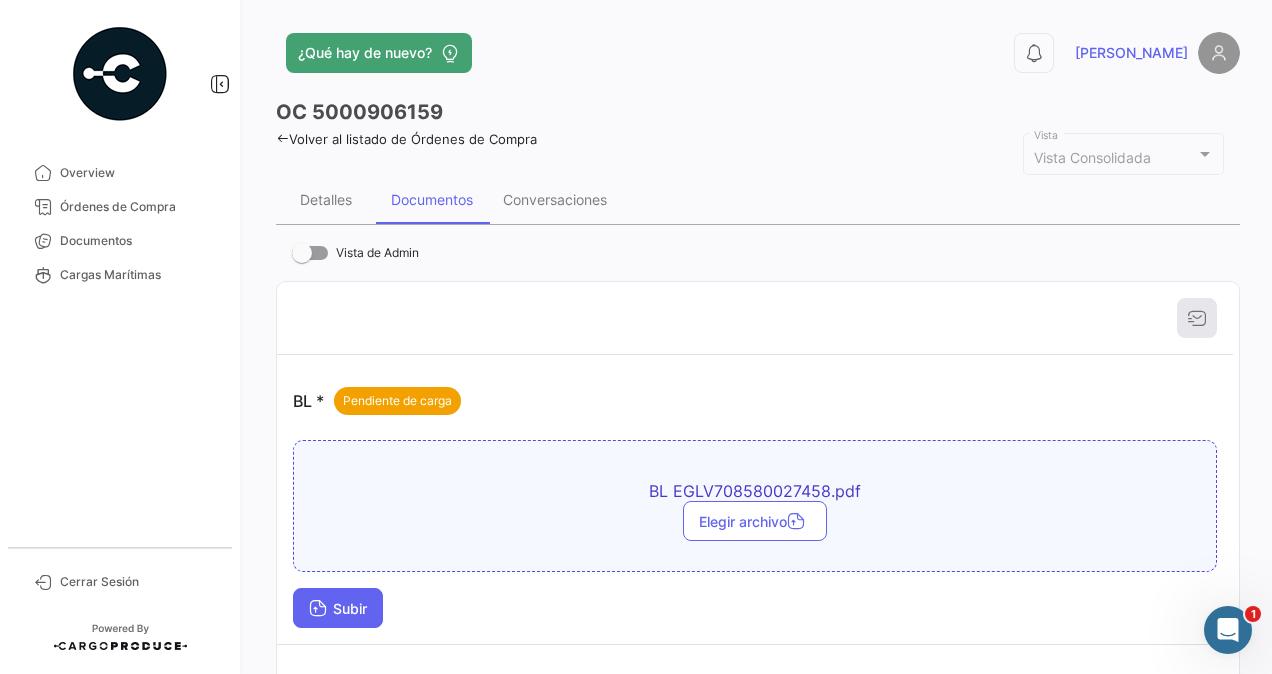 click on "Subir" at bounding box center [338, 608] 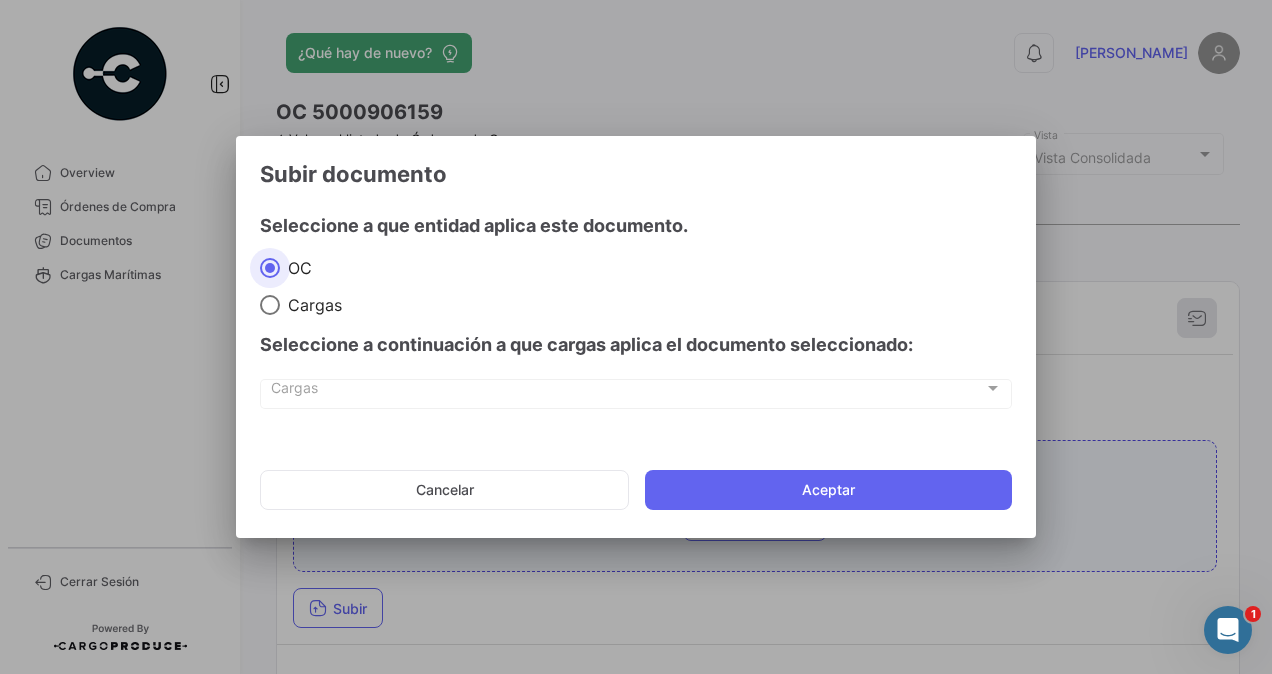 click on "Seleccione a que entidad aplica este documento.    OC     Cargas  Seleccione a continuación a que cargas aplica el documento seleccionado: [PERSON_NAME]" at bounding box center [636, 314] 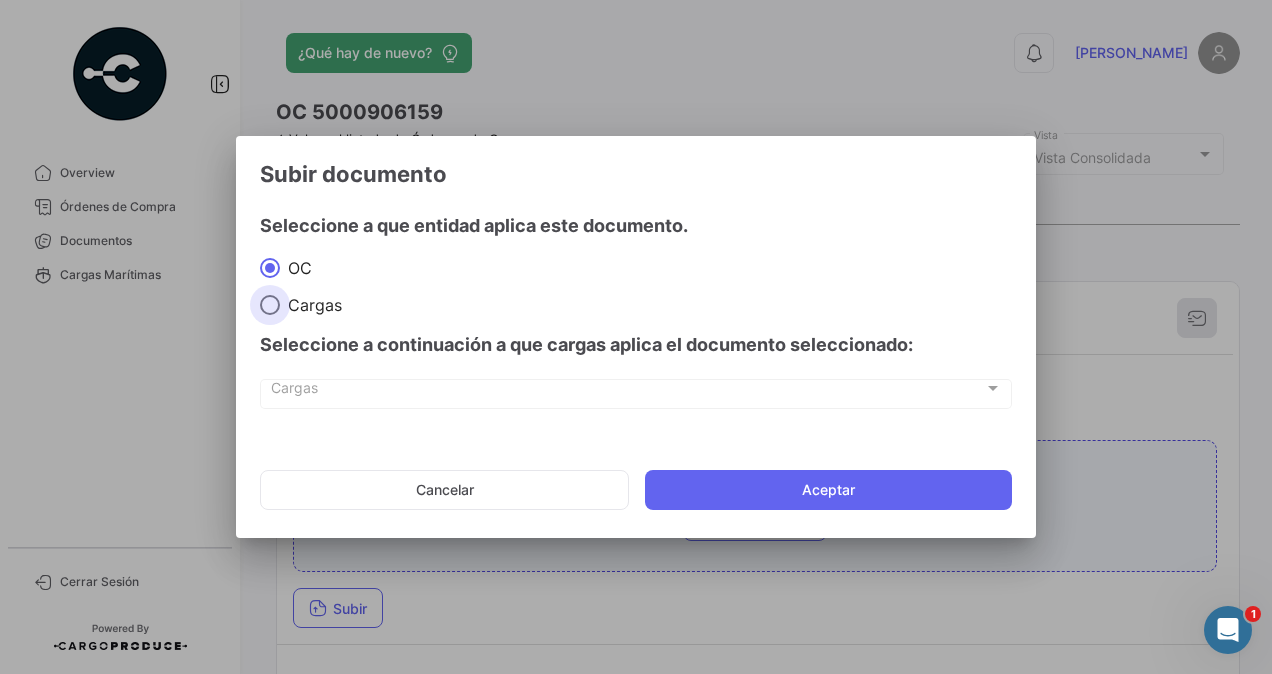 click at bounding box center [270, 305] 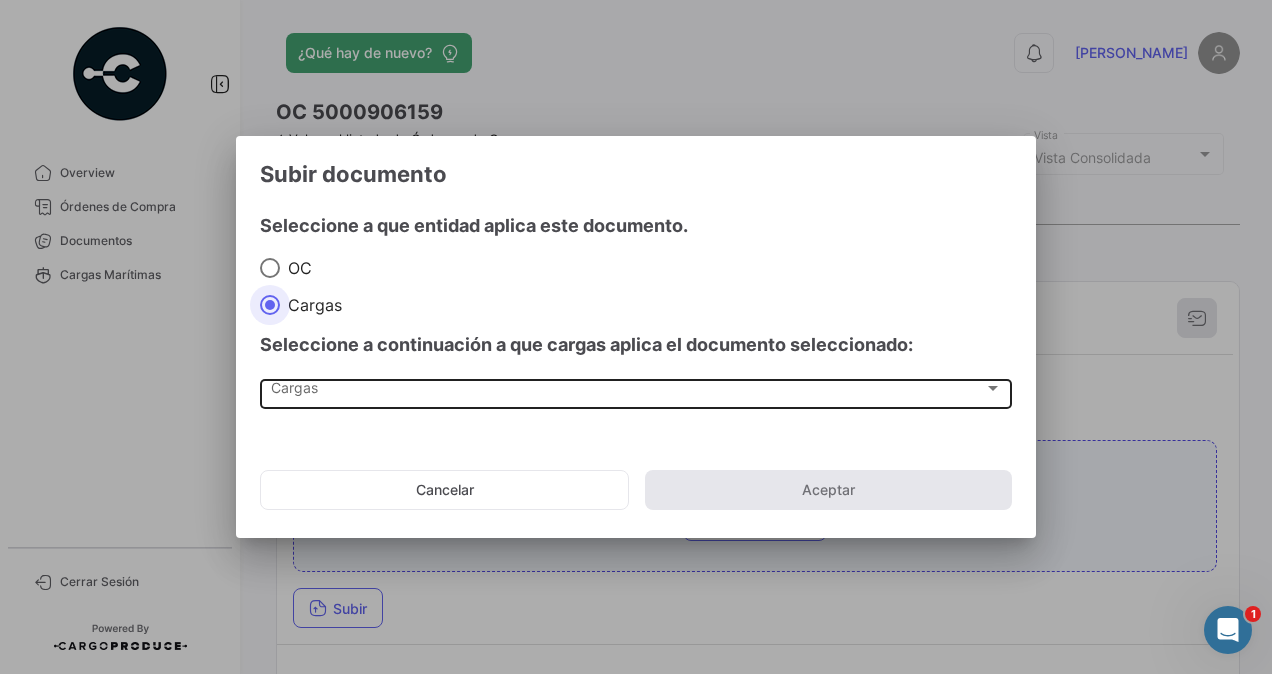click on "Cargas" at bounding box center [627, 392] 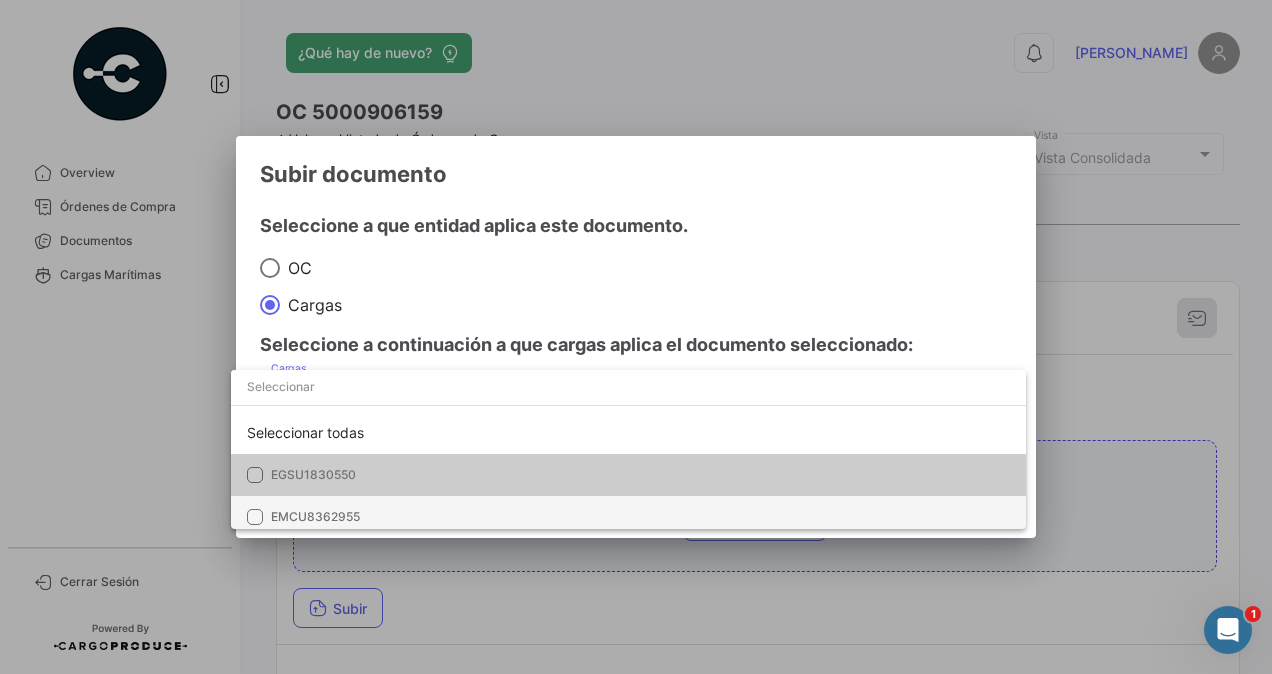 click at bounding box center (255, 517) 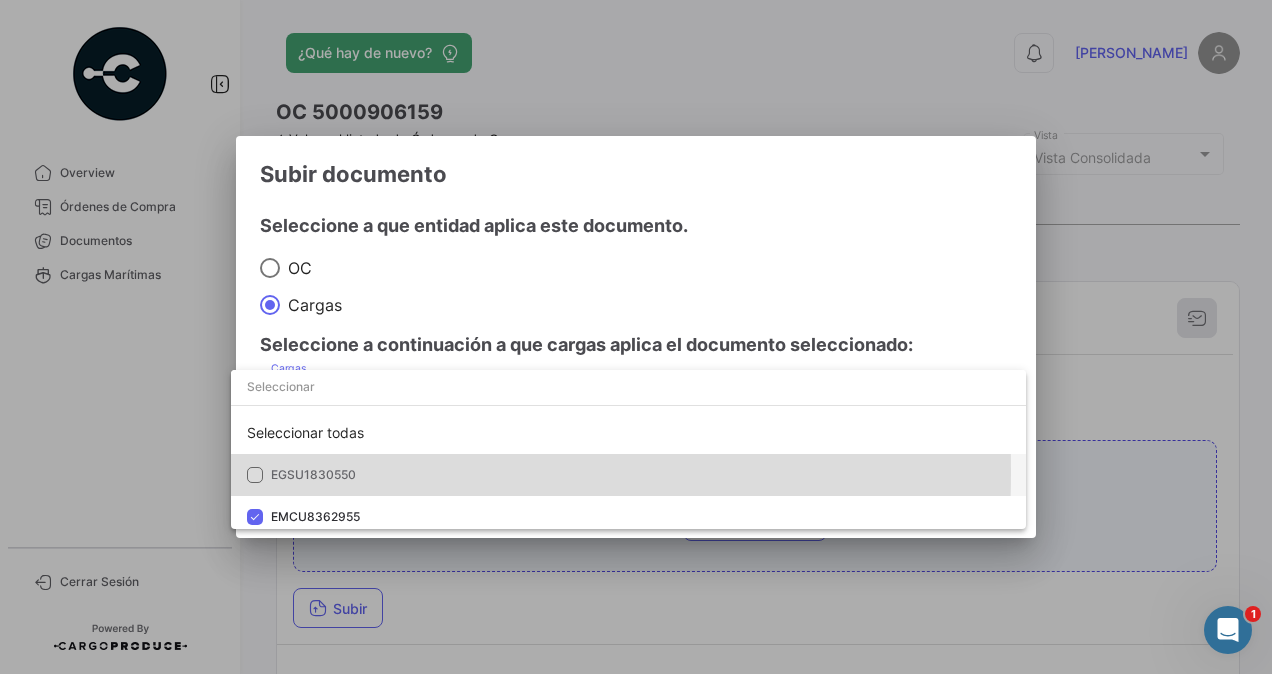 click at bounding box center (255, 475) 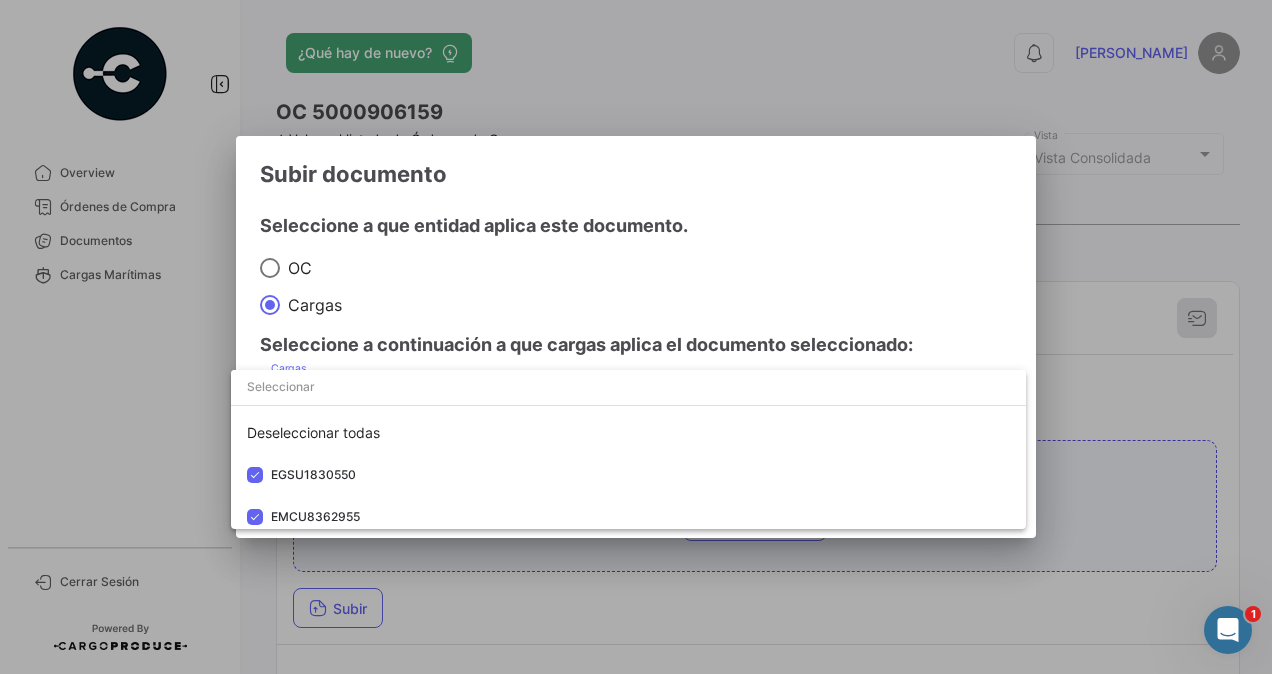 click at bounding box center (636, 337) 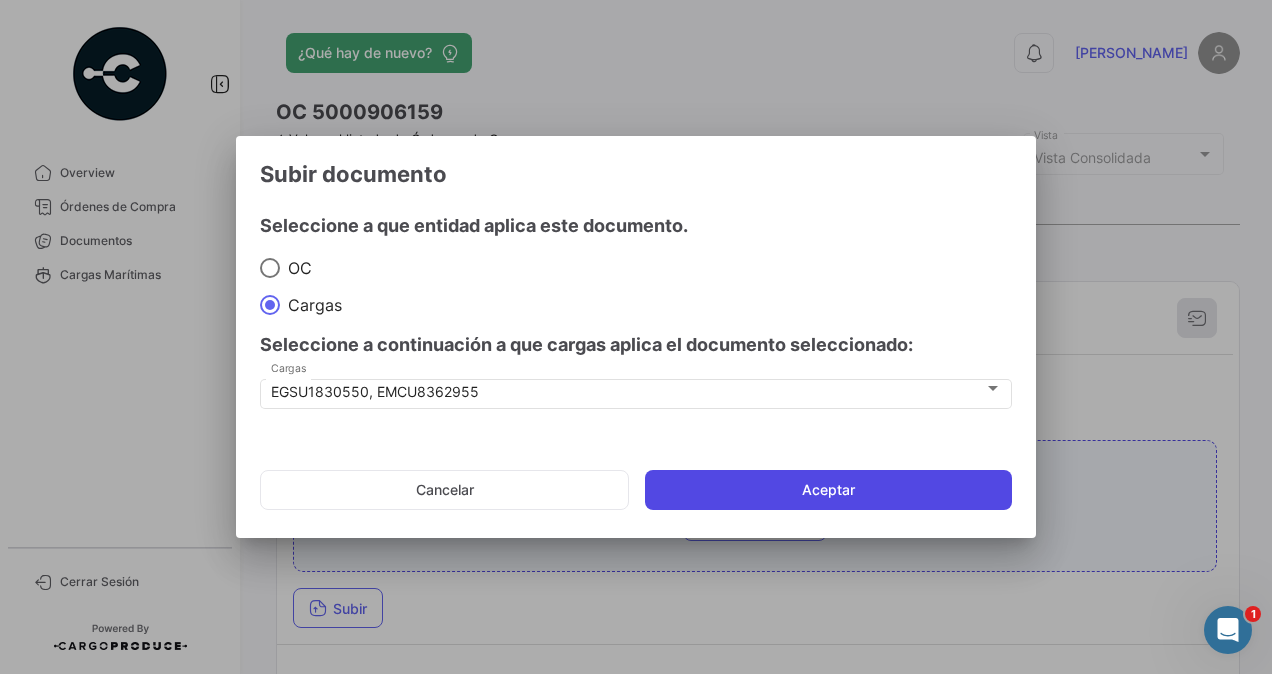 click on "Aceptar" 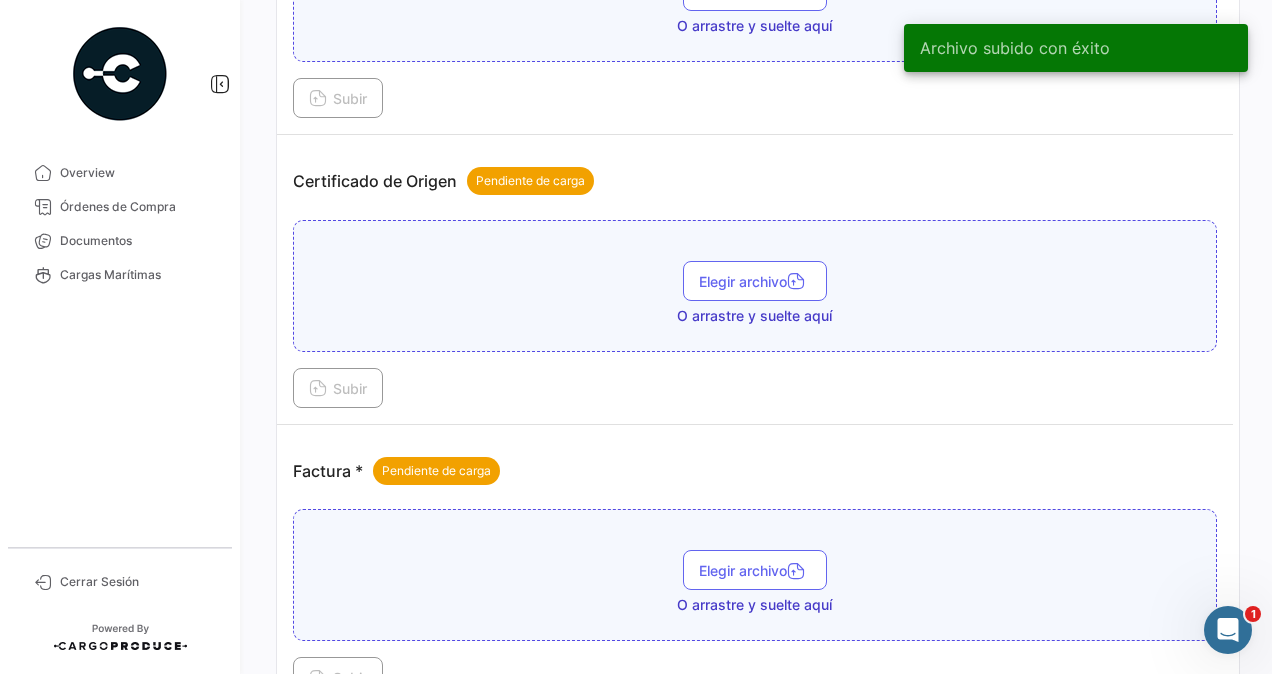 scroll, scrollTop: 1000, scrollLeft: 0, axis: vertical 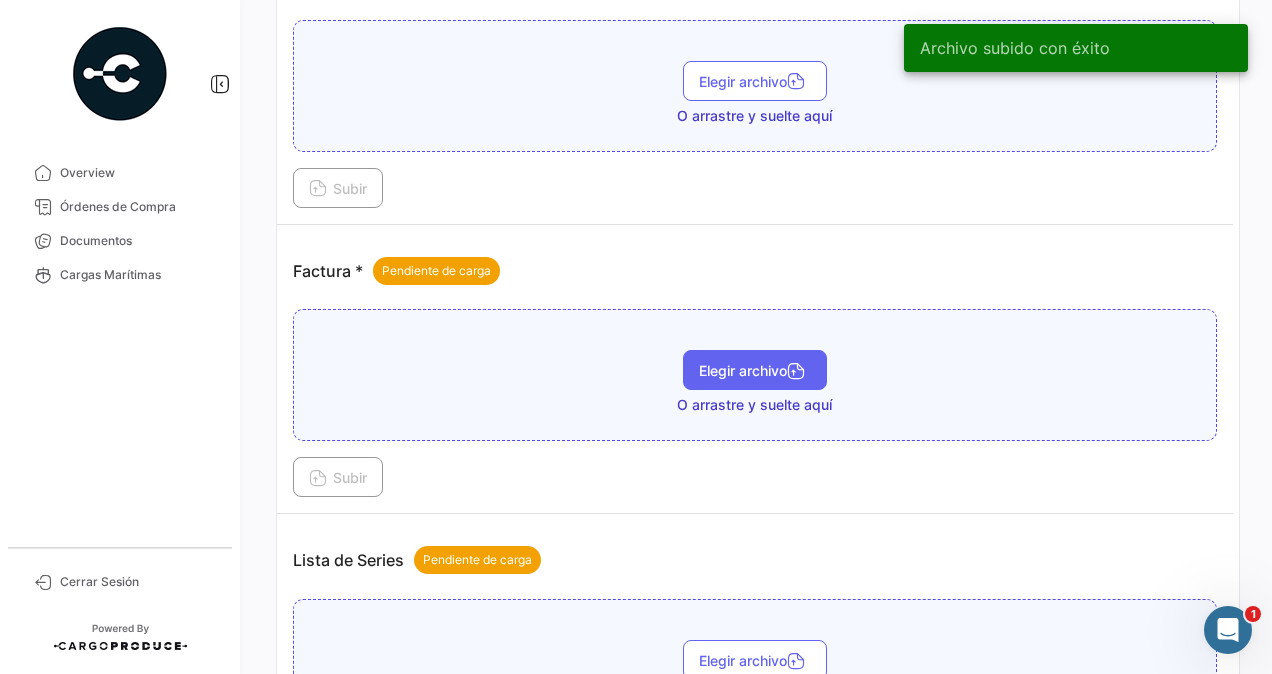 click on "Elegir archivo" at bounding box center (755, 370) 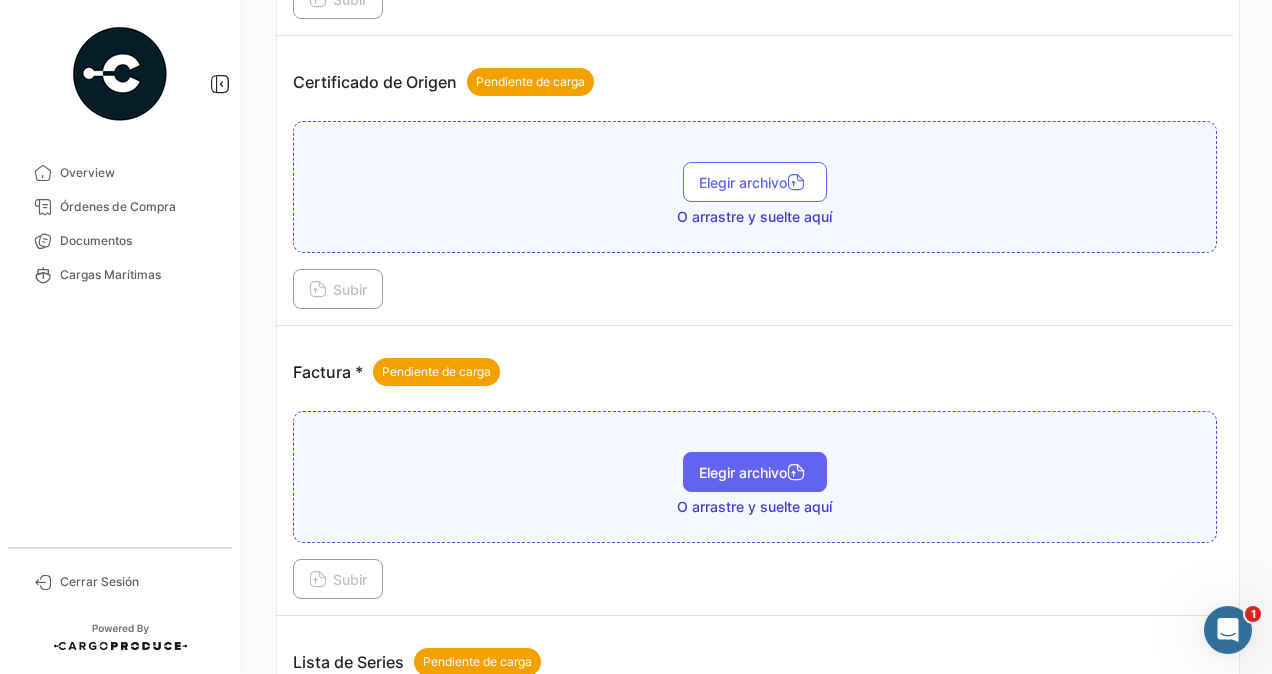 click on "Elegir archivo" at bounding box center [755, 472] 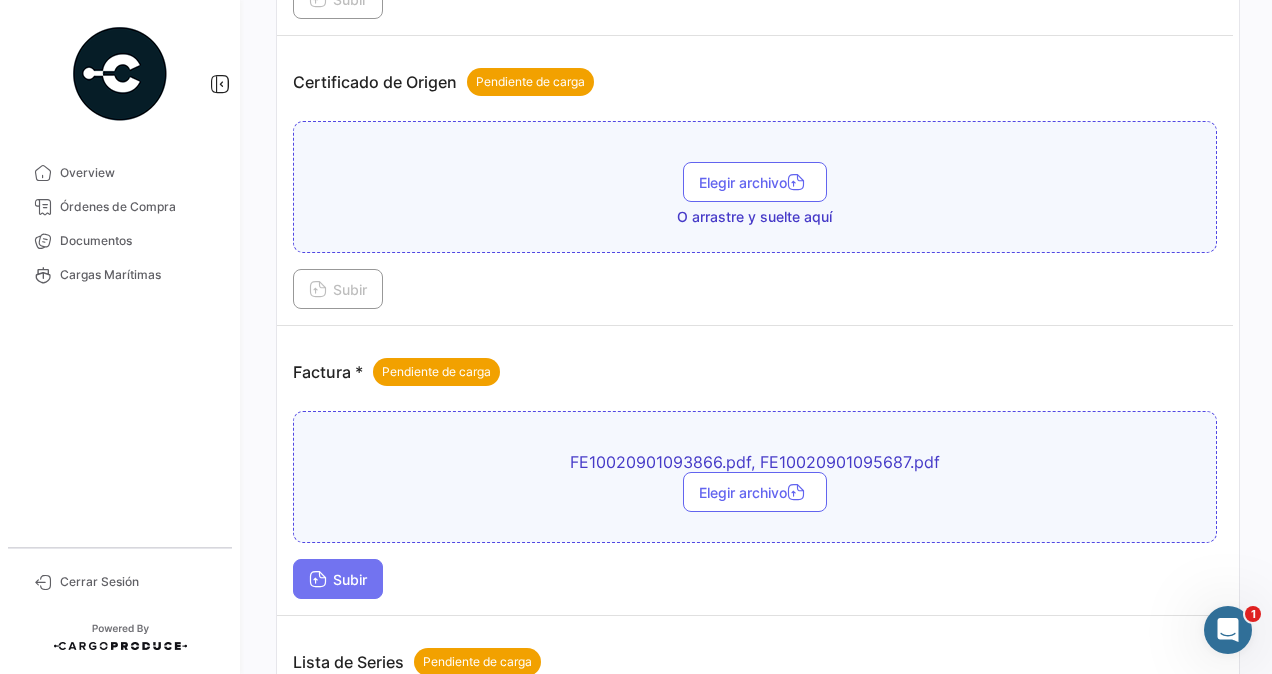 click on "Subir" at bounding box center (338, 579) 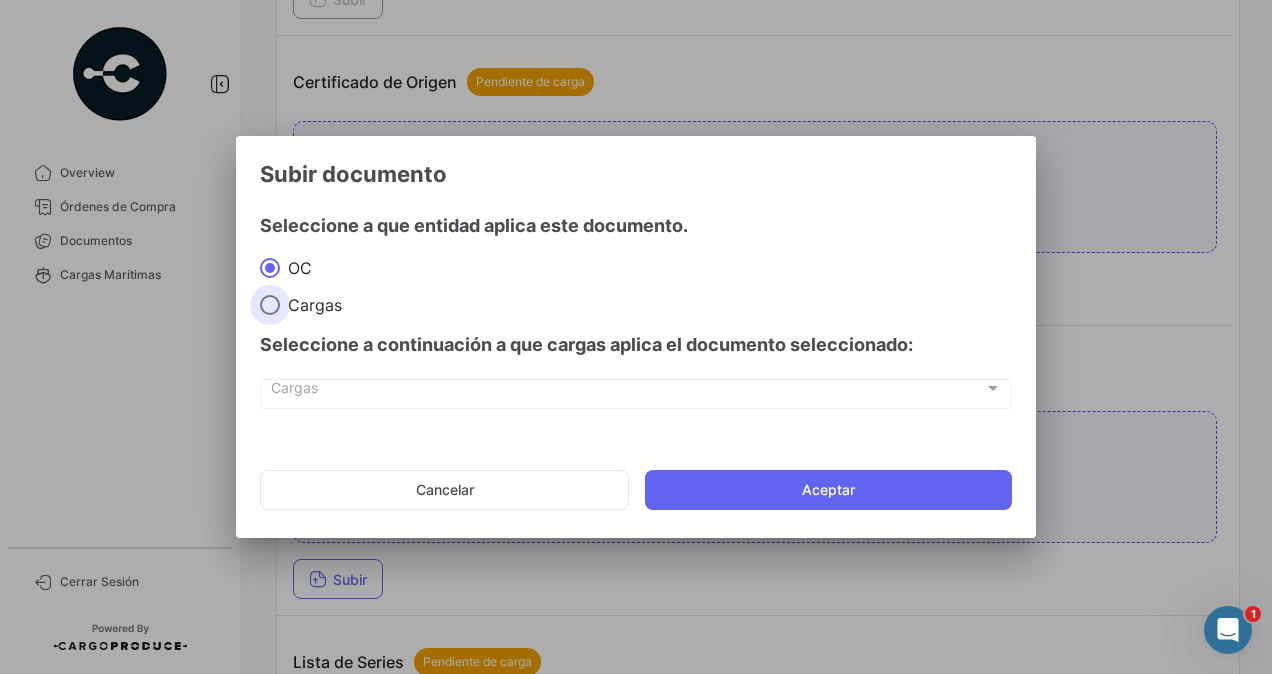 click on "Cargas" at bounding box center (311, 305) 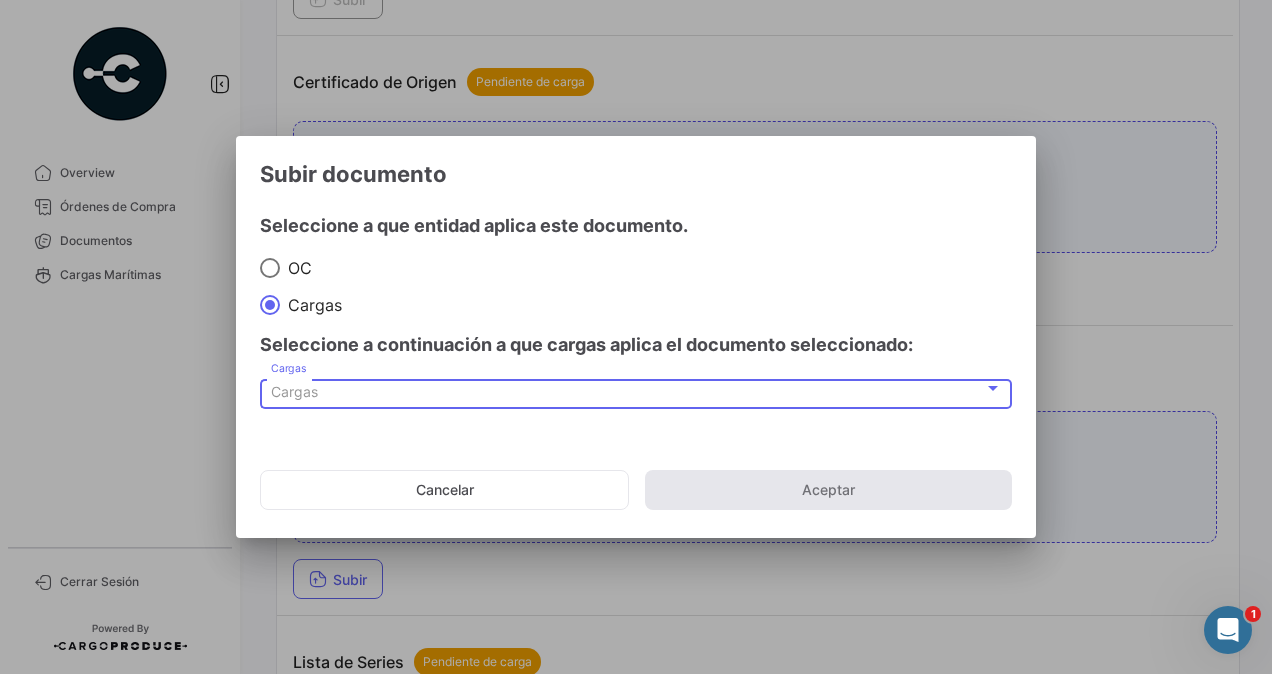 click on "Cargas" at bounding box center (627, 392) 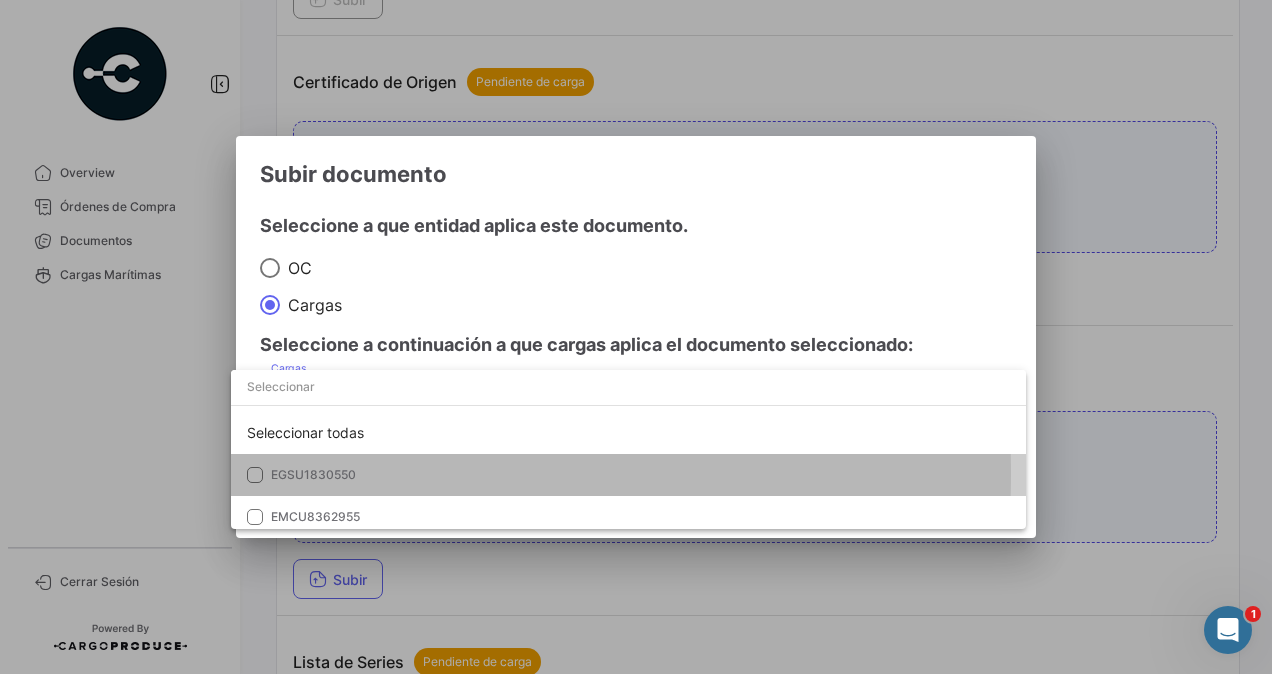 click at bounding box center (255, 475) 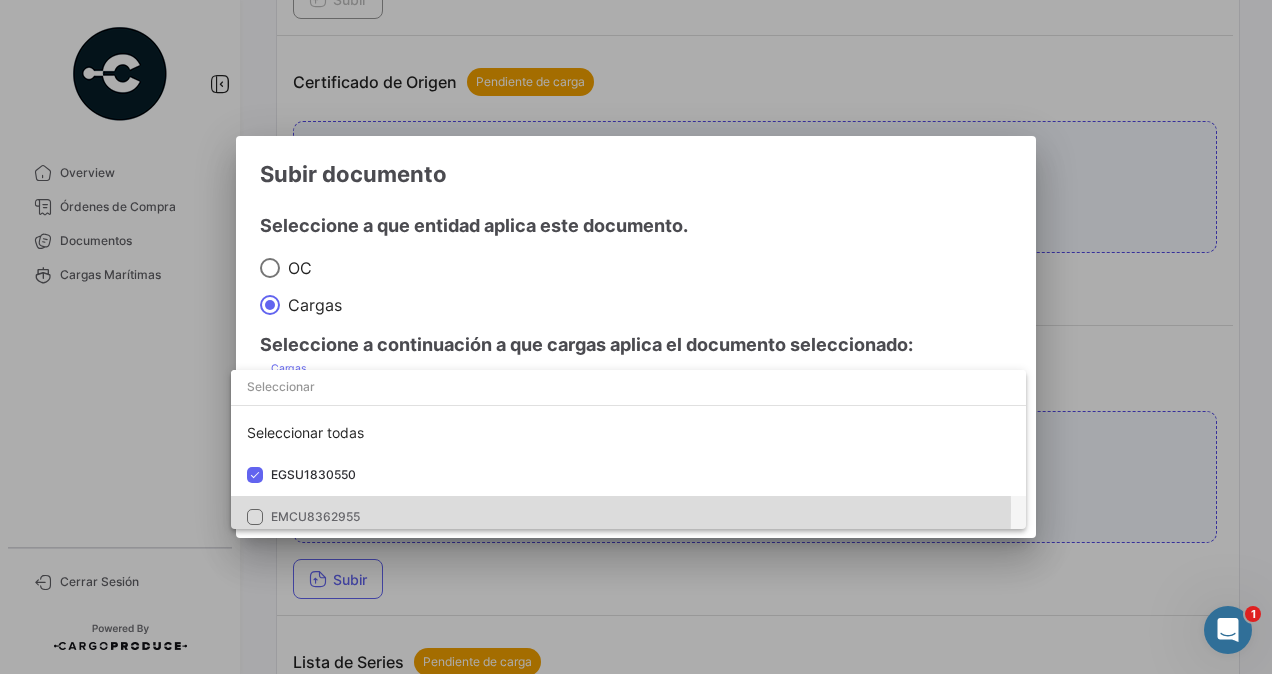 click on "EMCU8362955" at bounding box center (628, 517) 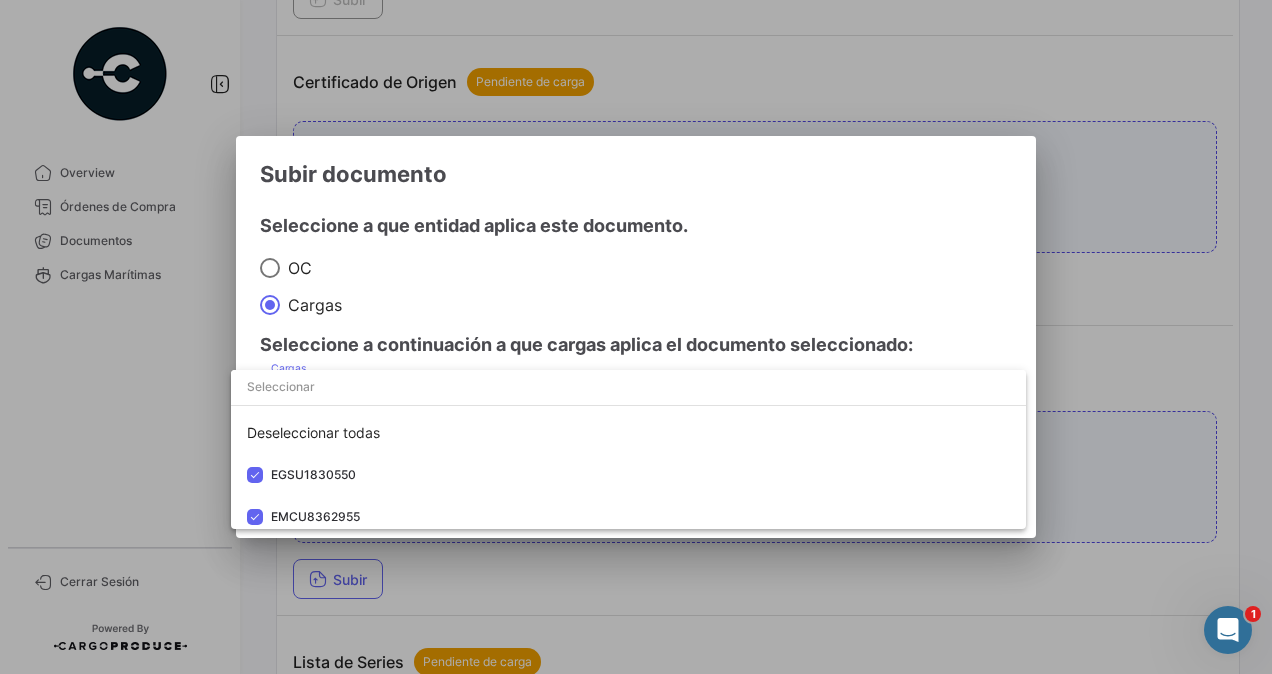 click at bounding box center [636, 337] 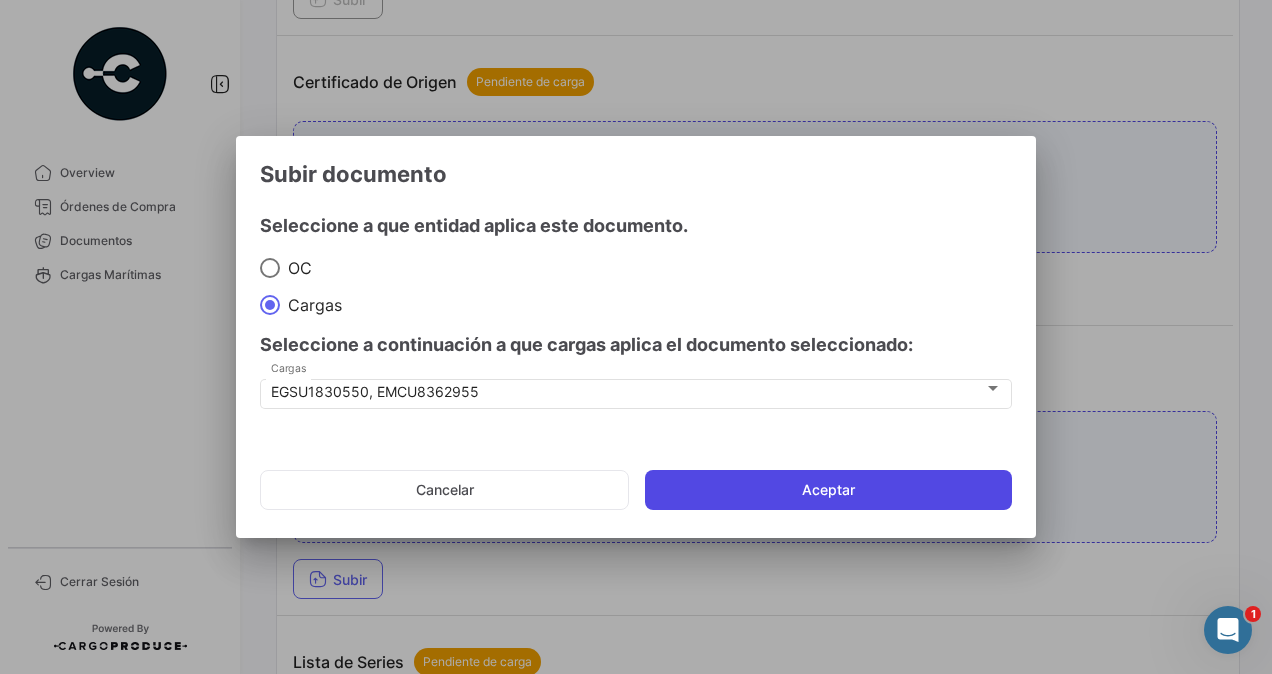 click on "Aceptar" 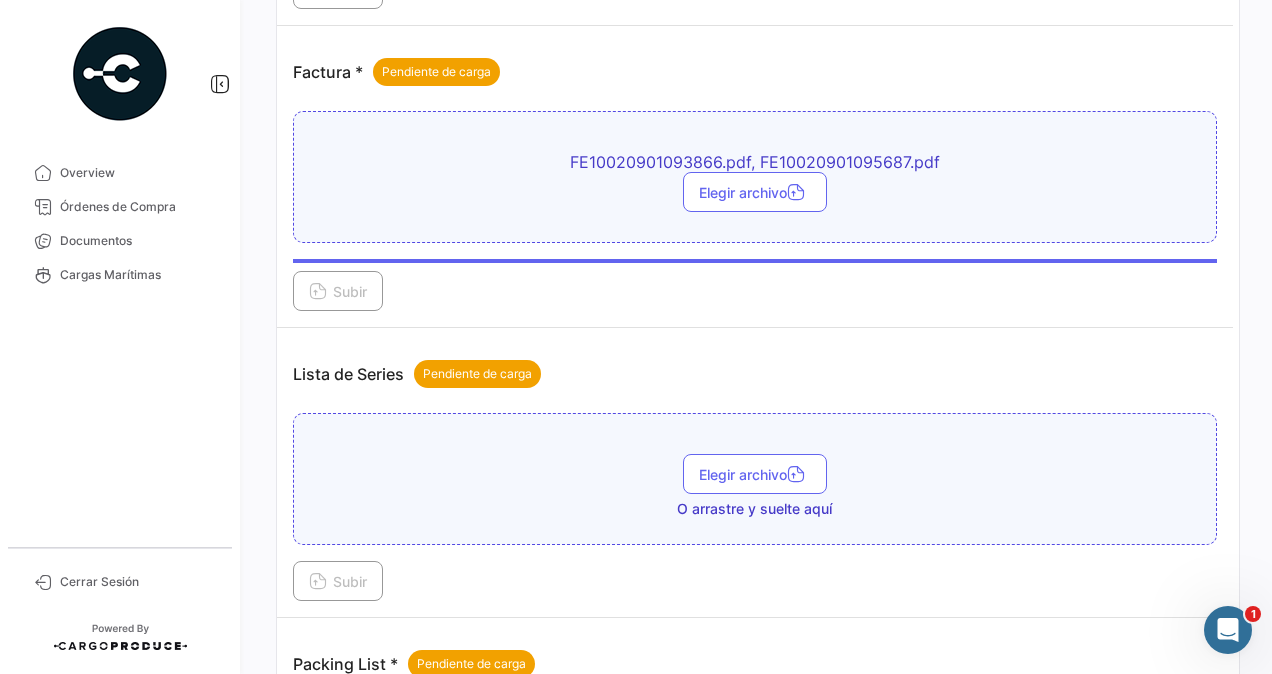 scroll, scrollTop: 1500, scrollLeft: 0, axis: vertical 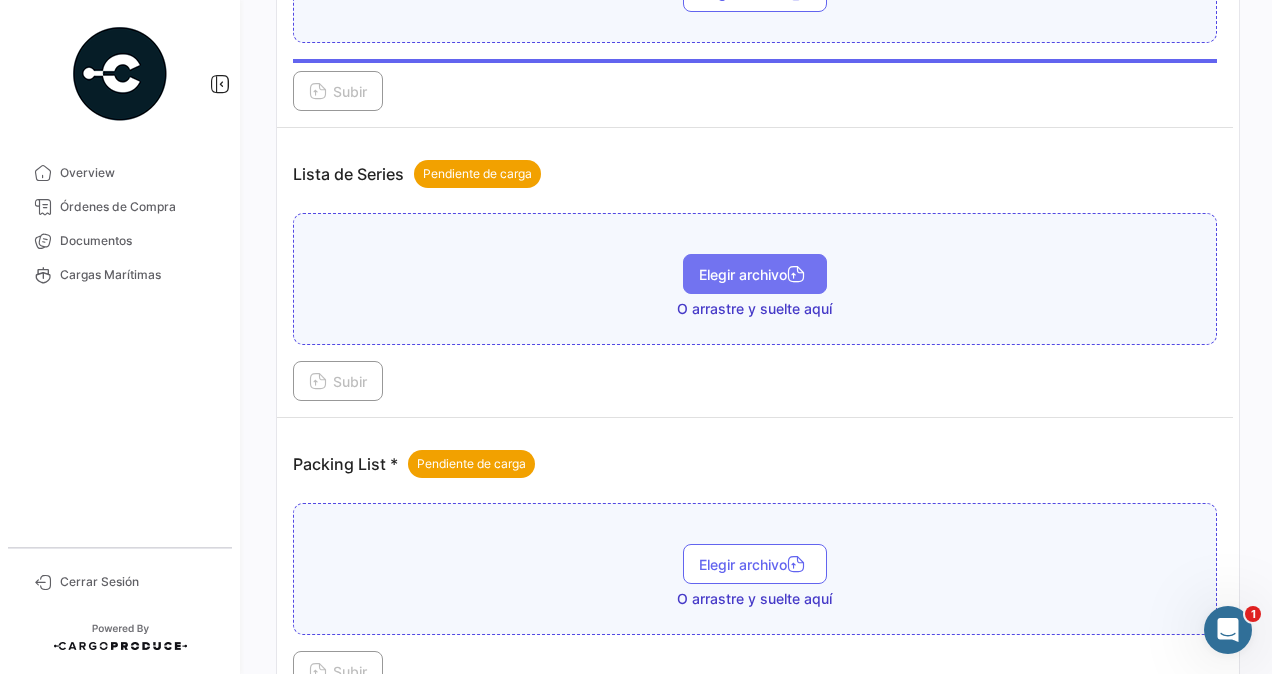 click on "Elegir archivo" at bounding box center [755, 274] 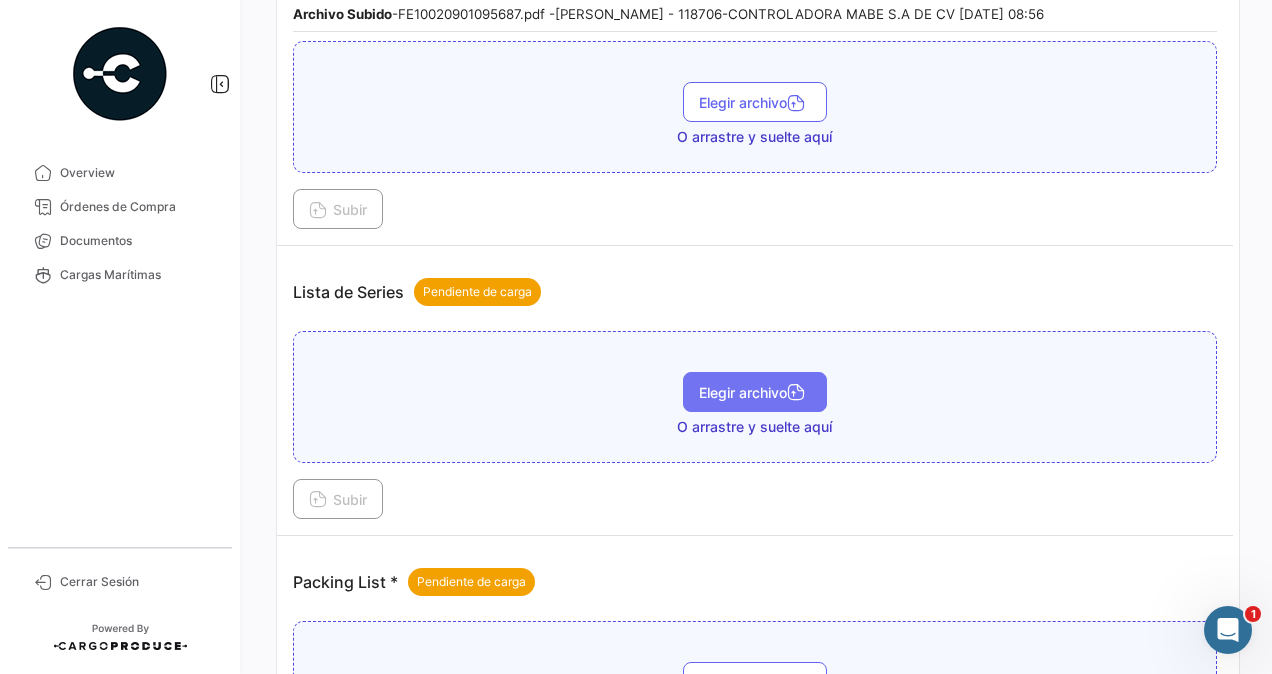 click on "Elegir archivo" at bounding box center [755, 392] 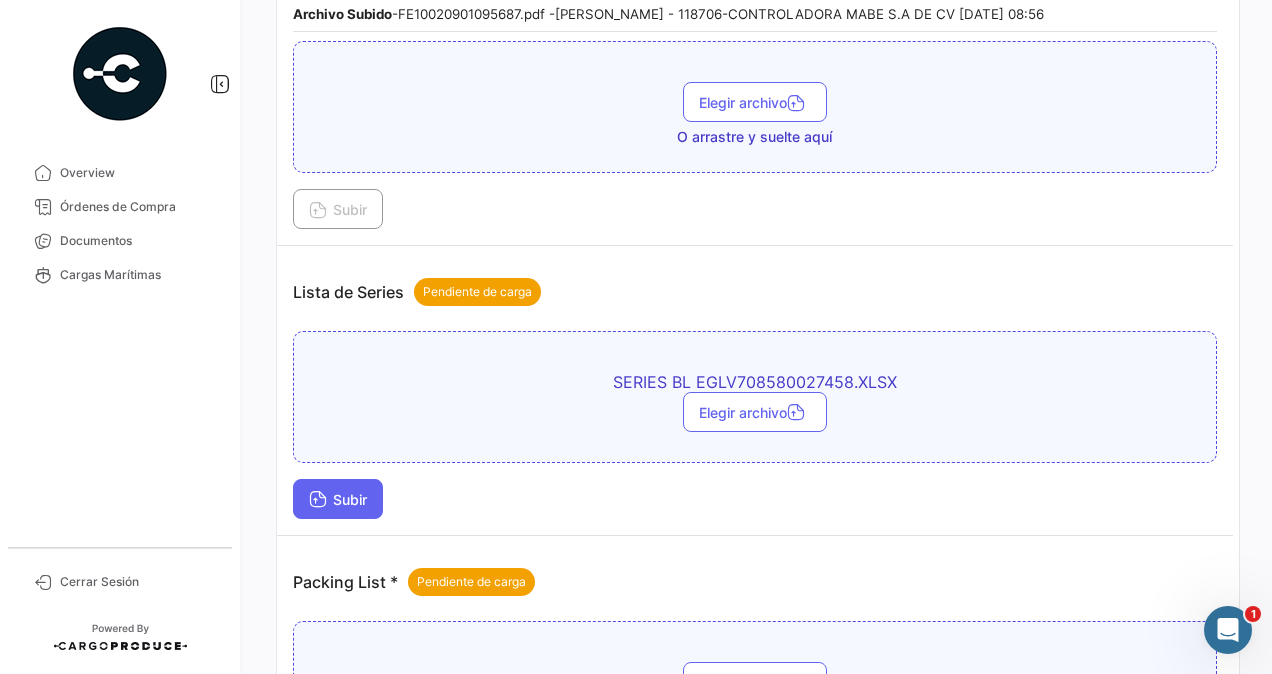 click on "Subir" at bounding box center [338, 499] 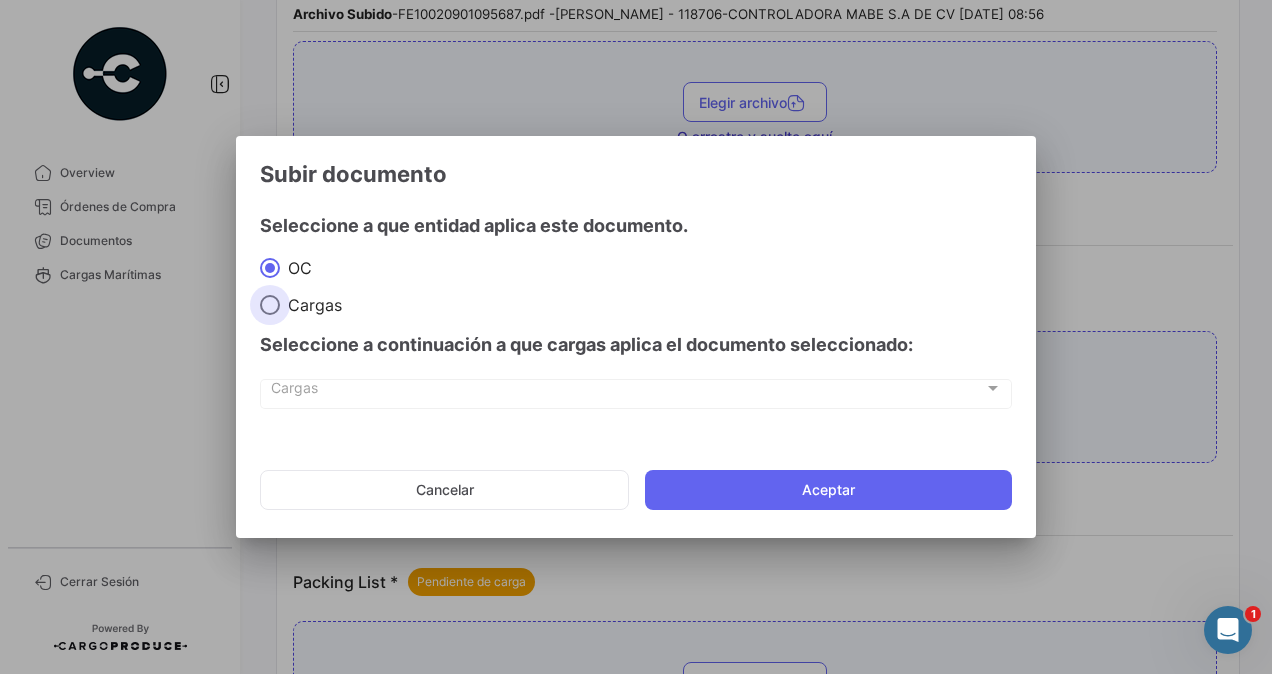 drag, startPoint x: 270, startPoint y: 306, endPoint x: 273, endPoint y: 329, distance: 23.194826 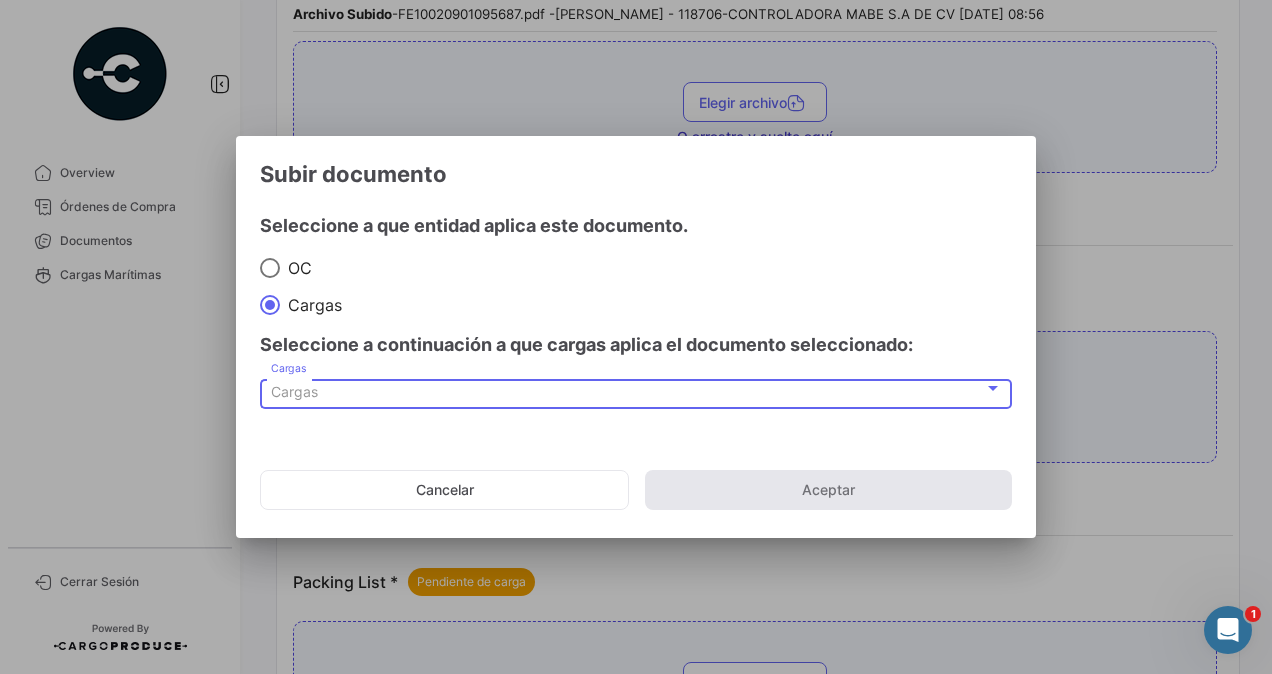 click on "Cargas" at bounding box center (294, 391) 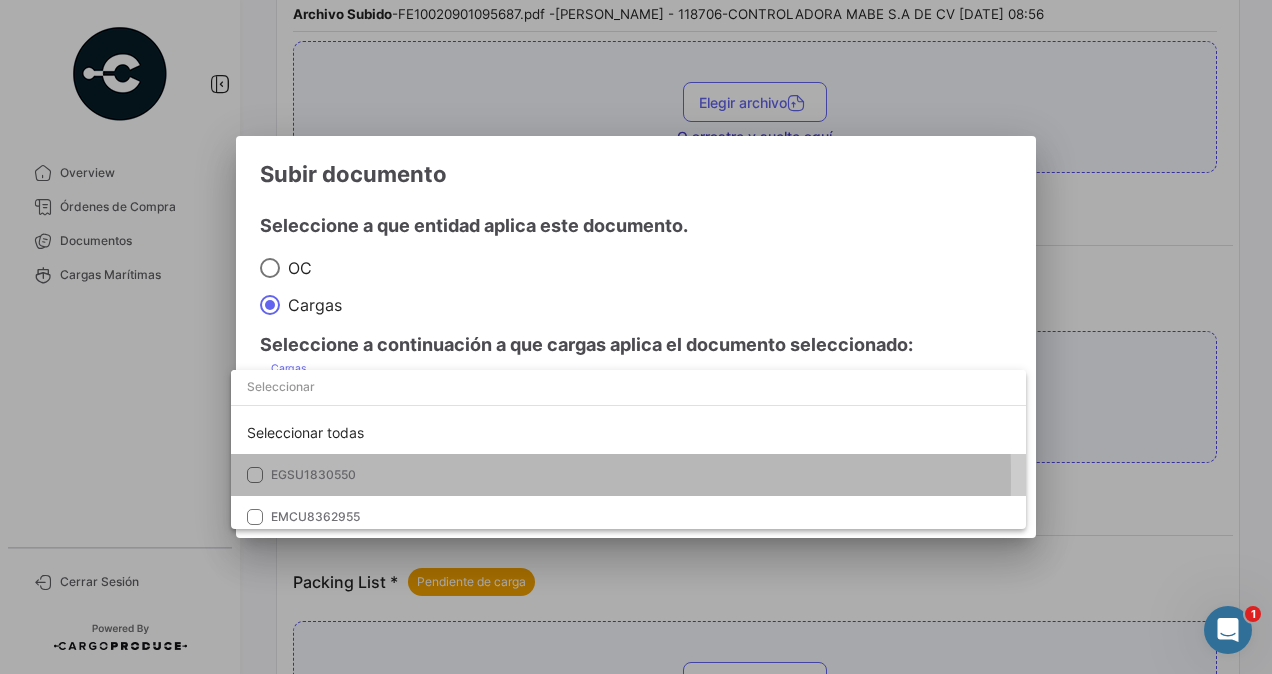 click on "EGSU1830550" at bounding box center (628, 475) 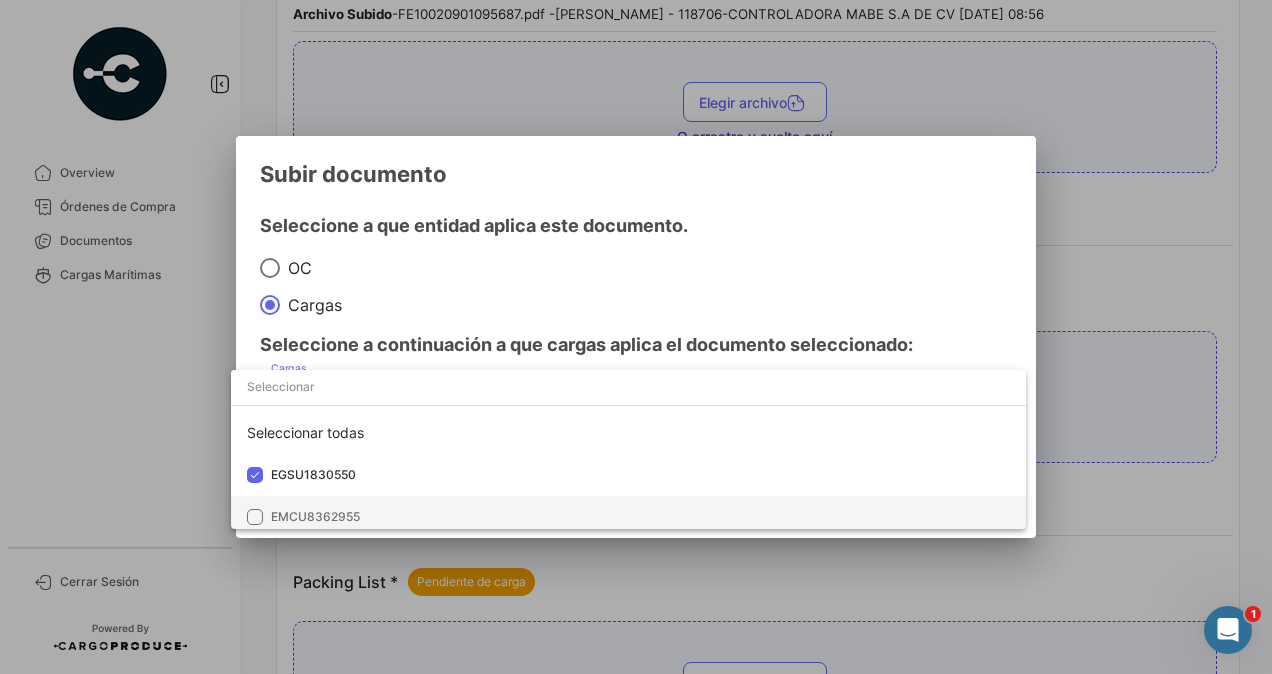 click at bounding box center [255, 517] 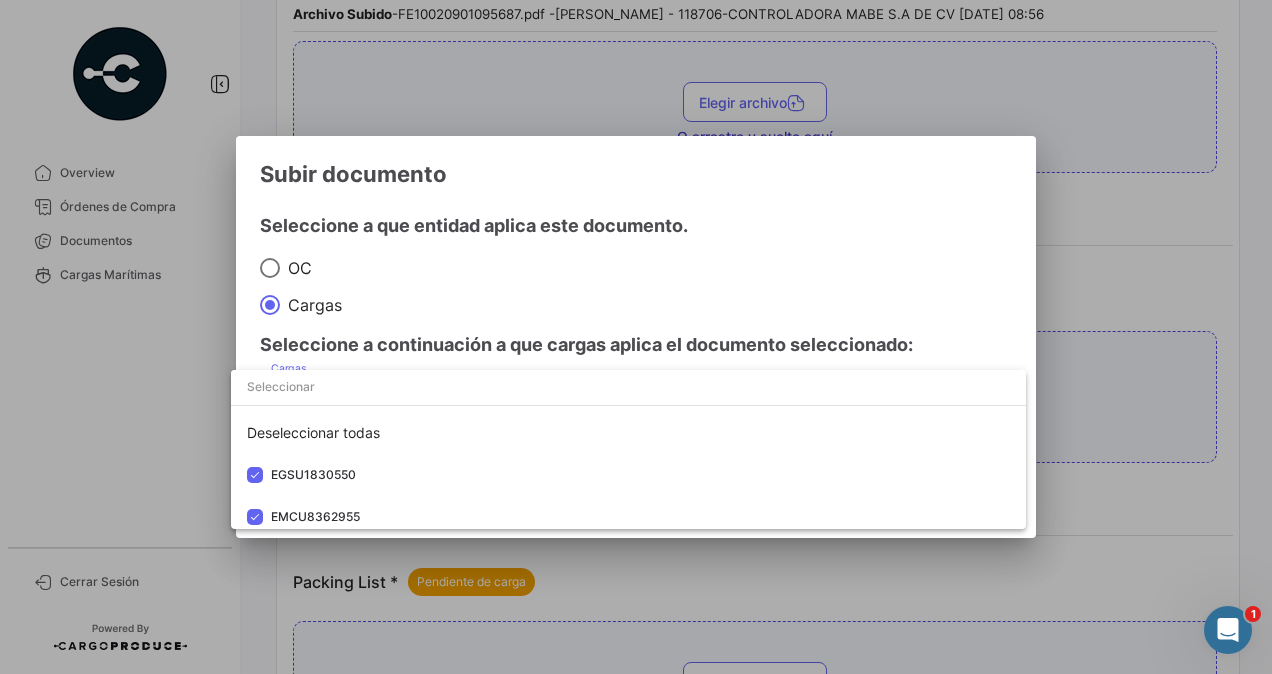 click at bounding box center [636, 337] 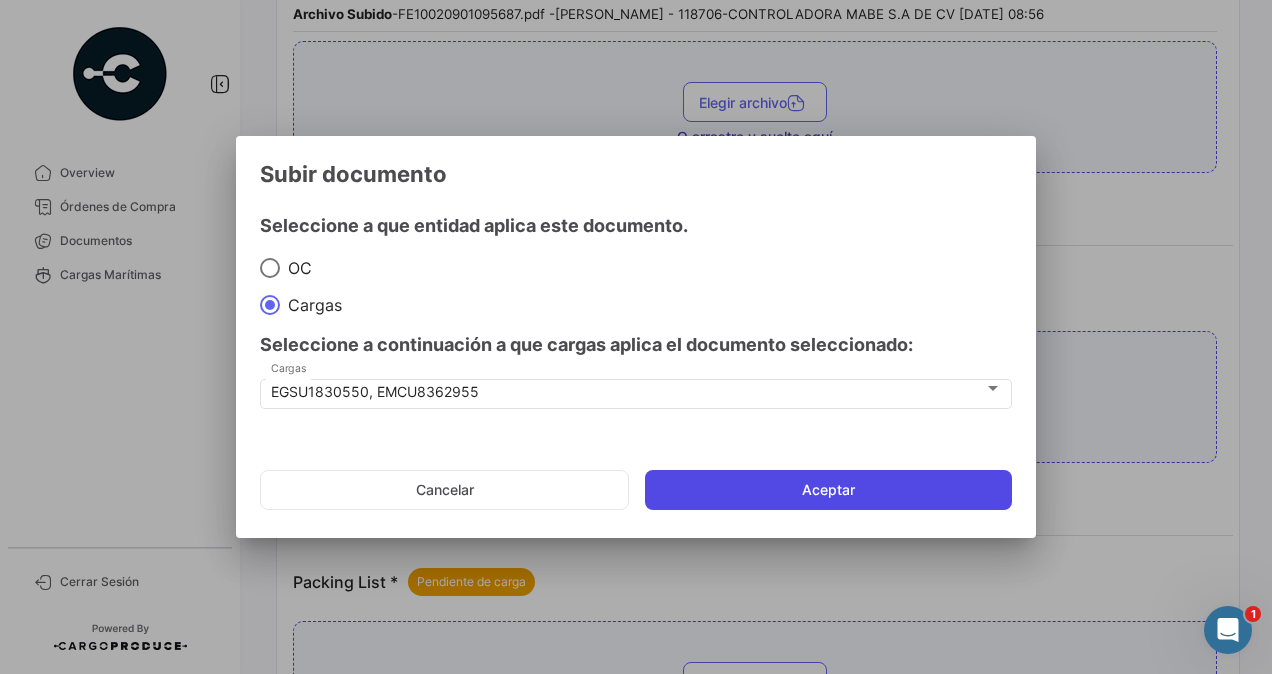 click on "Aceptar" 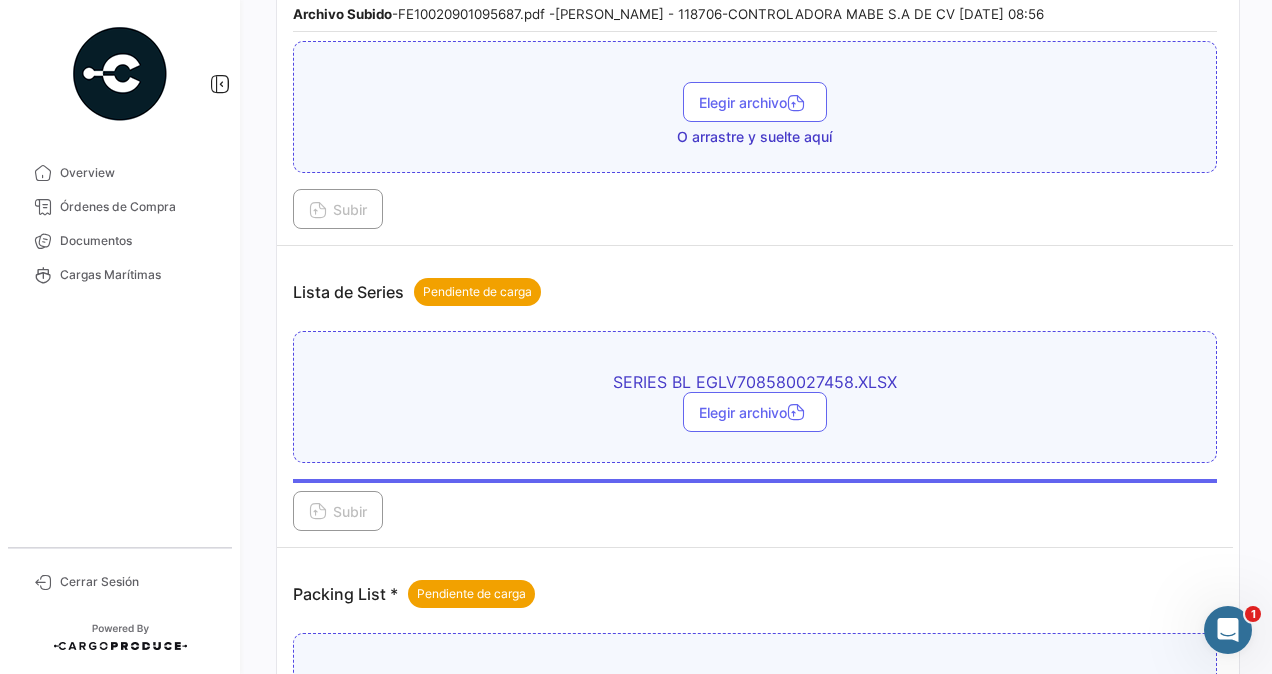 scroll, scrollTop: 1776, scrollLeft: 0, axis: vertical 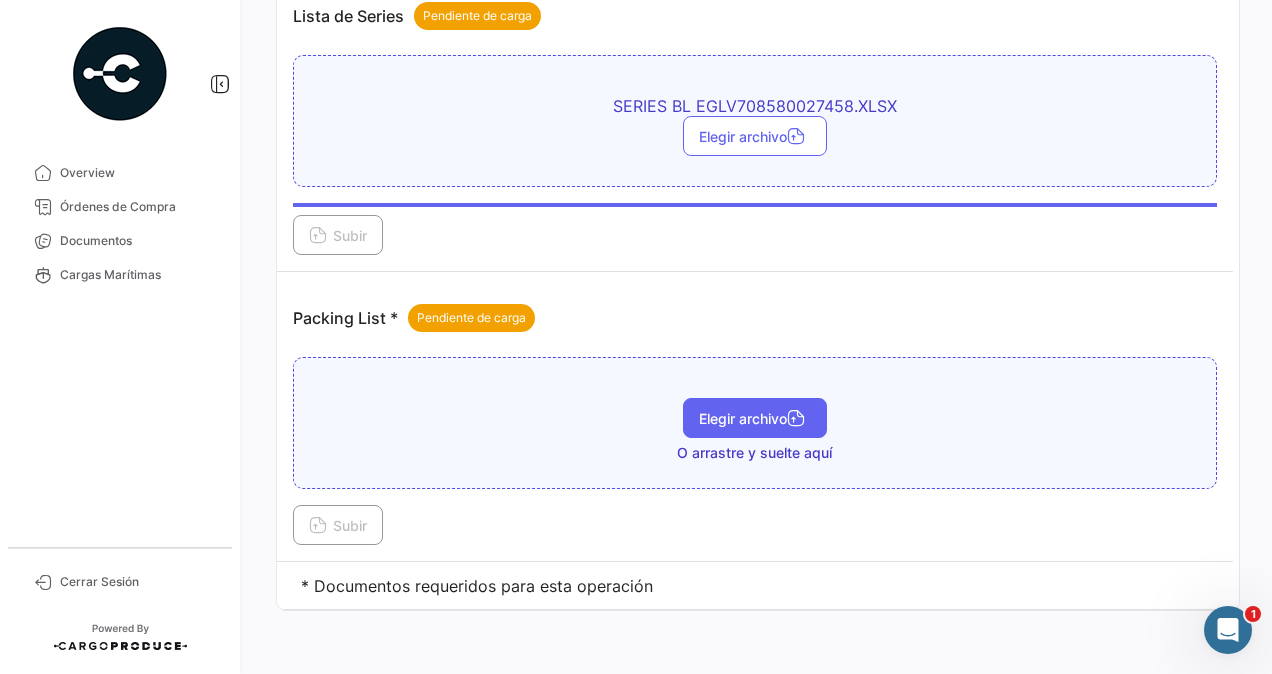 click on "Elegir archivo" at bounding box center (755, 418) 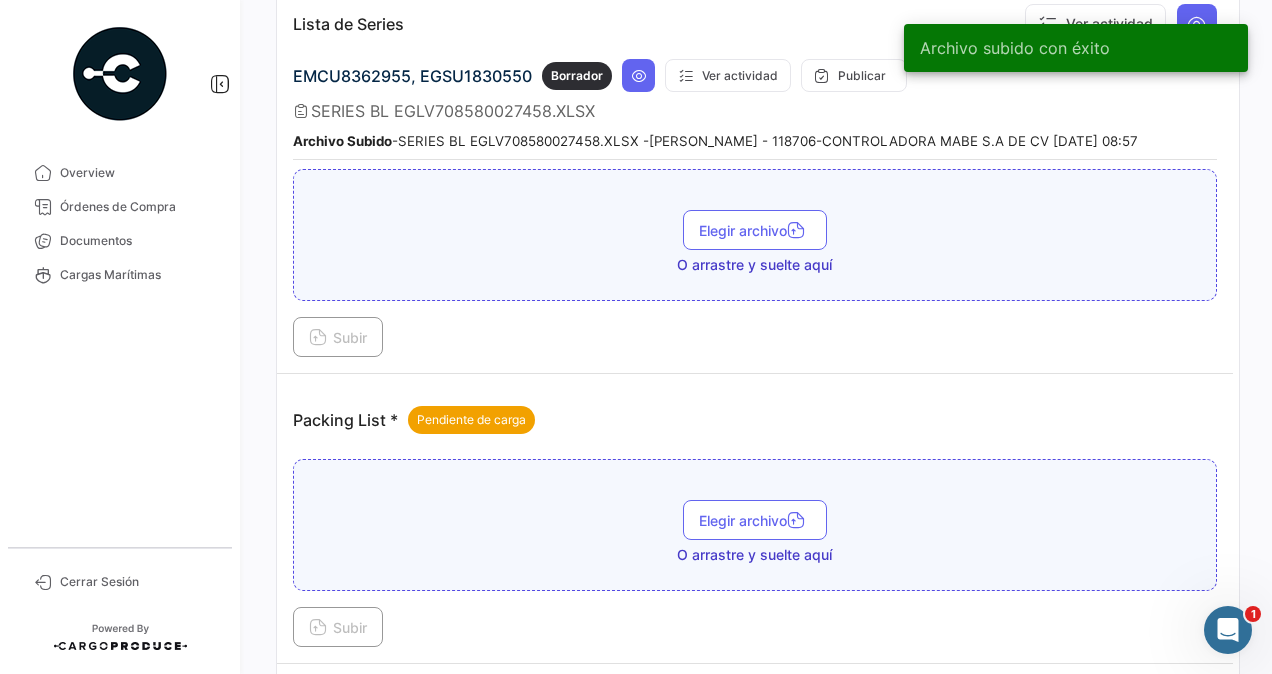scroll, scrollTop: 1883, scrollLeft: 0, axis: vertical 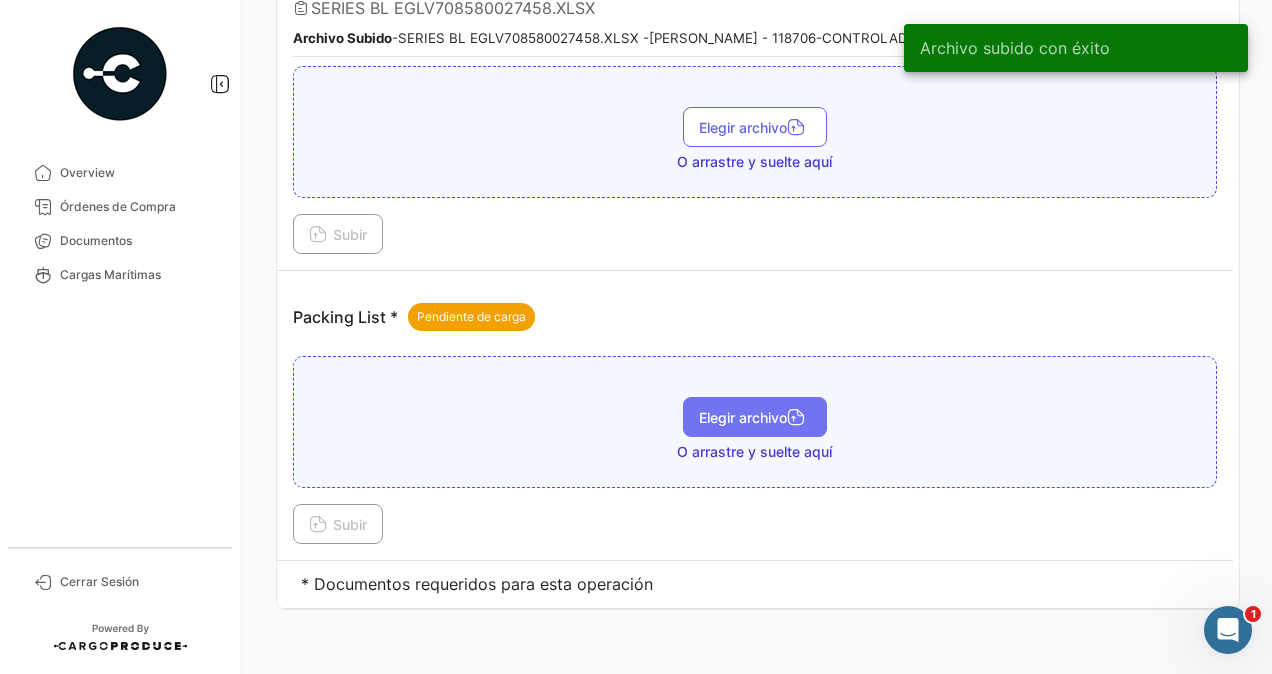 click on "Elegir archivo" at bounding box center [755, 417] 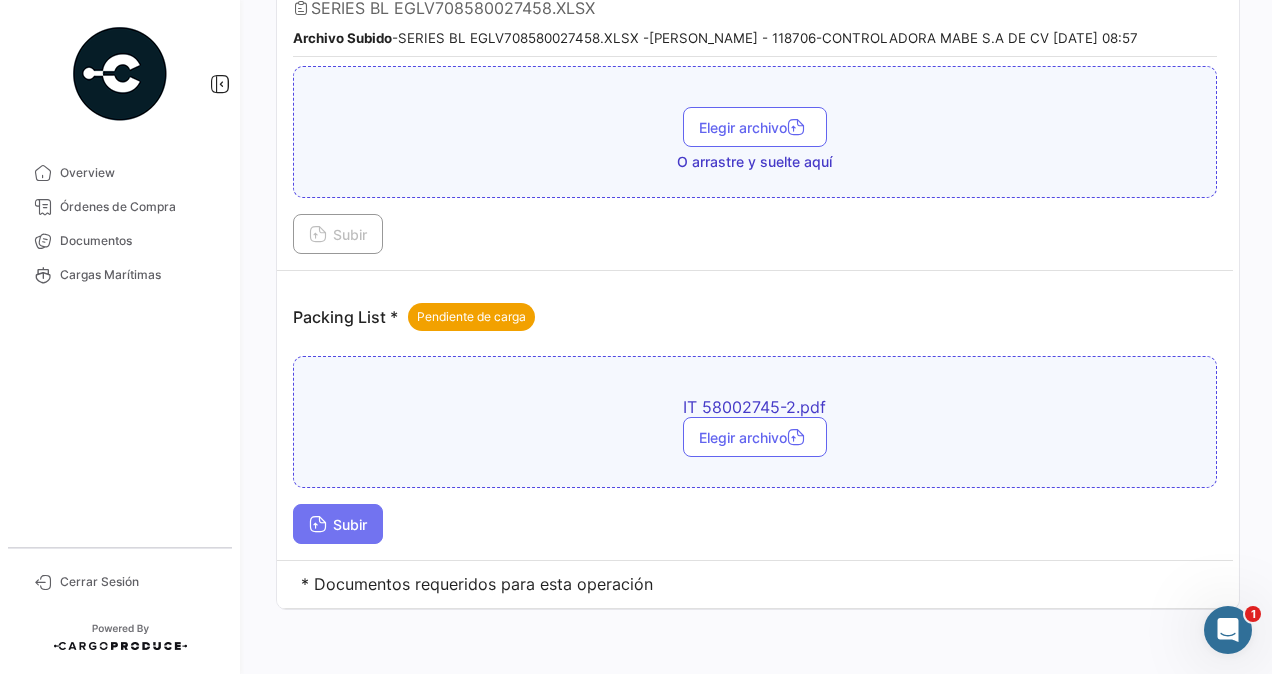 click on "Subir" at bounding box center [338, 524] 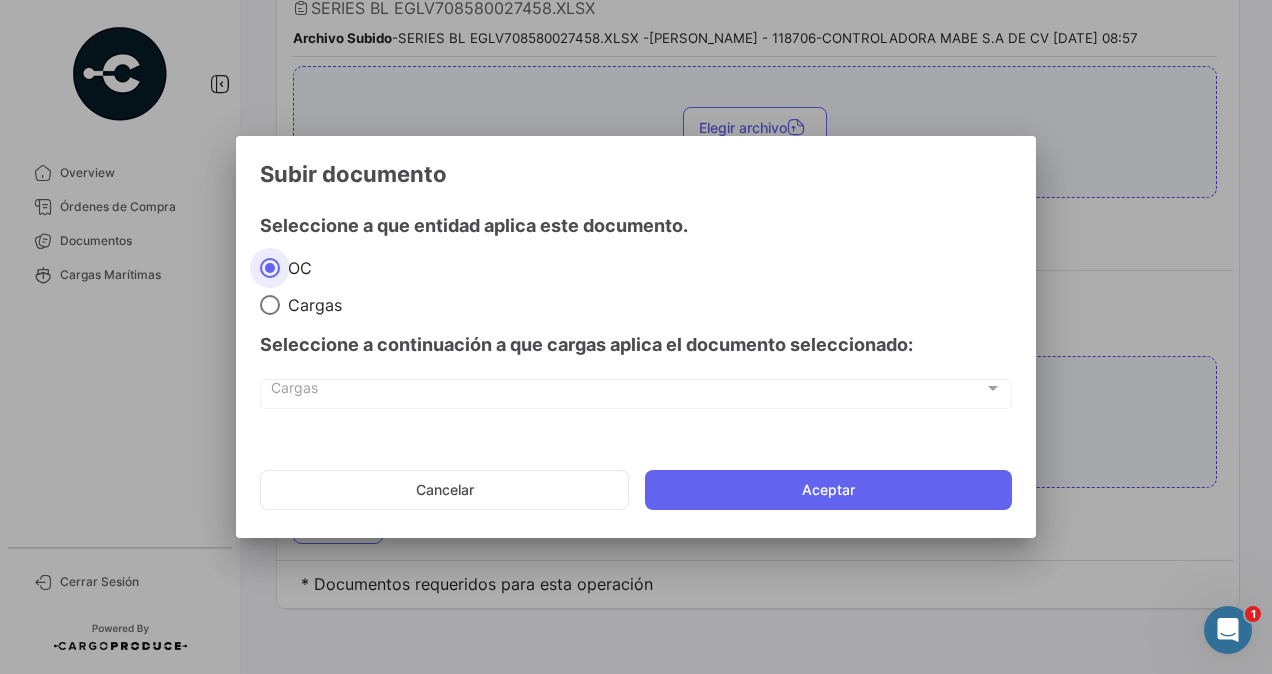 drag, startPoint x: 269, startPoint y: 309, endPoint x: 270, endPoint y: 322, distance: 13.038404 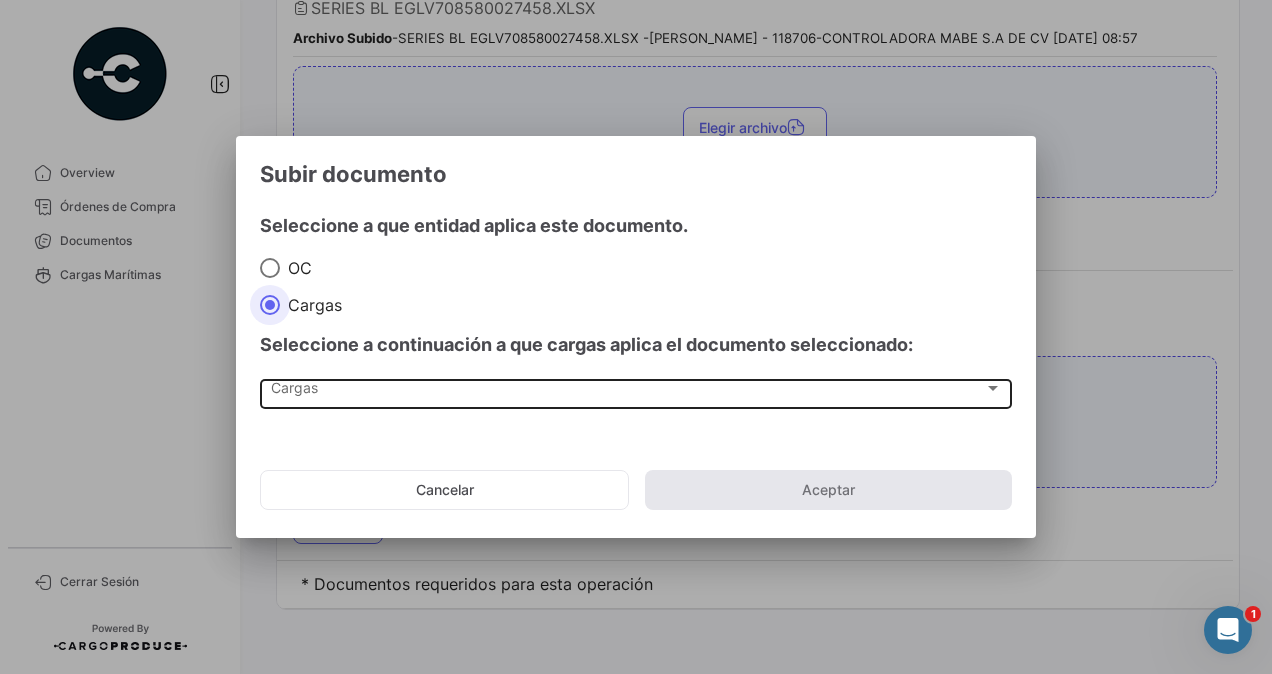 click on "Cargas Cargas" at bounding box center (636, 392) 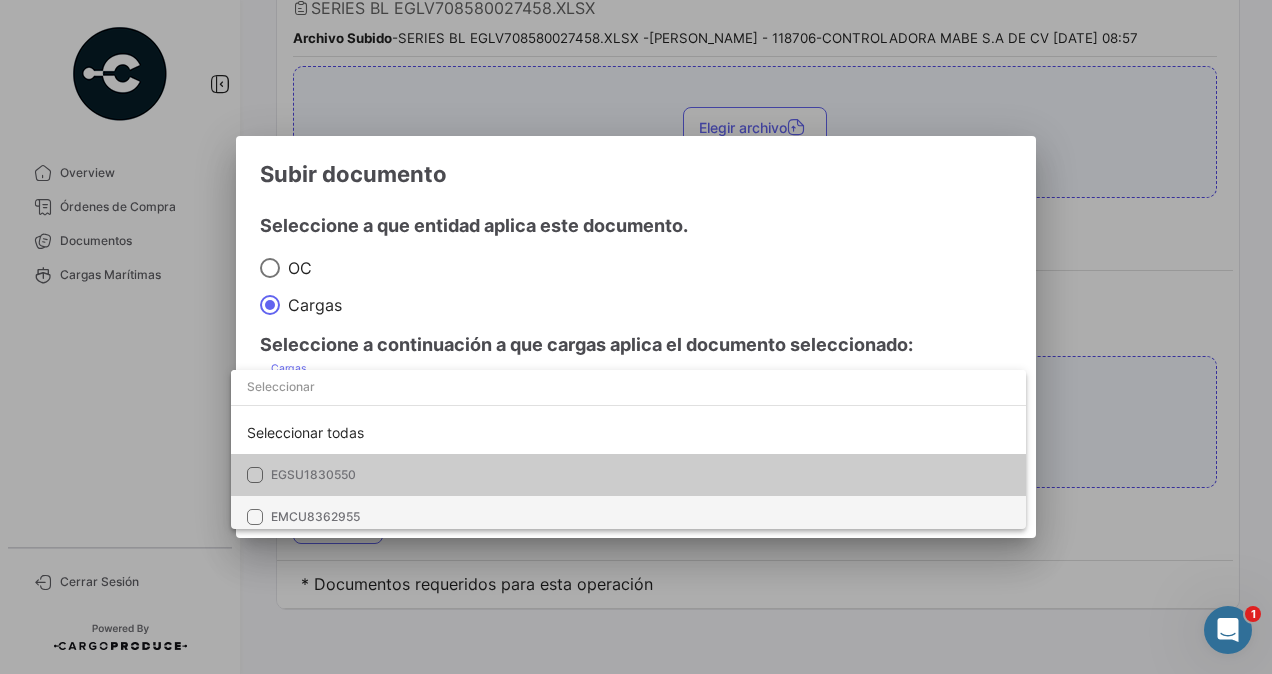 drag, startPoint x: 256, startPoint y: 477, endPoint x: 261, endPoint y: 510, distance: 33.37664 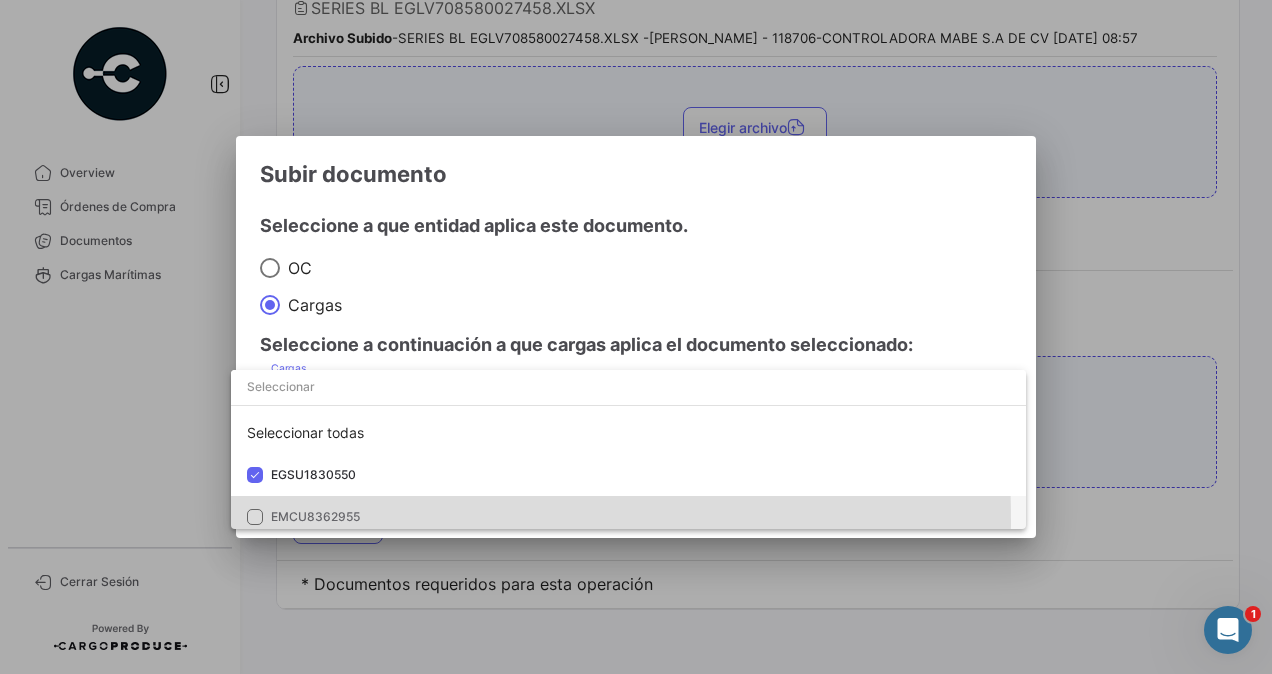 click at bounding box center (255, 517) 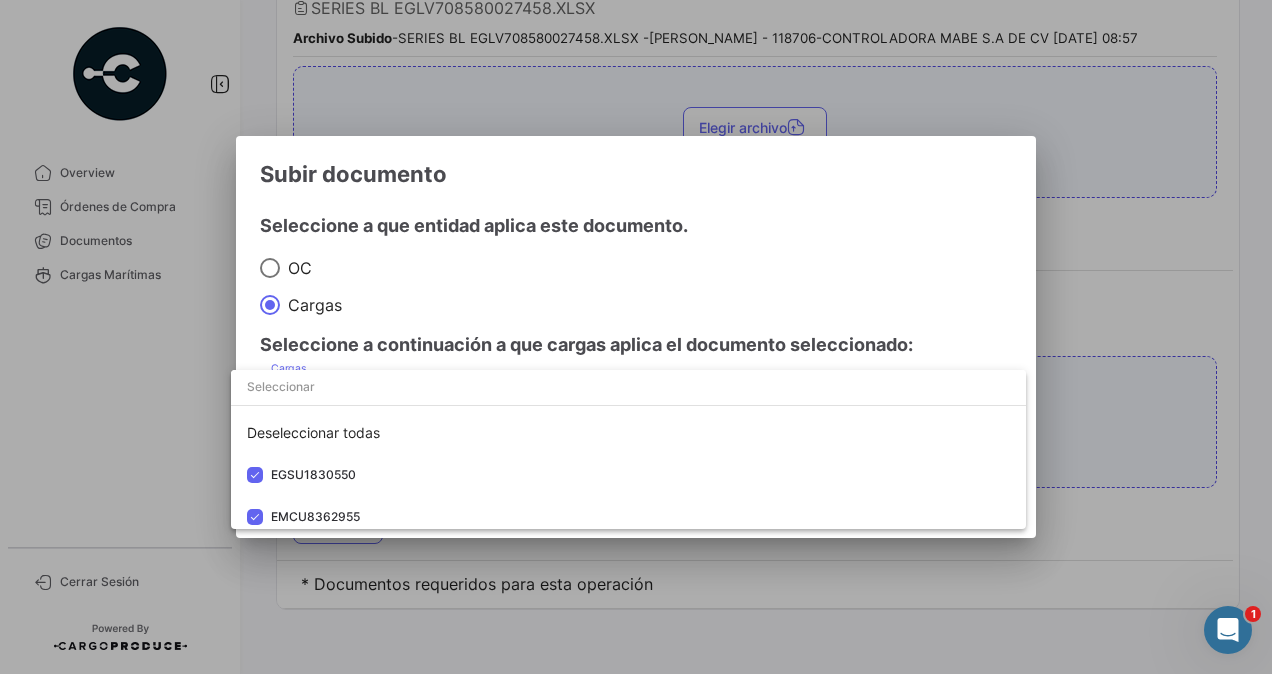 click at bounding box center (636, 337) 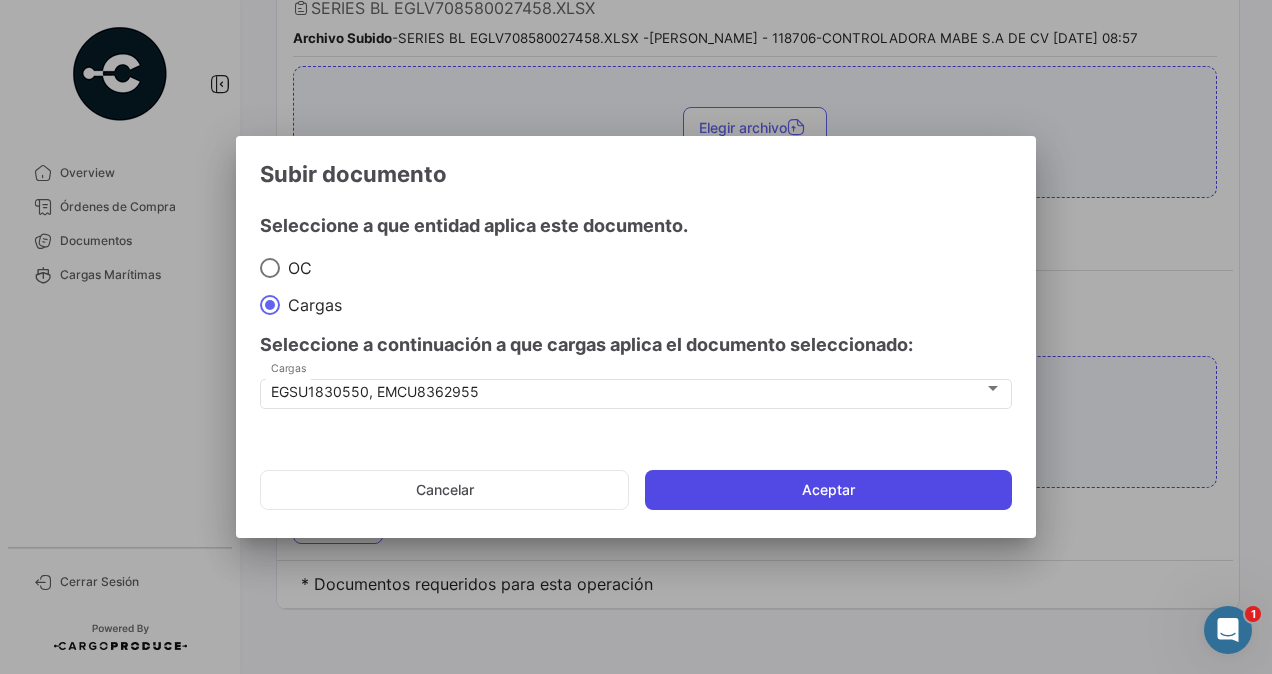 click on "Aceptar" 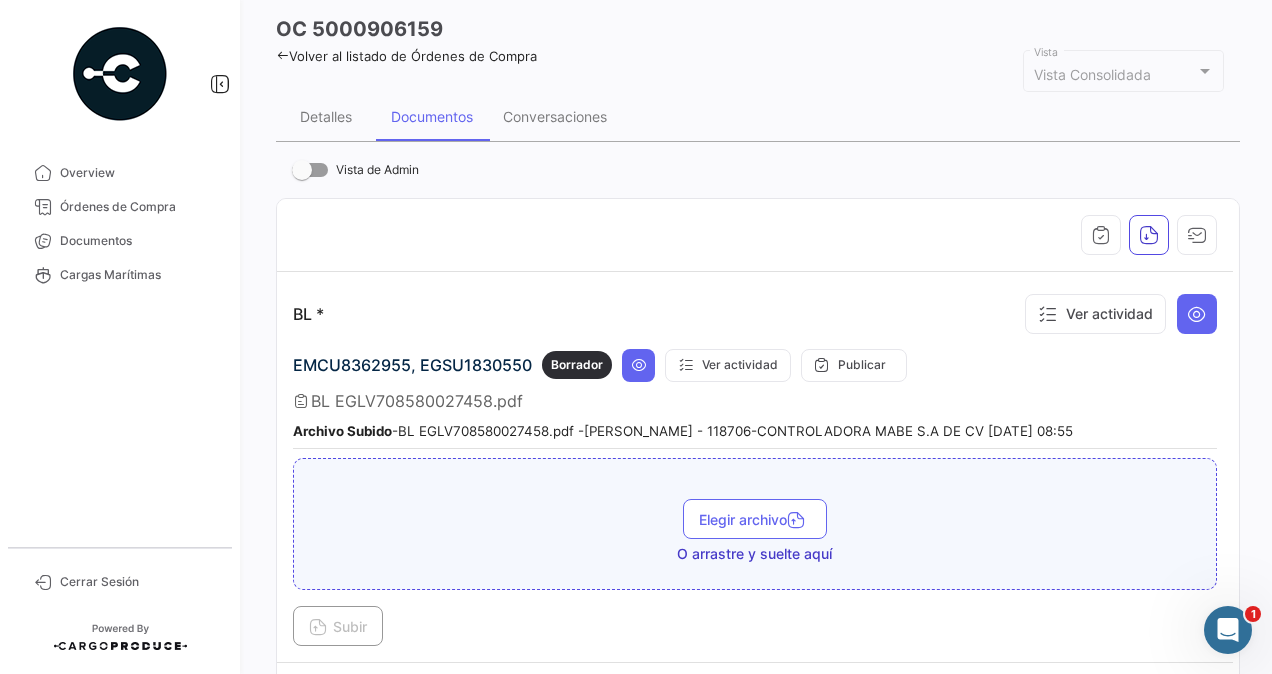 scroll, scrollTop: 0, scrollLeft: 0, axis: both 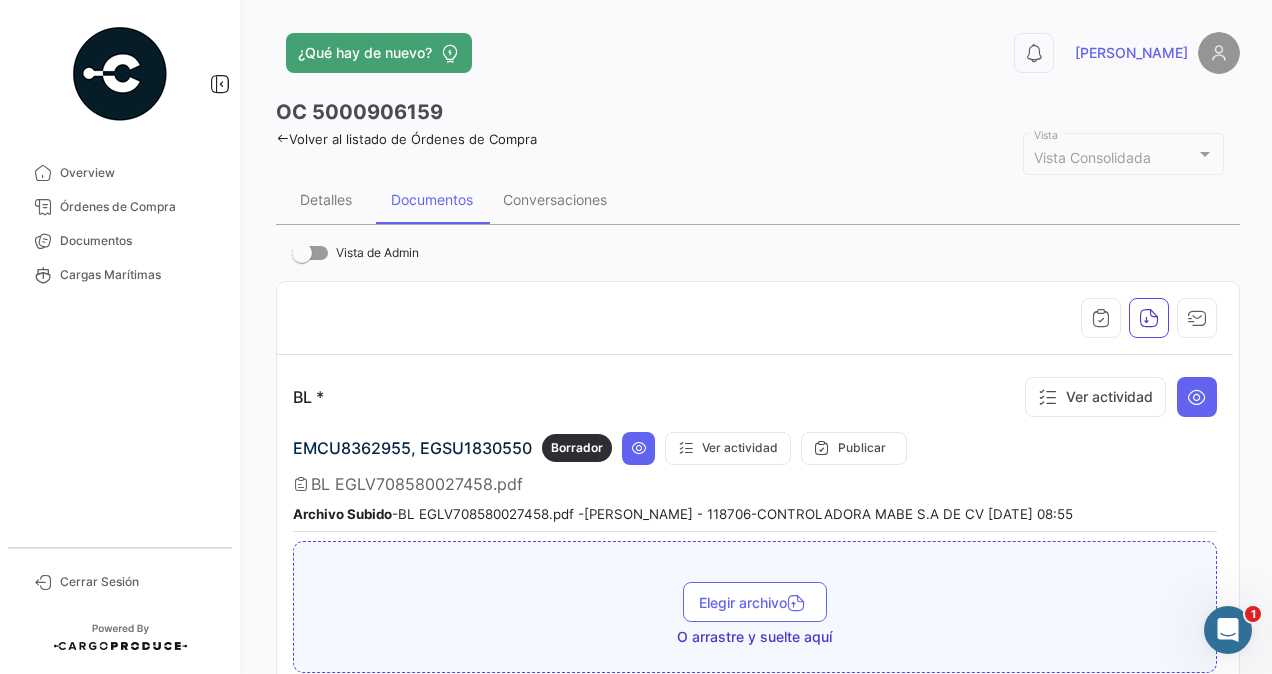 click 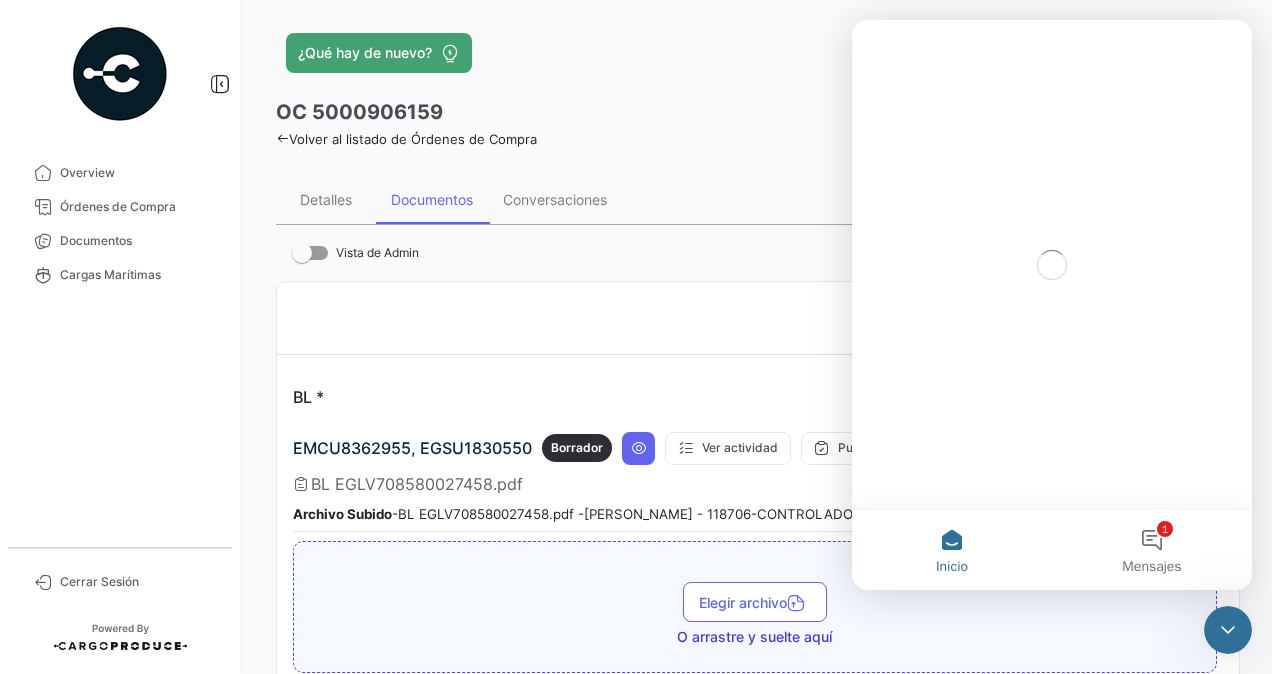 scroll, scrollTop: 0, scrollLeft: 0, axis: both 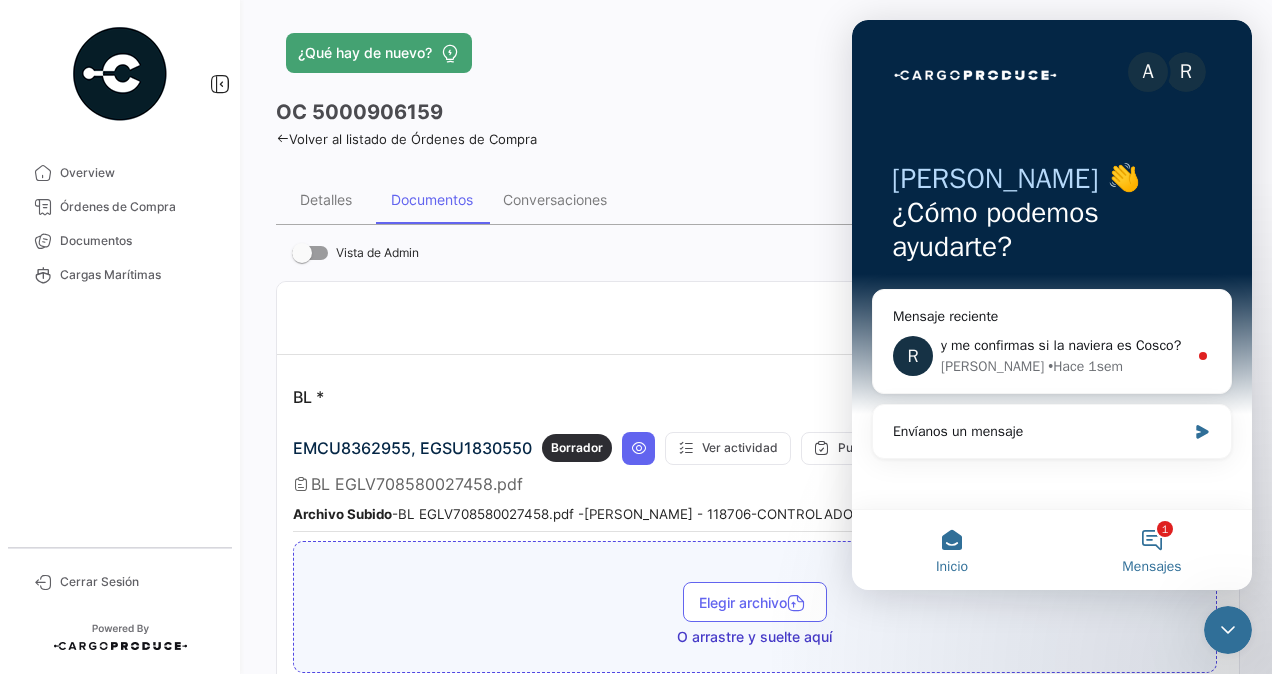 click on "1 Mensajes" at bounding box center (1152, 550) 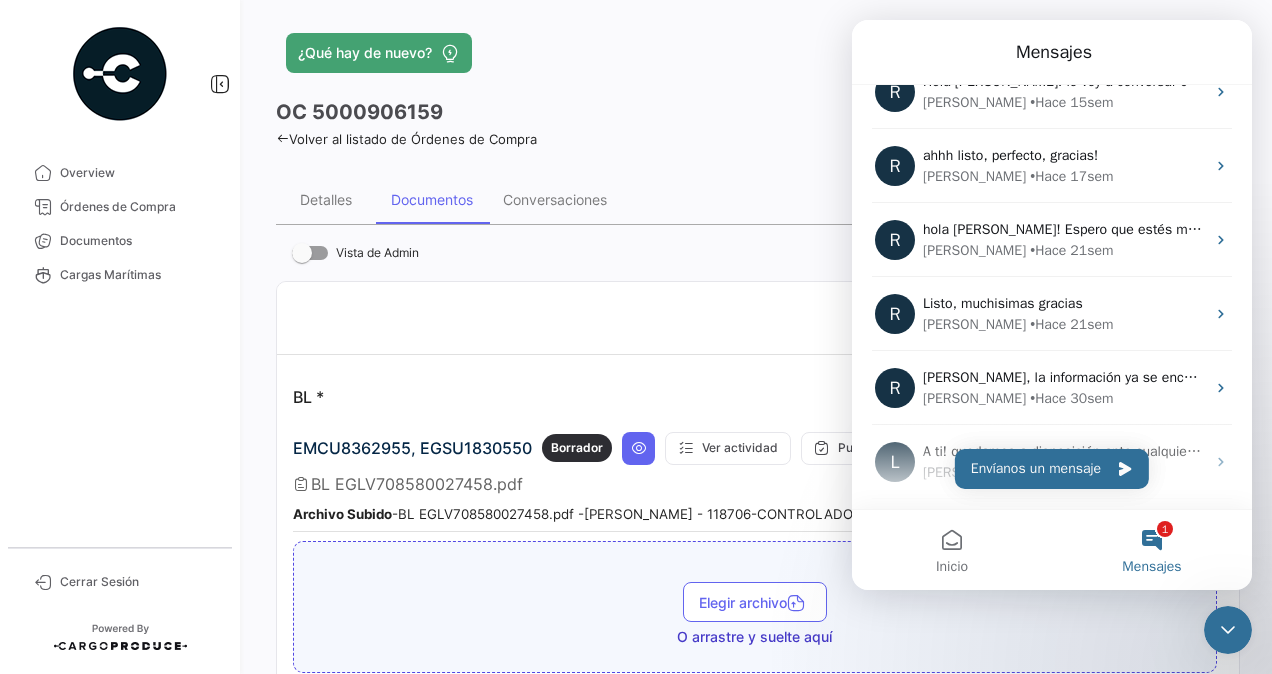 scroll, scrollTop: 839, scrollLeft: 0, axis: vertical 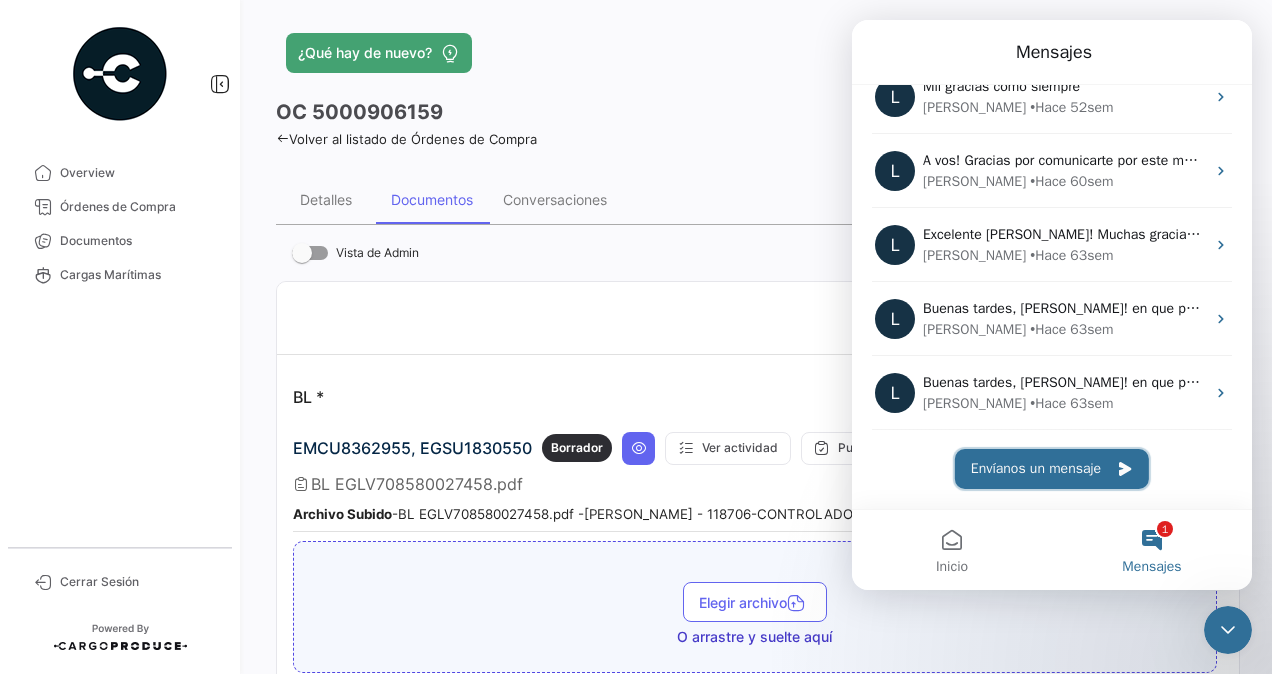 click on "Envíanos un mensaje" at bounding box center (1052, 469) 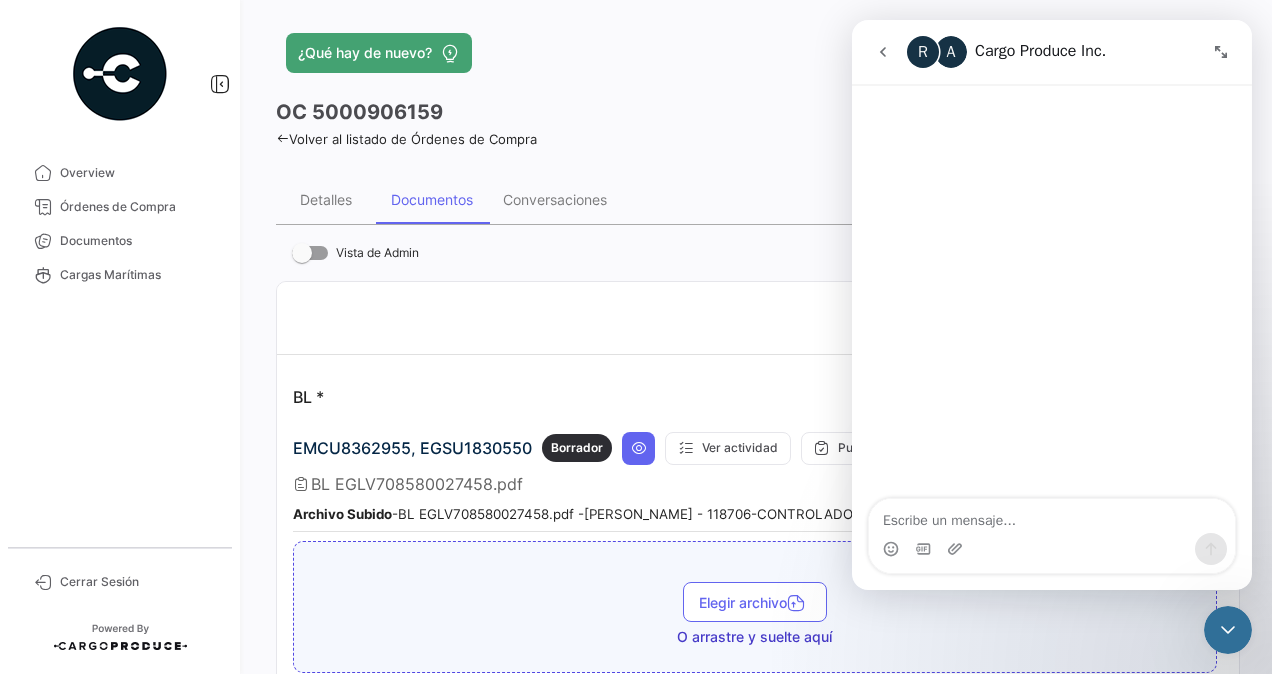 scroll, scrollTop: 758, scrollLeft: 0, axis: vertical 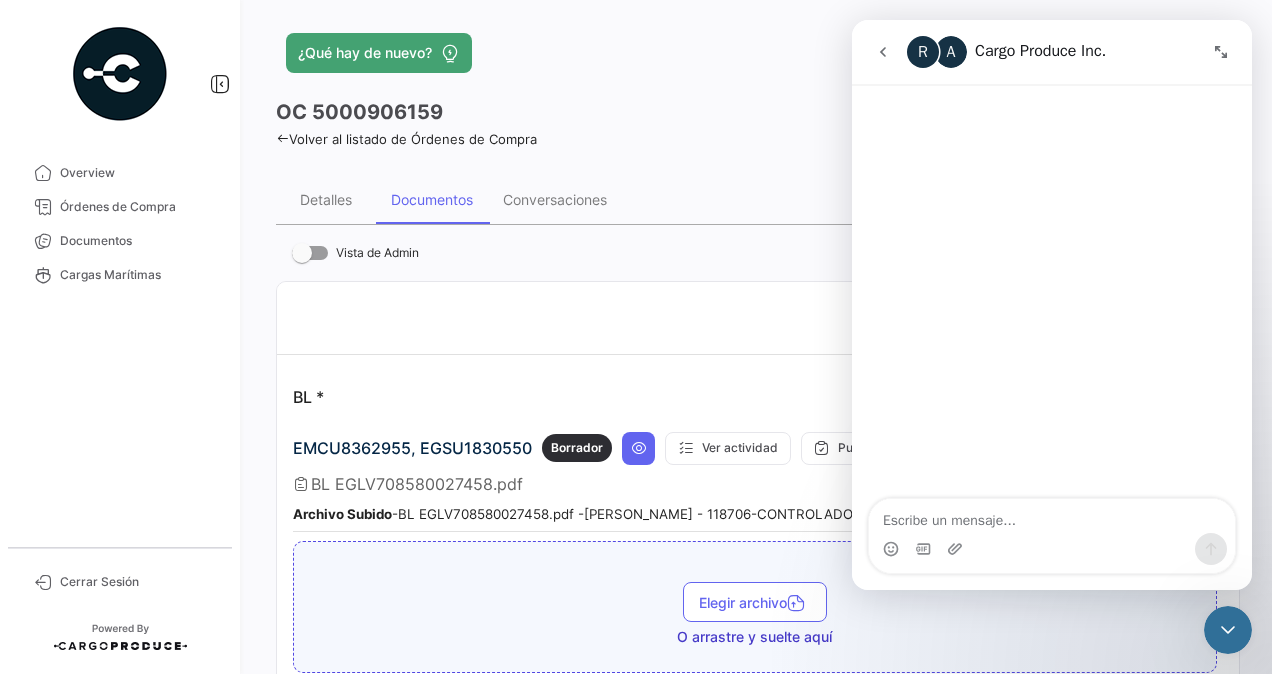 click at bounding box center [1052, 516] 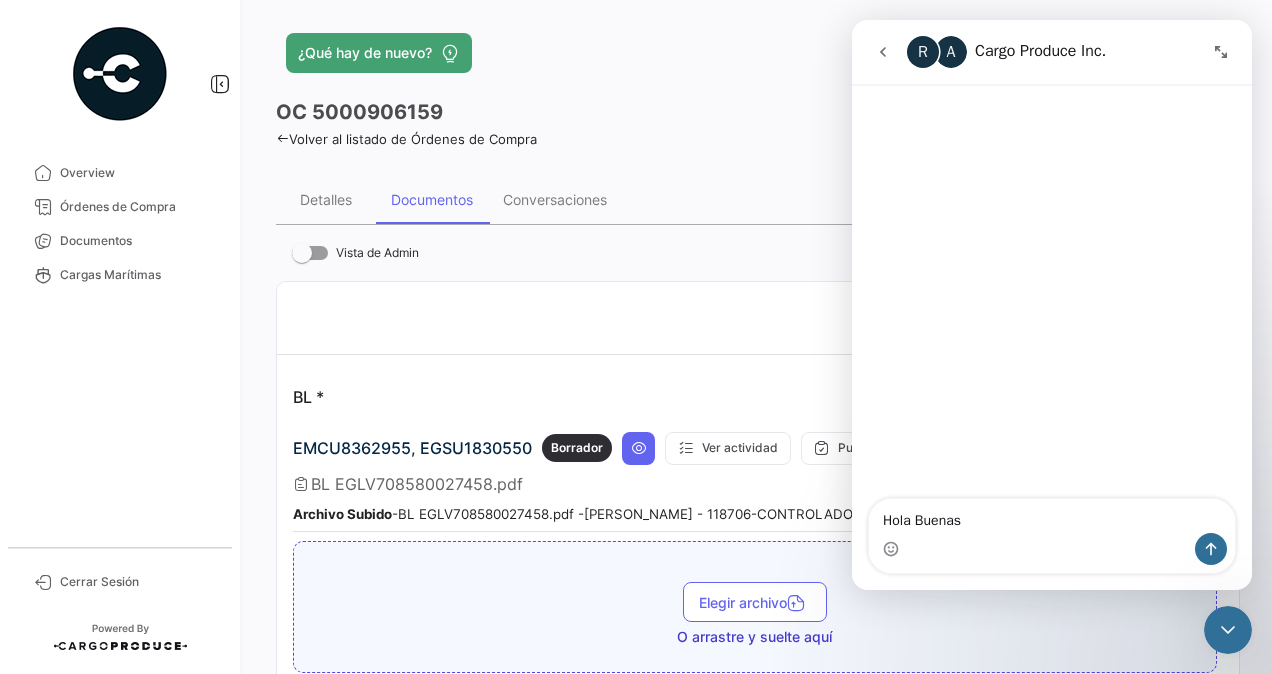 type on "Hola Buenas!" 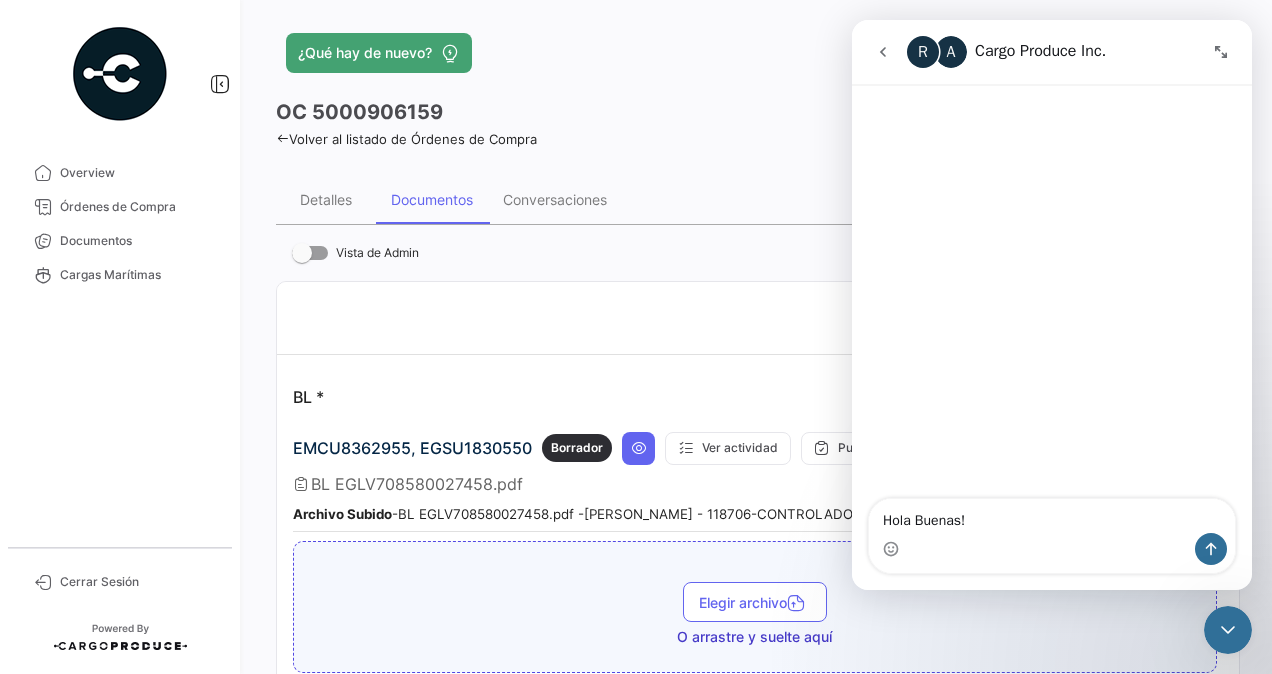 type 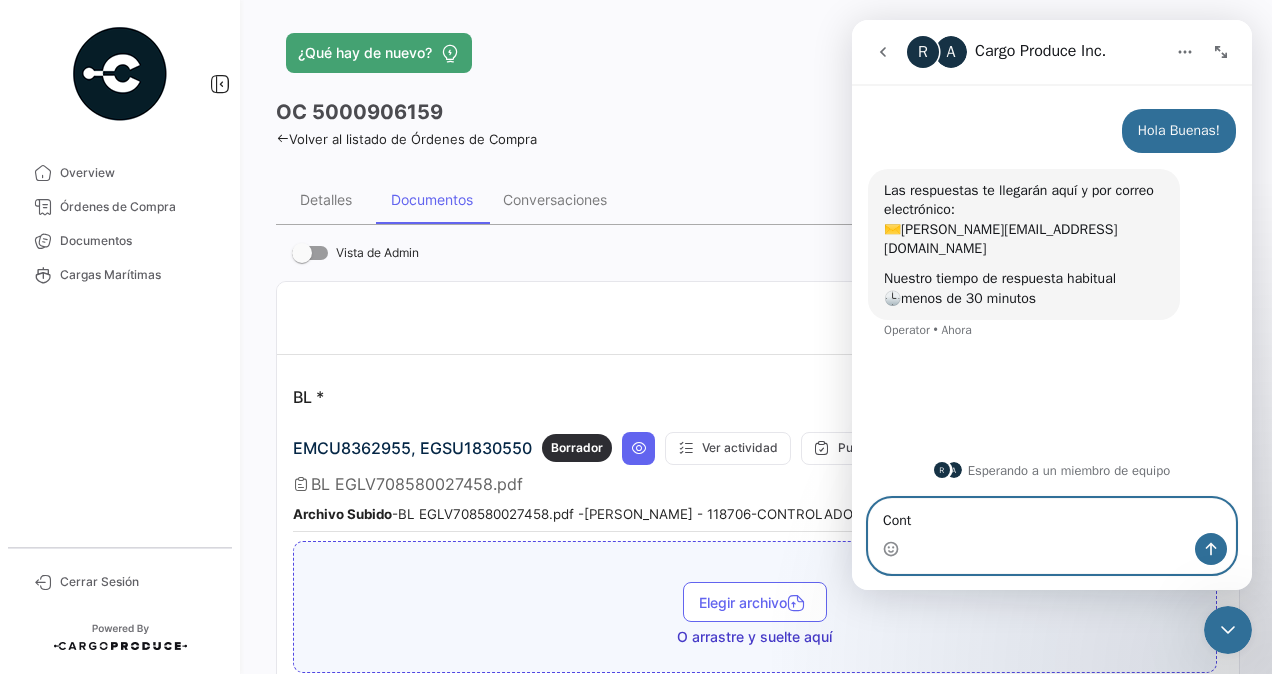 paste on "EMCU8247150" 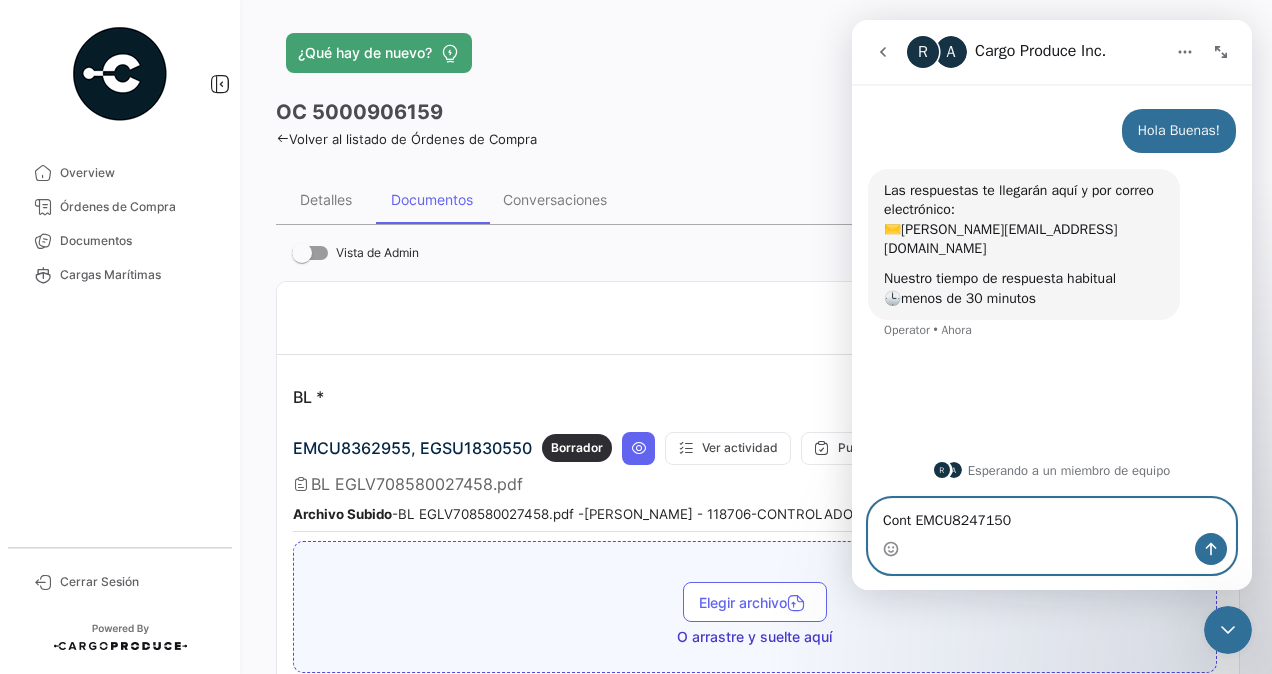click on "Cont EMCU8247150" at bounding box center (1052, 516) 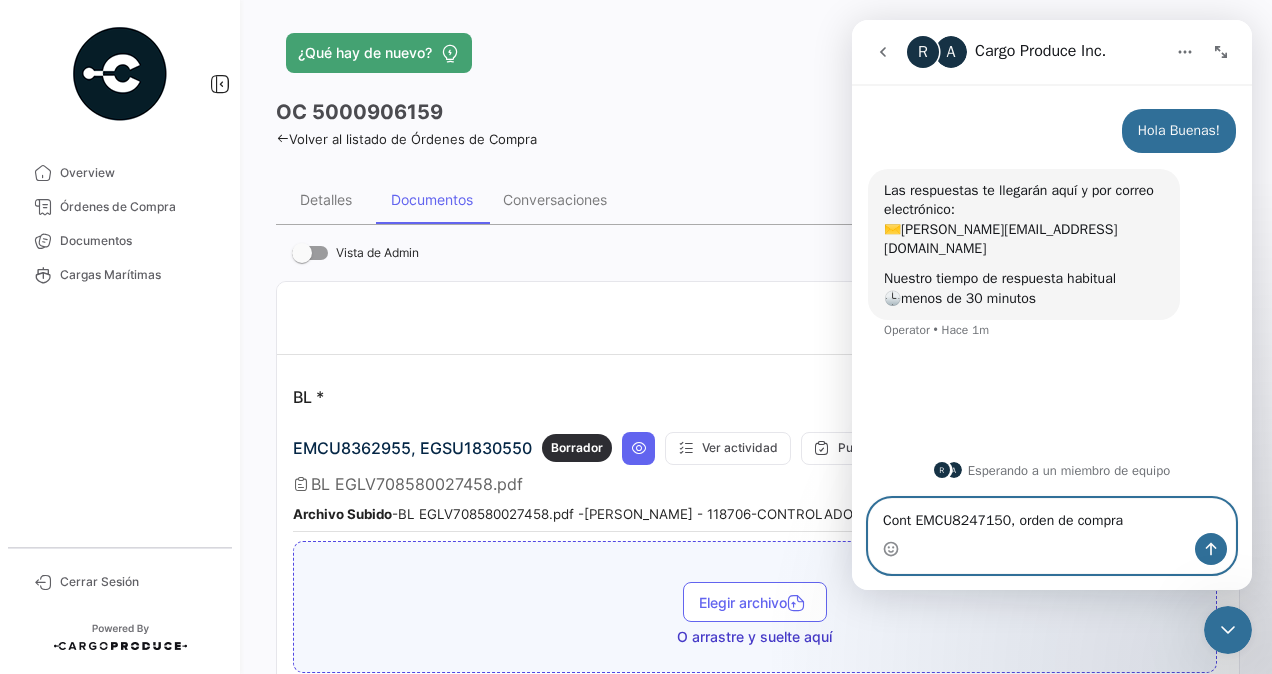 click on "Cont EMCU8247150, orden de compra" at bounding box center (1052, 516) 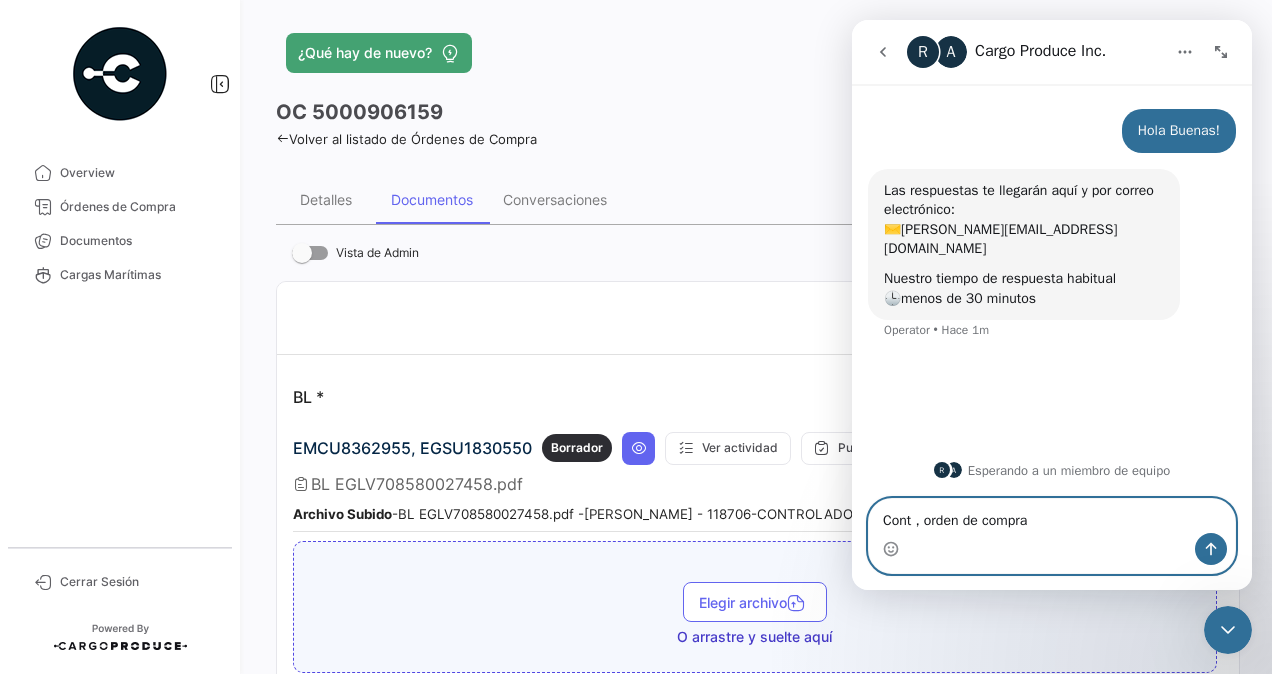 paste on "EMCU8920532" 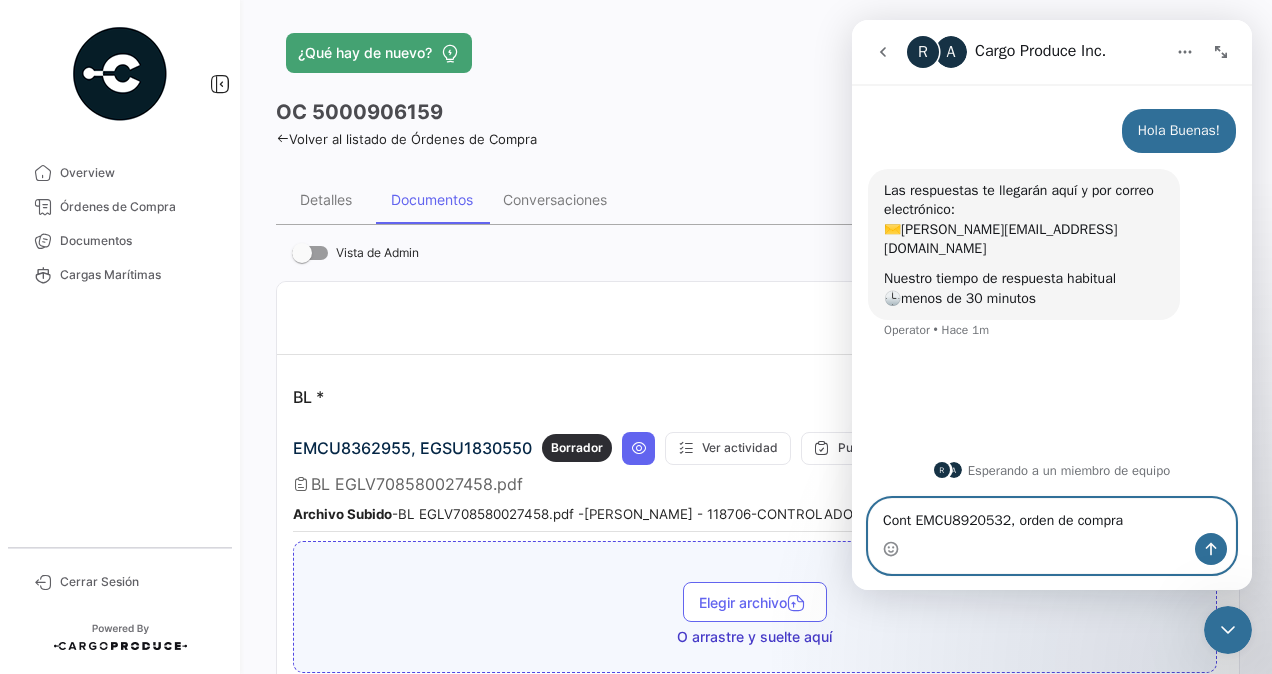 click on "Cont EMCU8920532, orden de compra" at bounding box center (1052, 516) 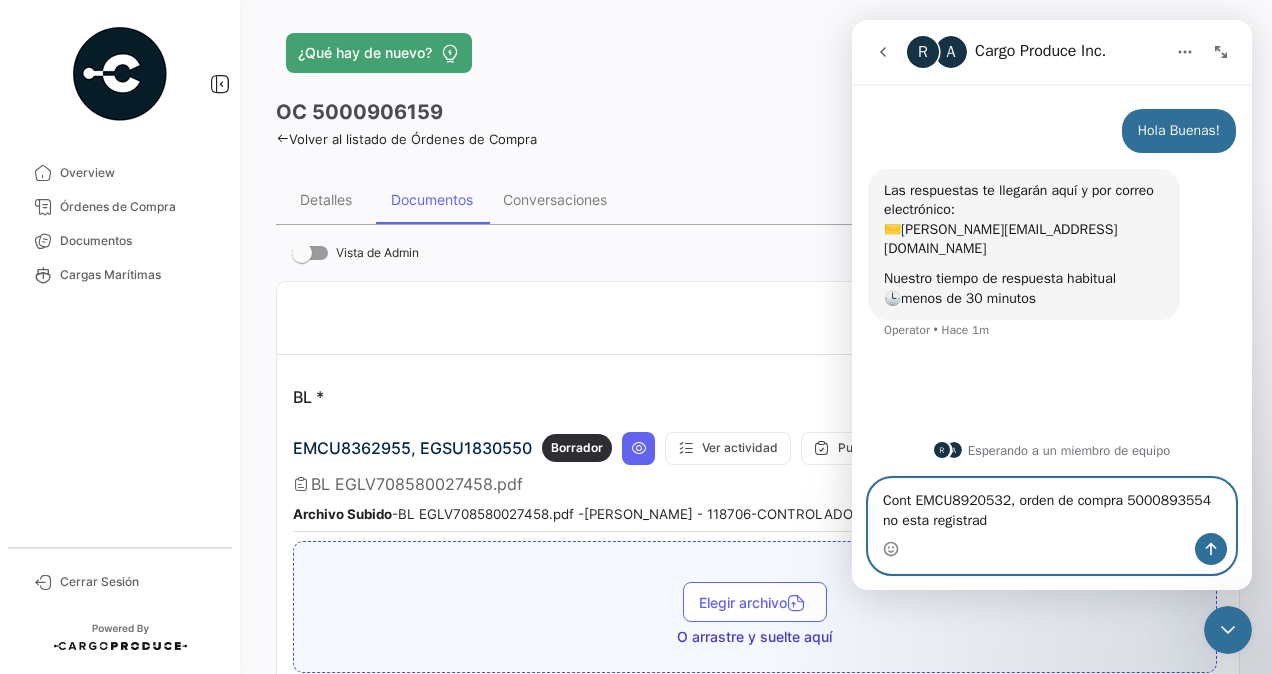 type on "Cont EMCU8920532, orden de compra 5000893554 no esta registrado" 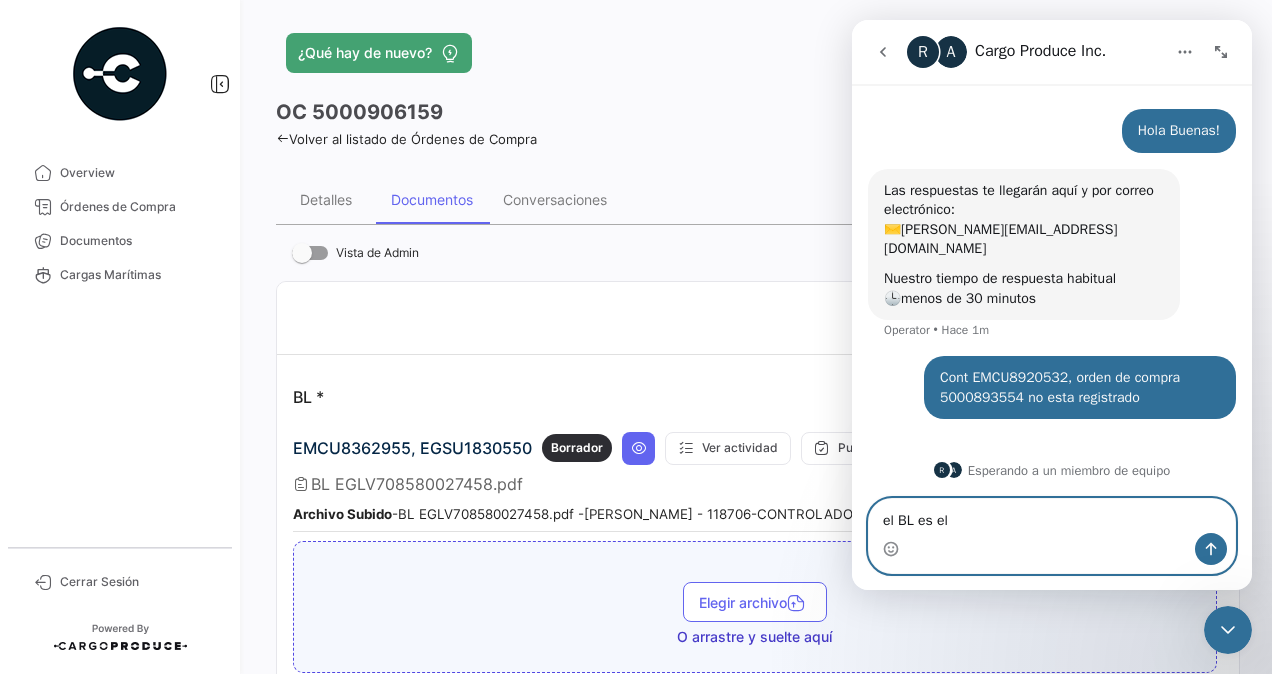 paste on "EGLV708580027458" 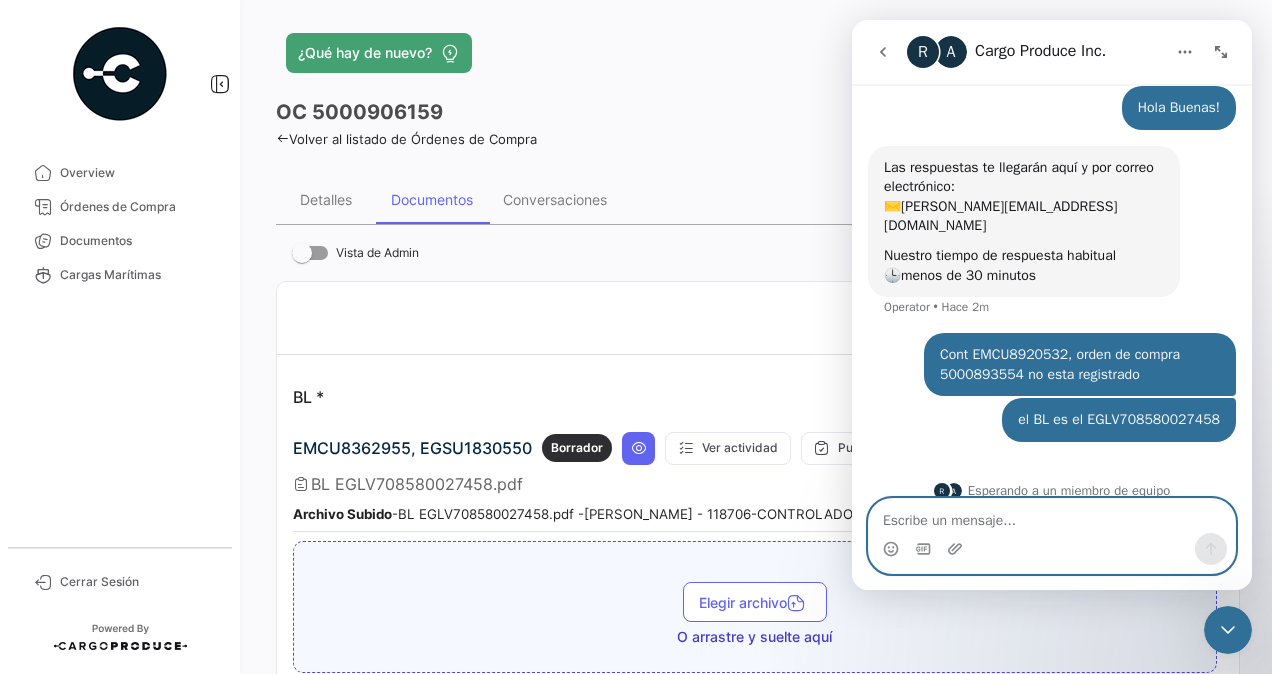 scroll, scrollTop: 42, scrollLeft: 0, axis: vertical 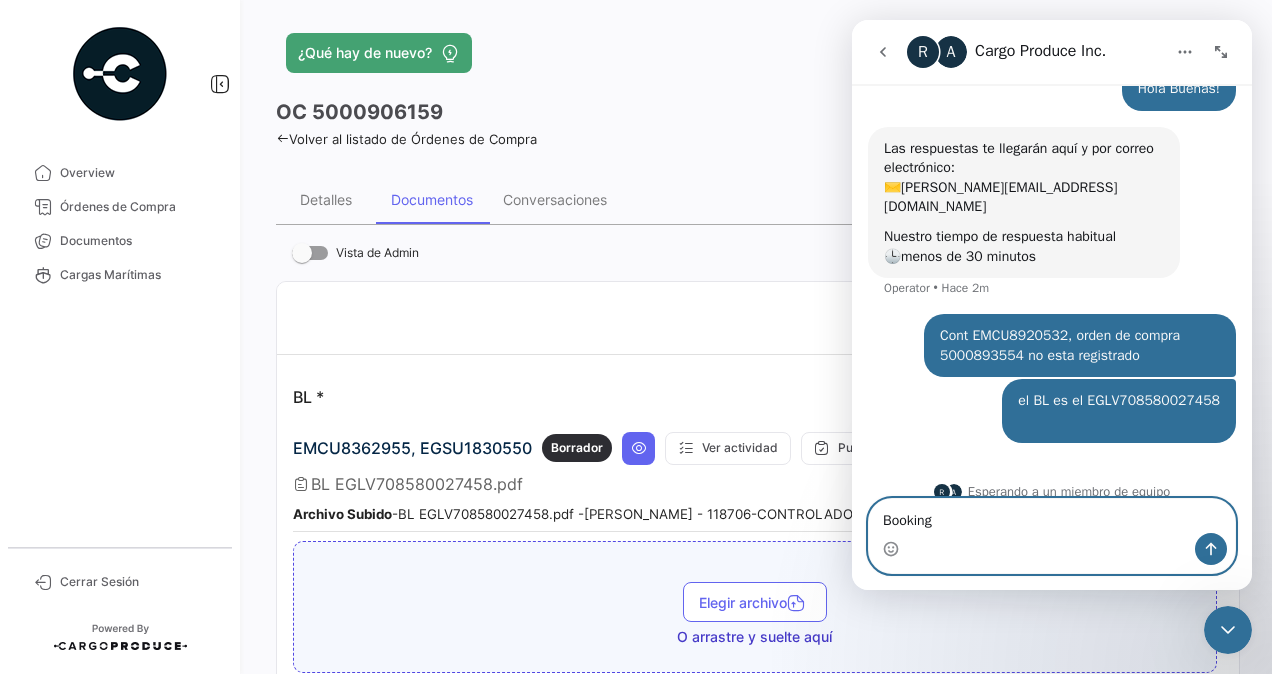 paste on "58002745-1" 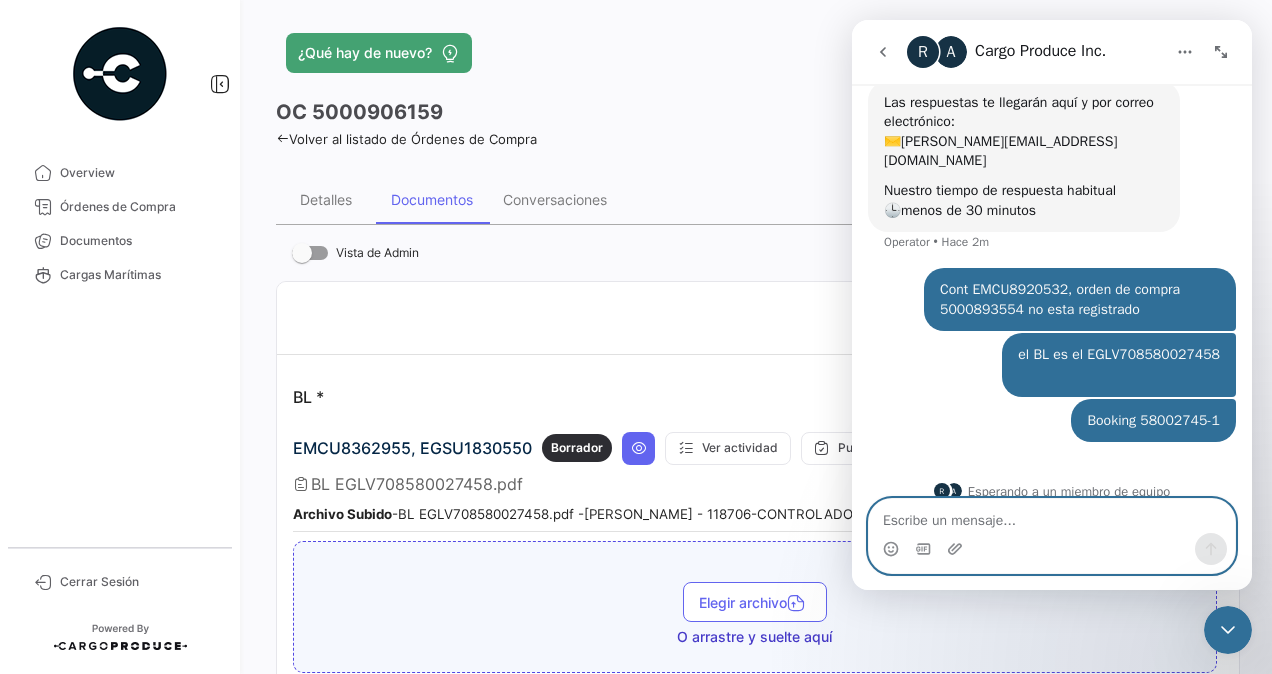 scroll, scrollTop: 108, scrollLeft: 0, axis: vertical 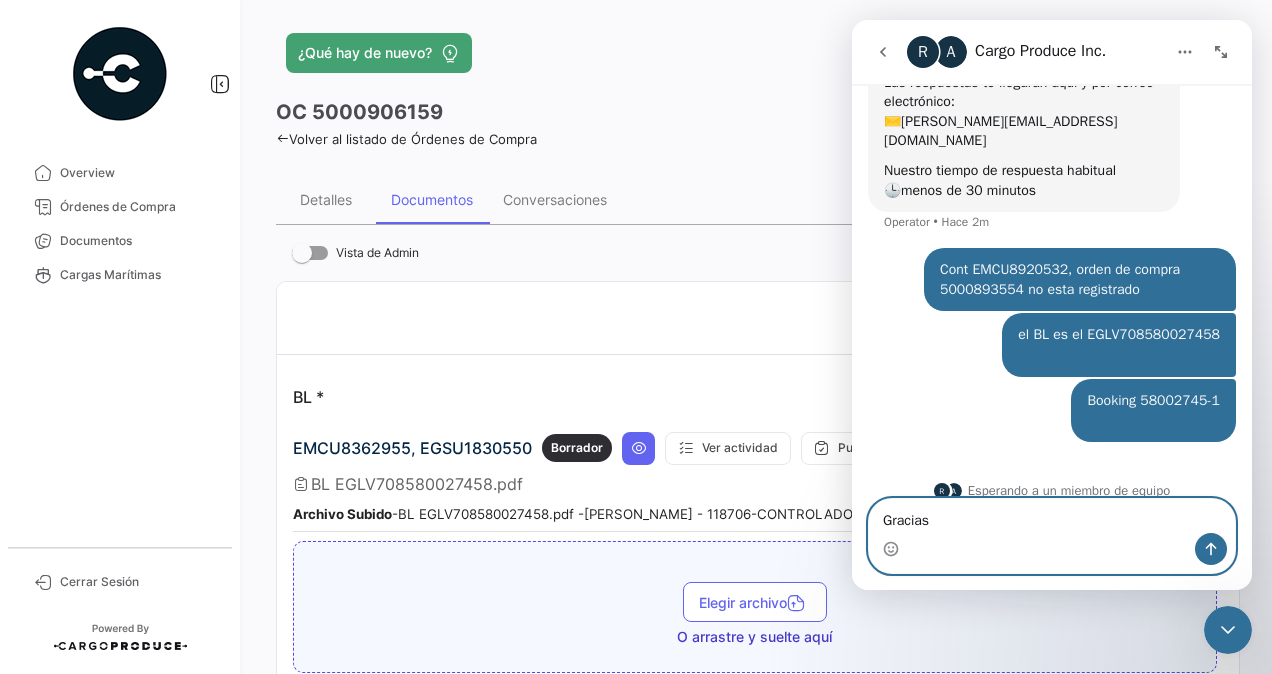 type on "Gracias!" 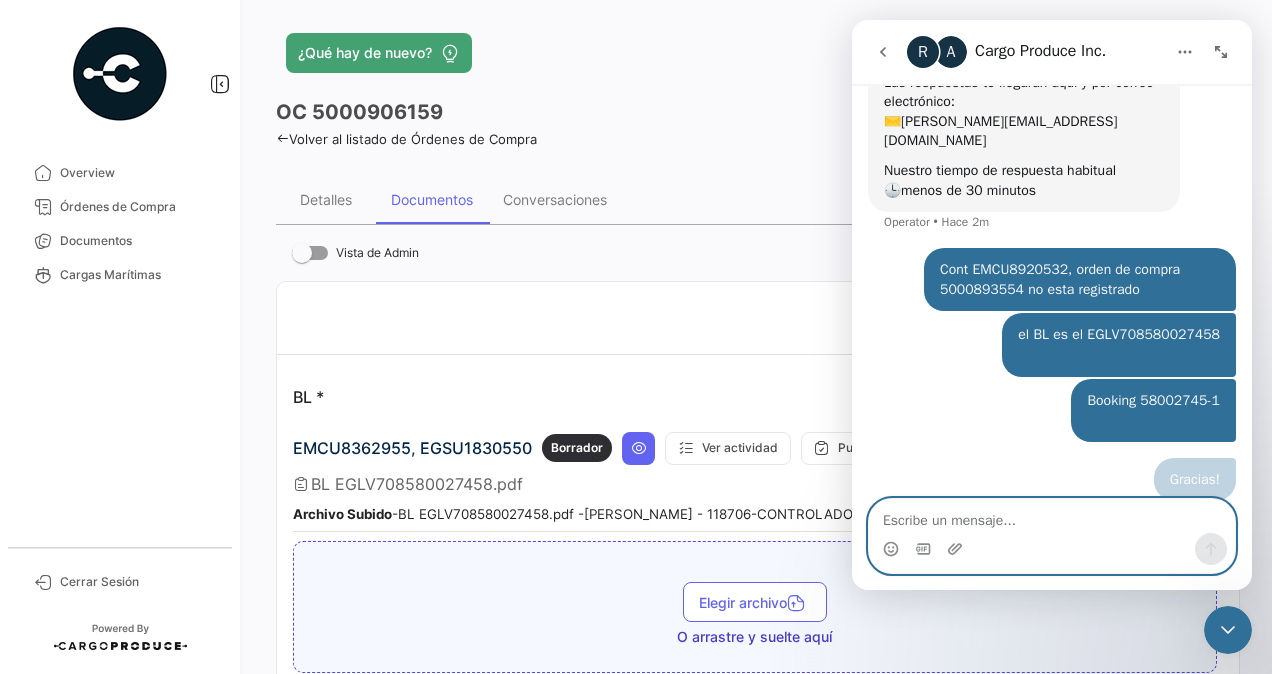 scroll, scrollTop: 154, scrollLeft: 0, axis: vertical 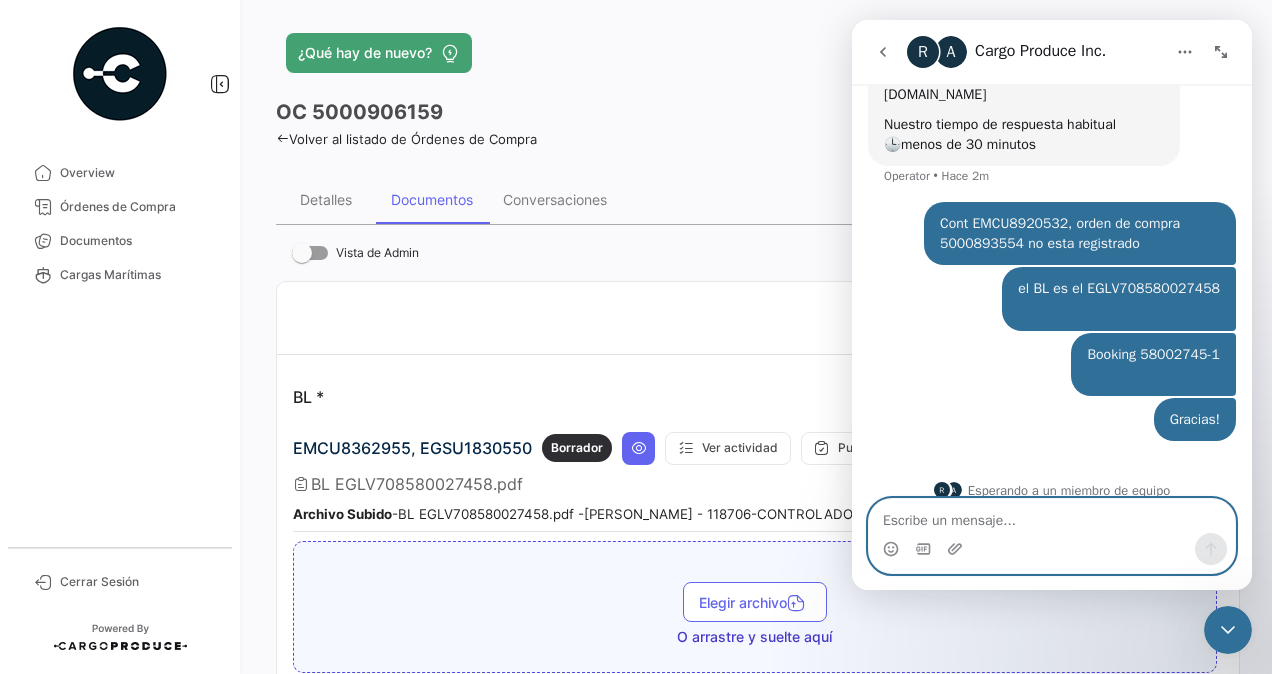 type 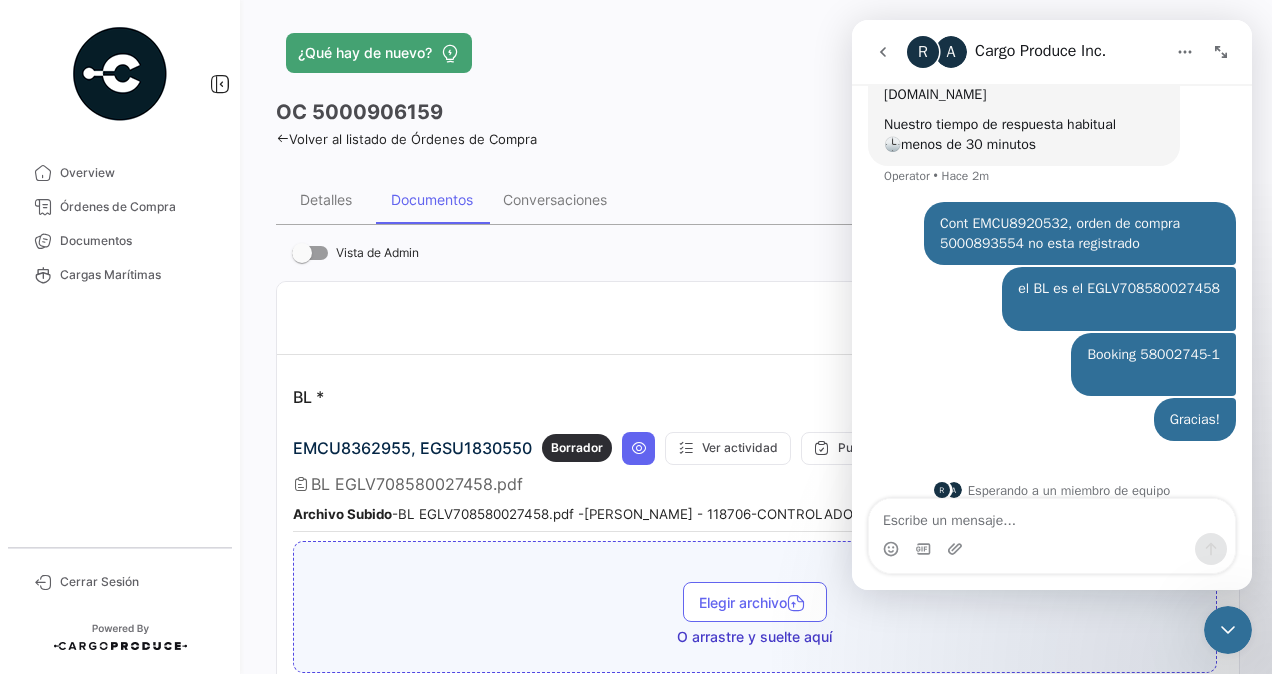 click 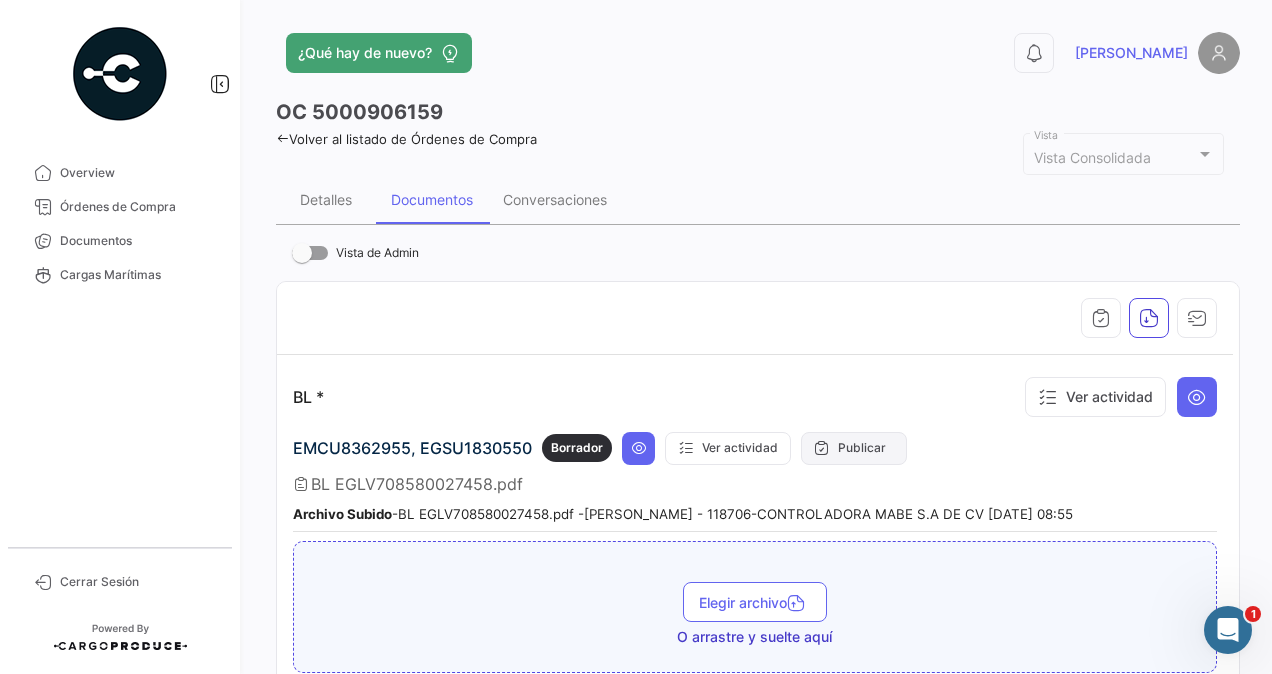 scroll, scrollTop: 0, scrollLeft: 0, axis: both 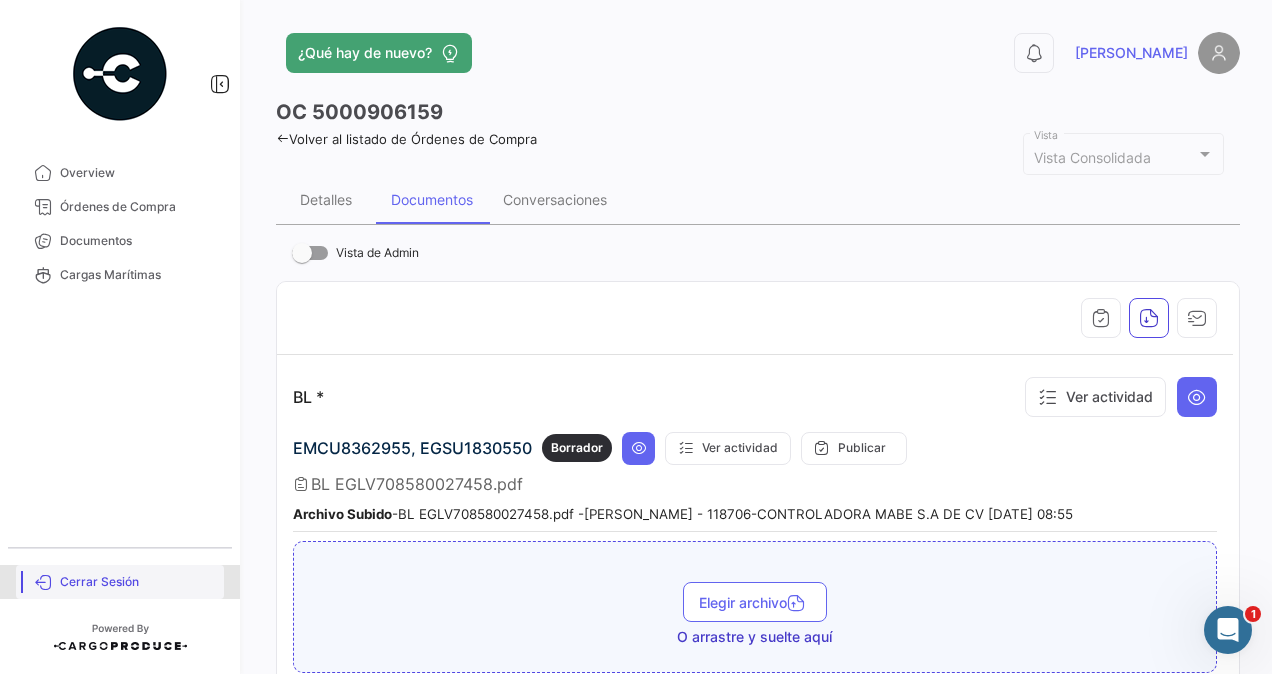 click on "Cerrar Sesión" at bounding box center (138, 582) 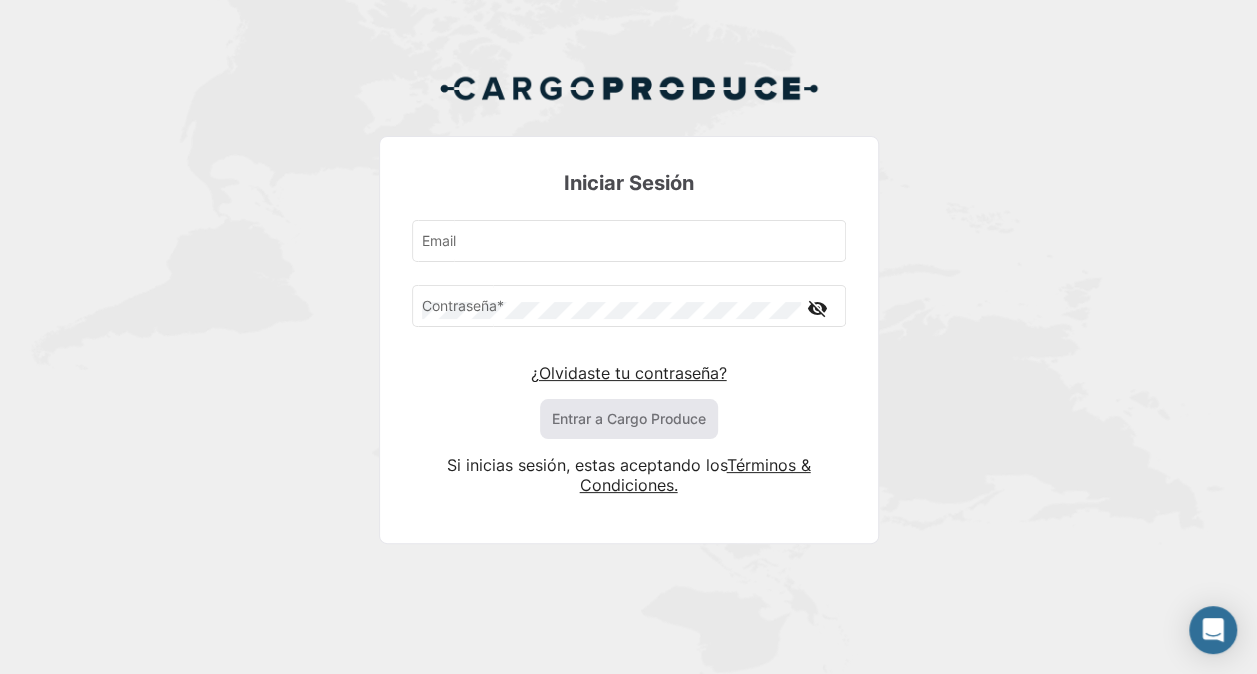 type on "[PERSON_NAME][EMAIL_ADDRESS][DOMAIN_NAME]" 